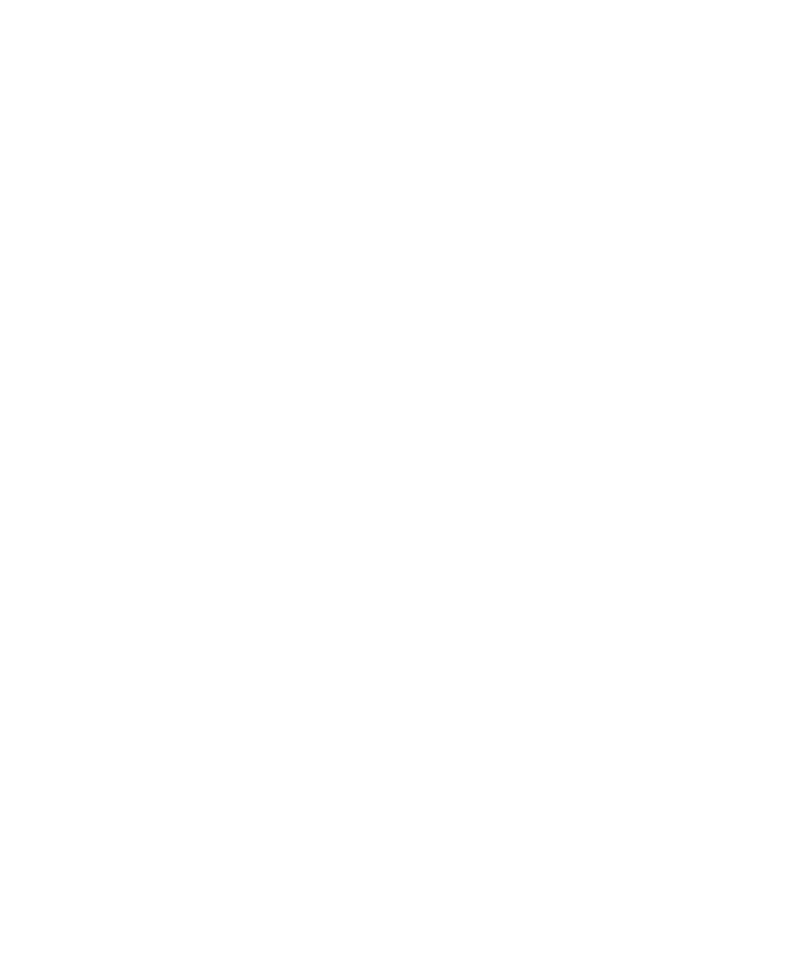 scroll, scrollTop: 0, scrollLeft: 0, axis: both 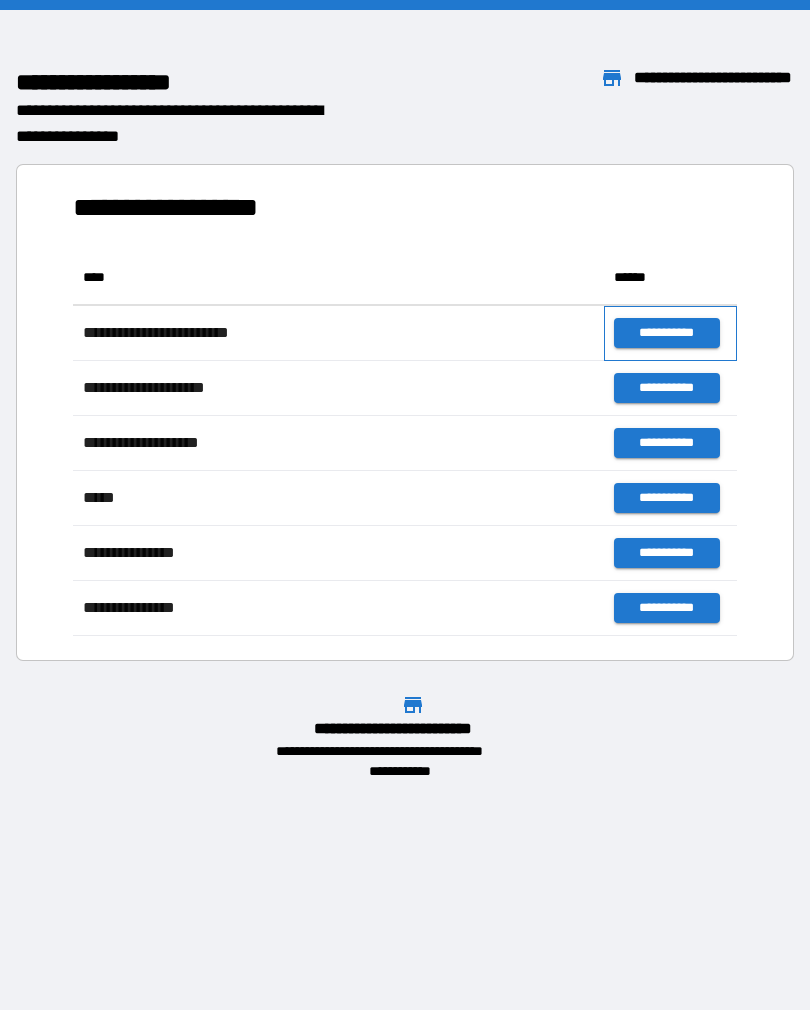 click on "**********" at bounding box center (670, 333) 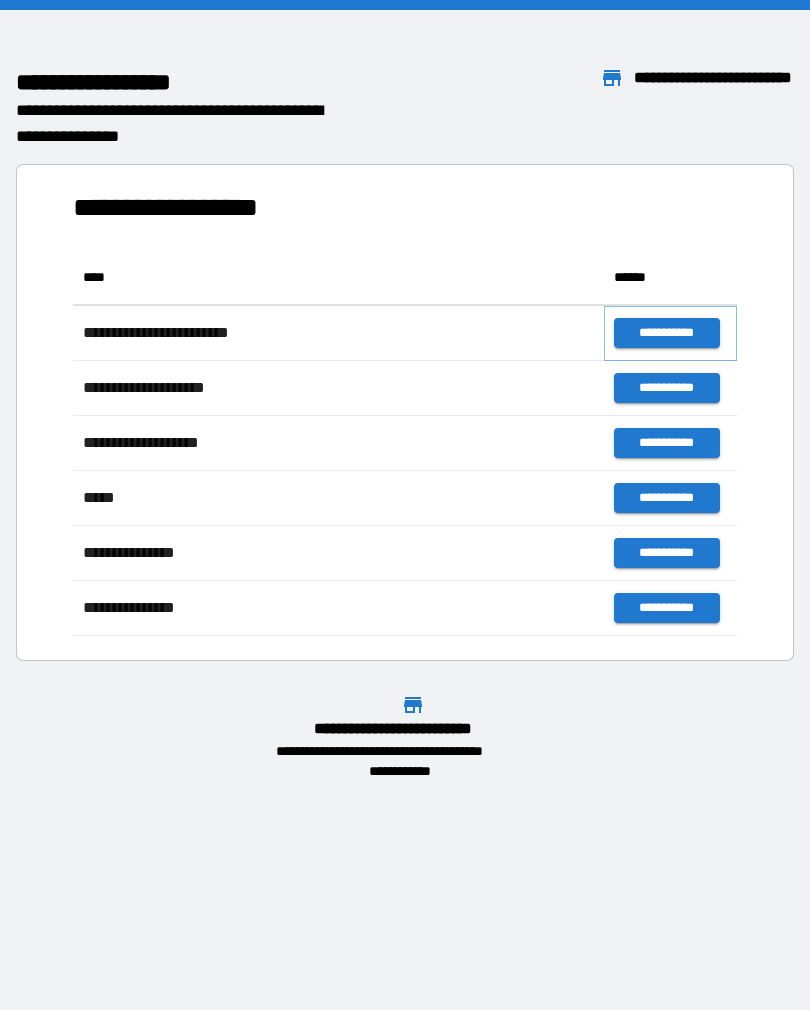 click on "**********" at bounding box center (666, 333) 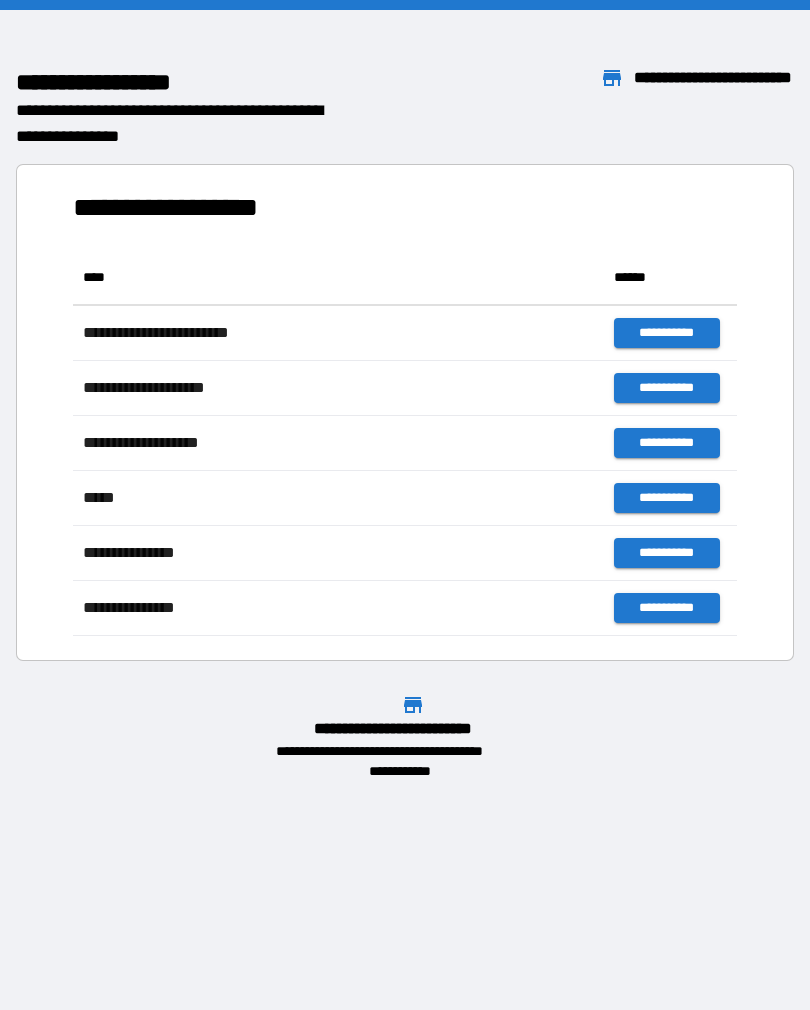 scroll, scrollTop: 1, scrollLeft: 1, axis: both 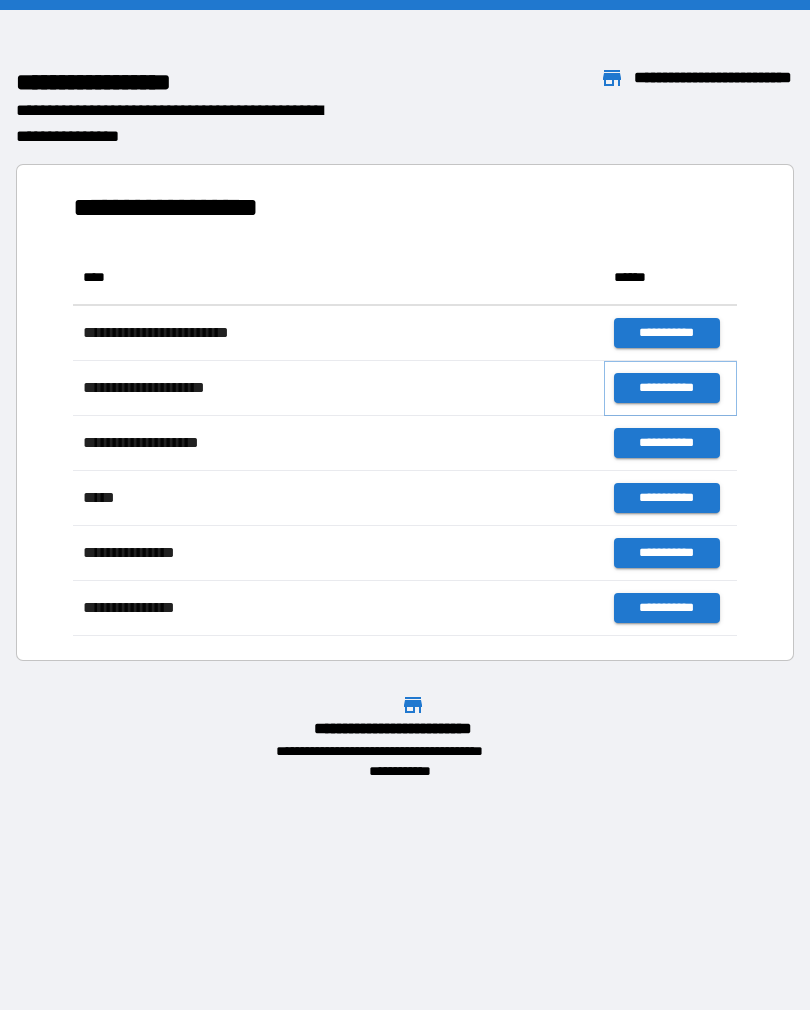 click on "**********" at bounding box center (666, 388) 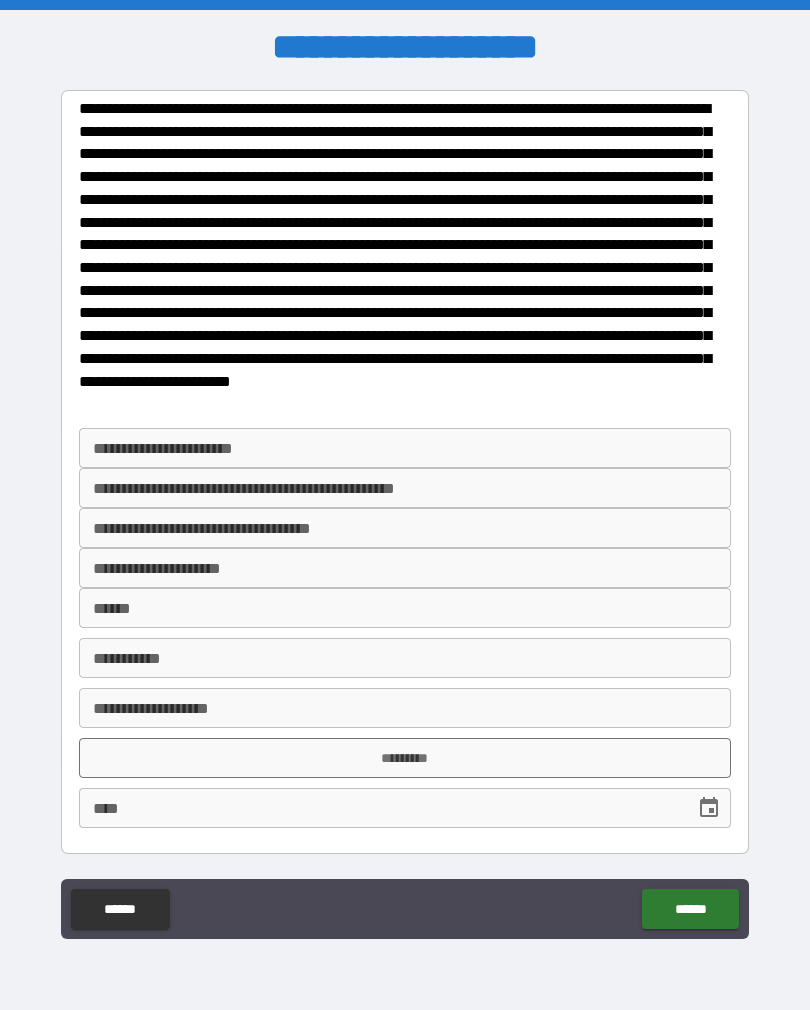 click on "******" at bounding box center (120, 909) 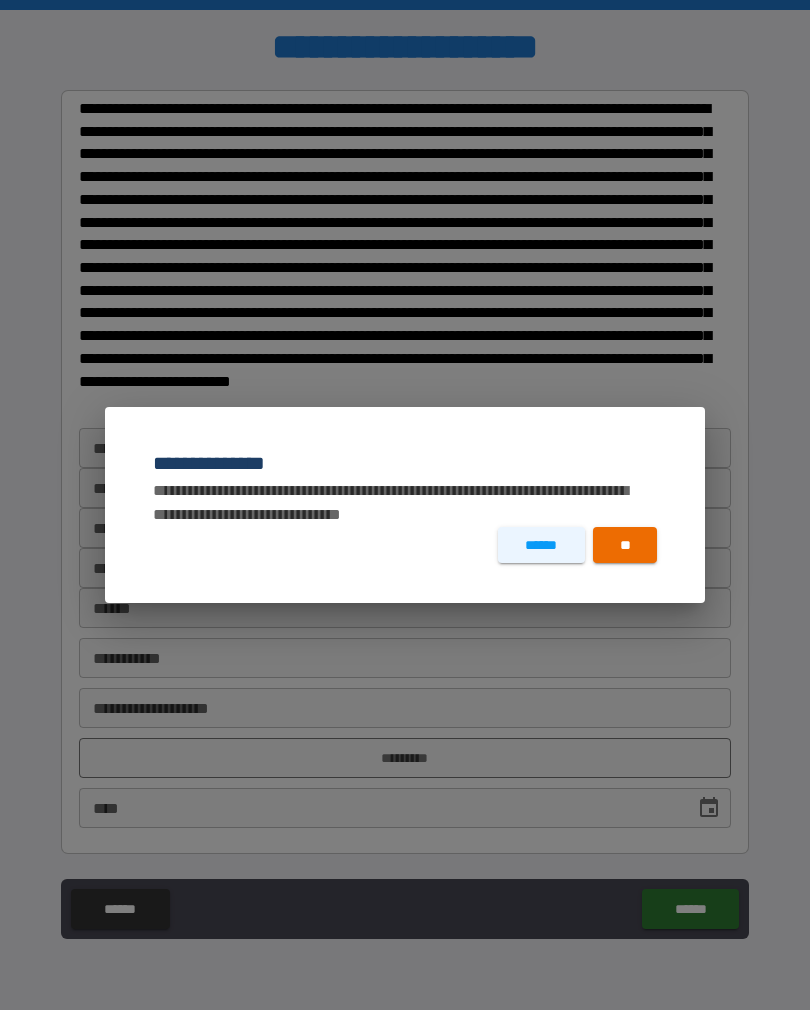click on "******" at bounding box center (541, 545) 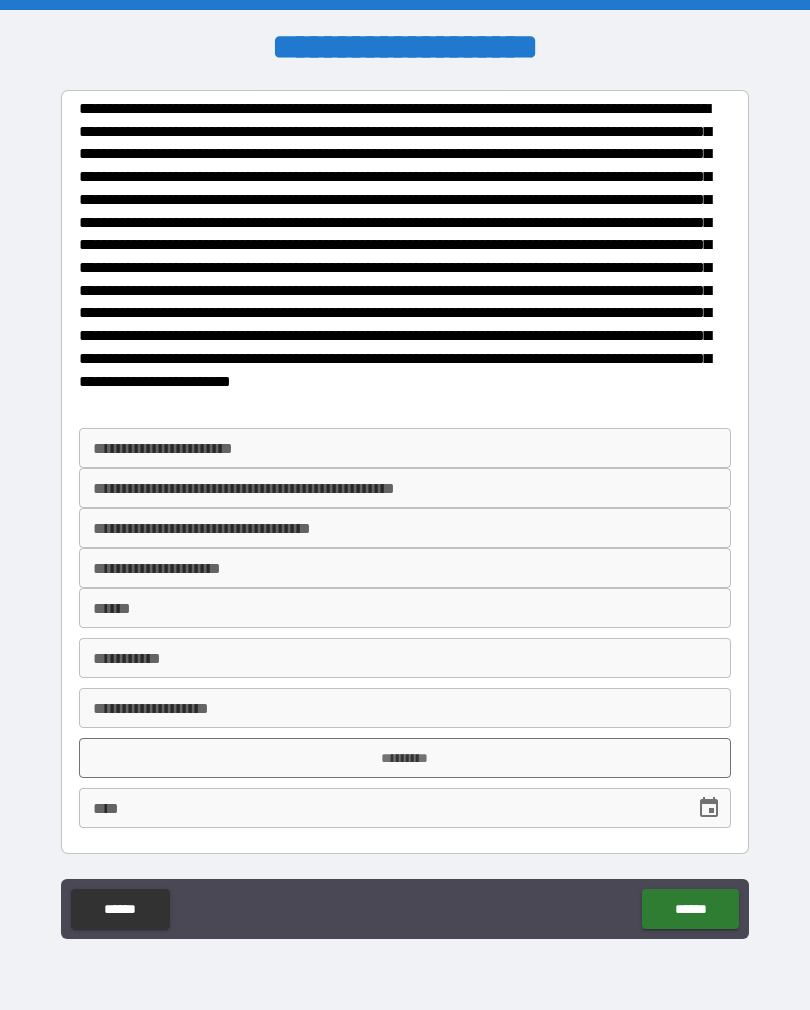 click on "******" at bounding box center [120, 909] 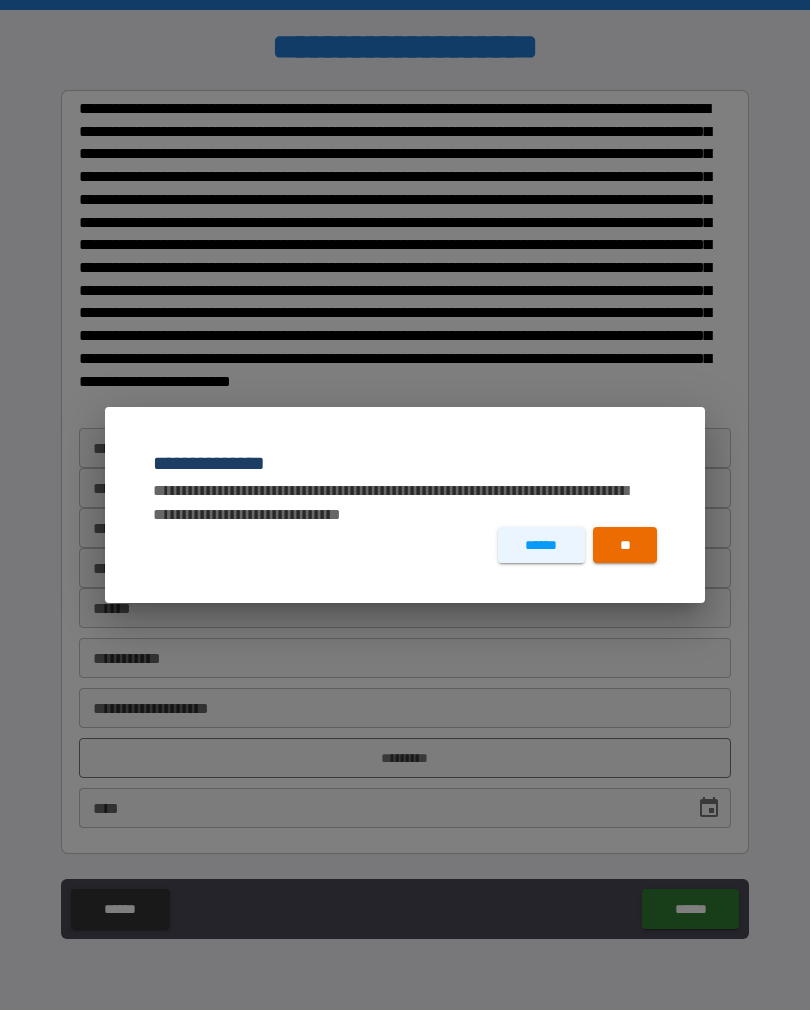 click on "**" at bounding box center (625, 545) 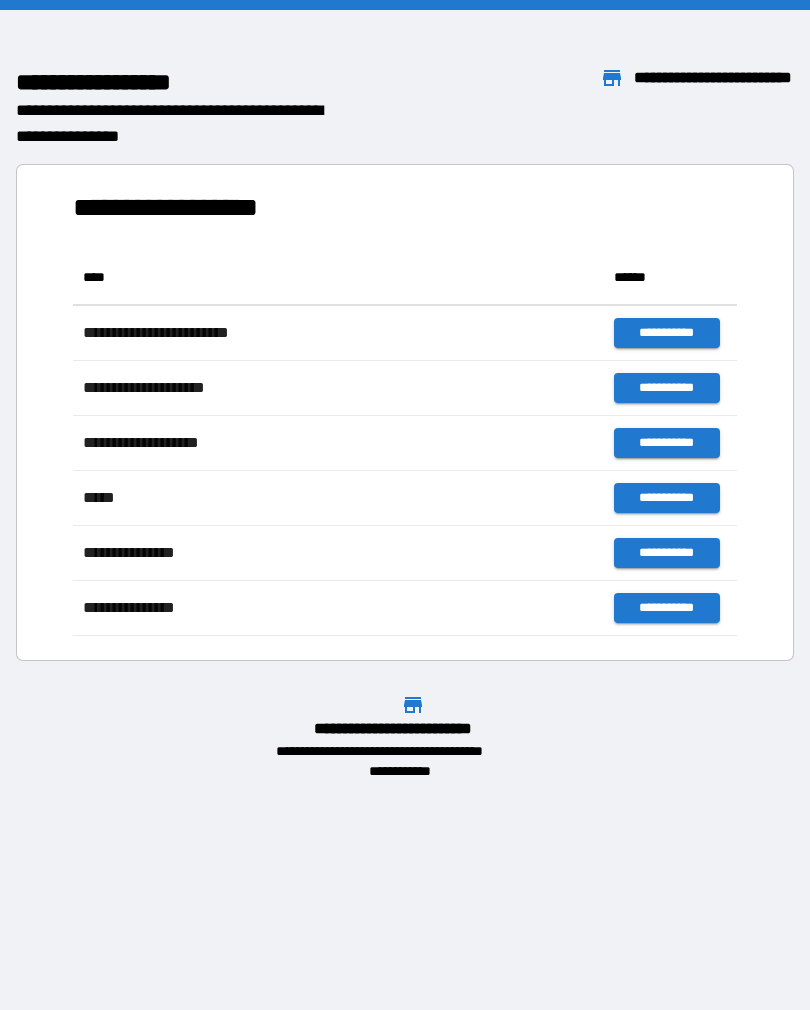 scroll, scrollTop: 1, scrollLeft: 1, axis: both 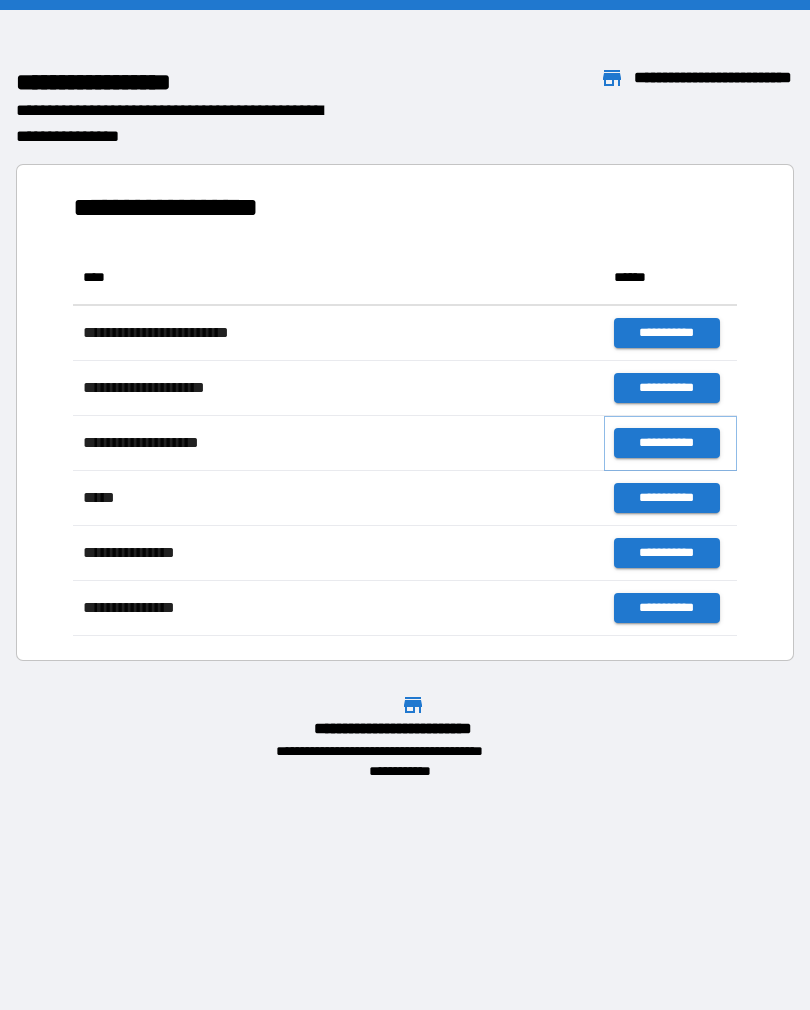 click on "**********" at bounding box center (666, 443) 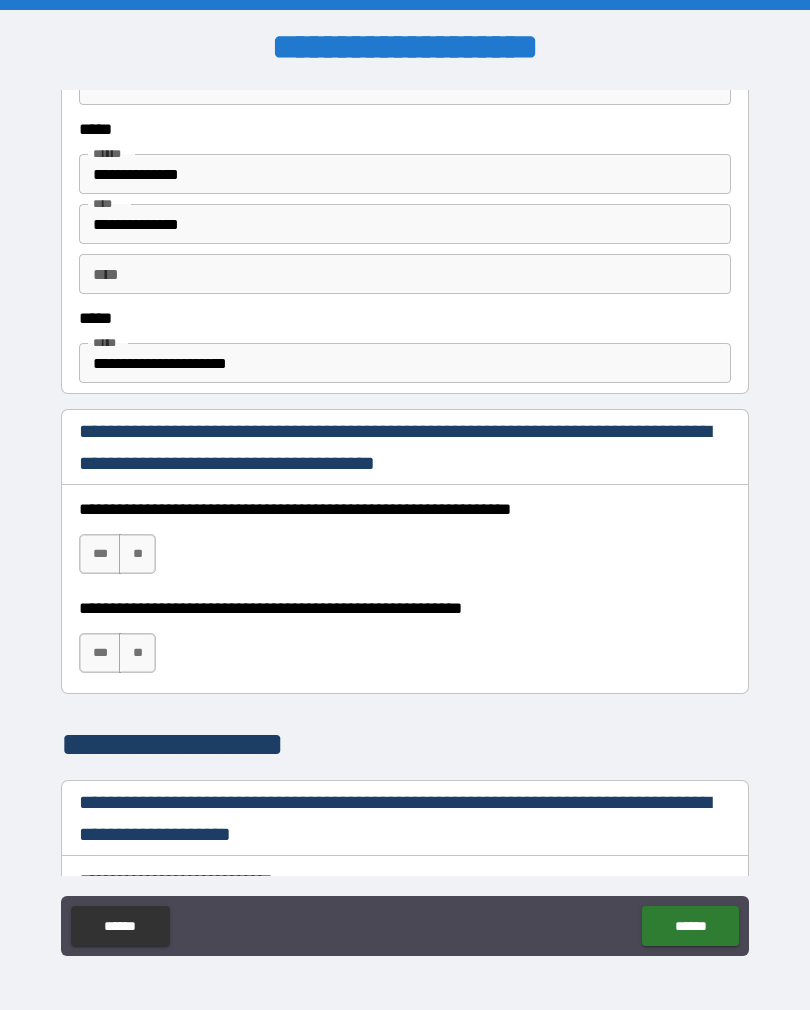 scroll, scrollTop: 1039, scrollLeft: 0, axis: vertical 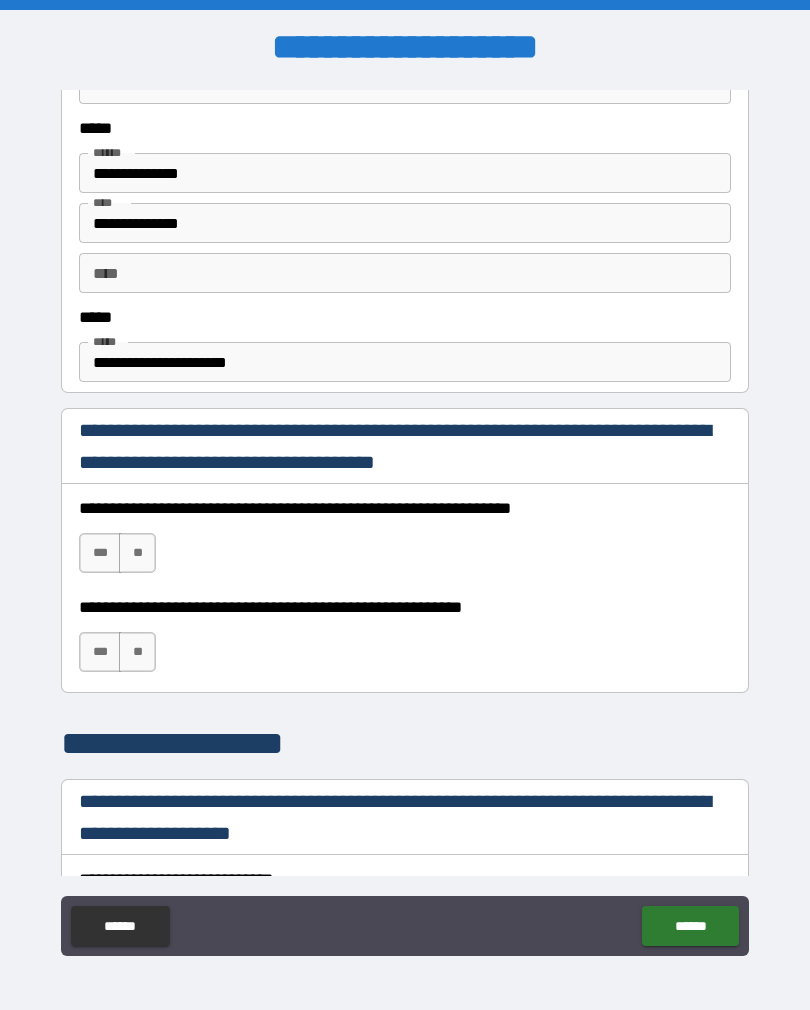 click on "***" at bounding box center (100, 553) 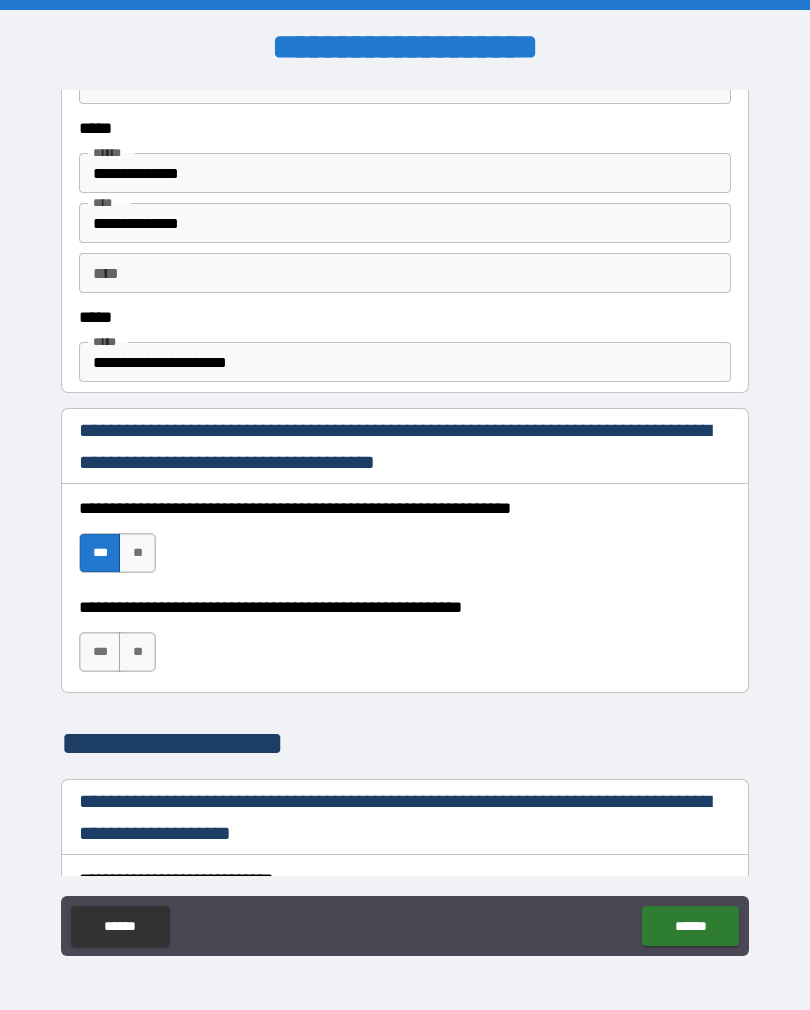 click on "***" at bounding box center (100, 652) 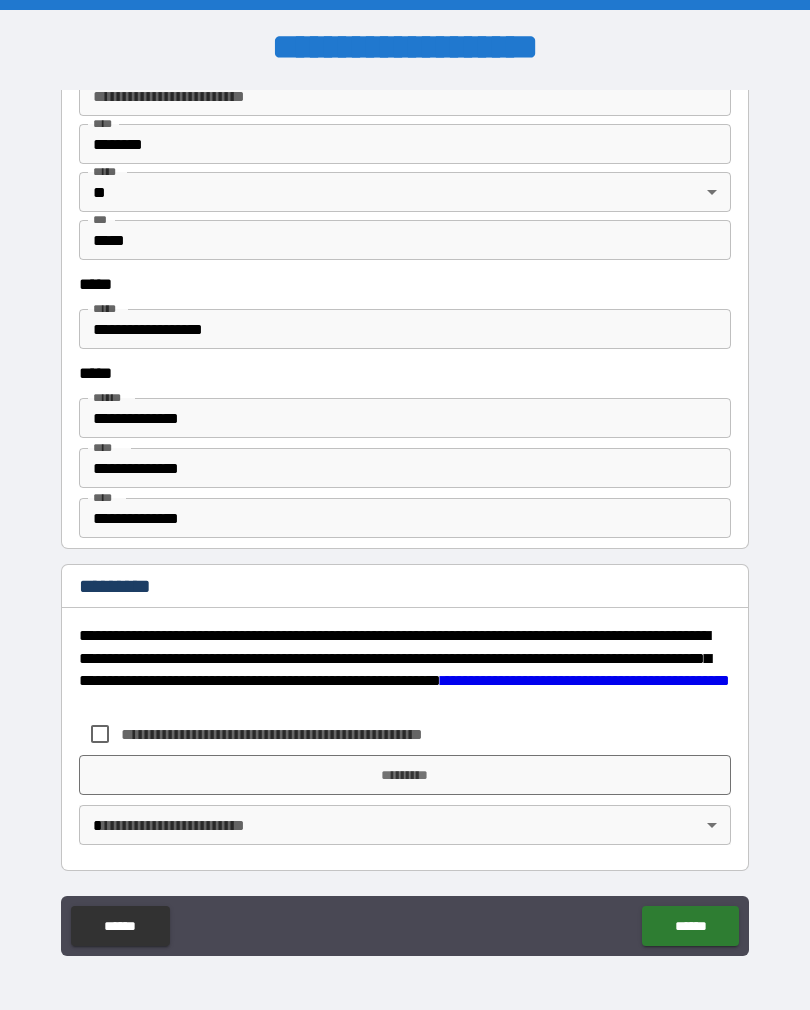 scroll, scrollTop: 2520, scrollLeft: 0, axis: vertical 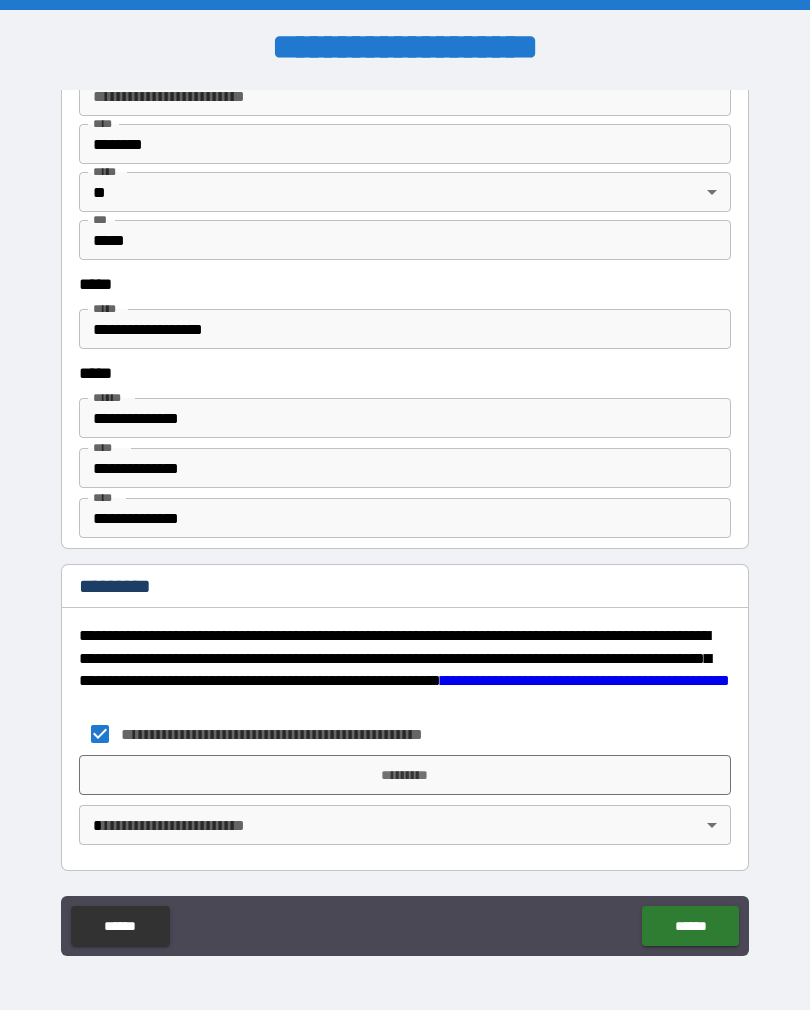 click on "*********" at bounding box center (405, 775) 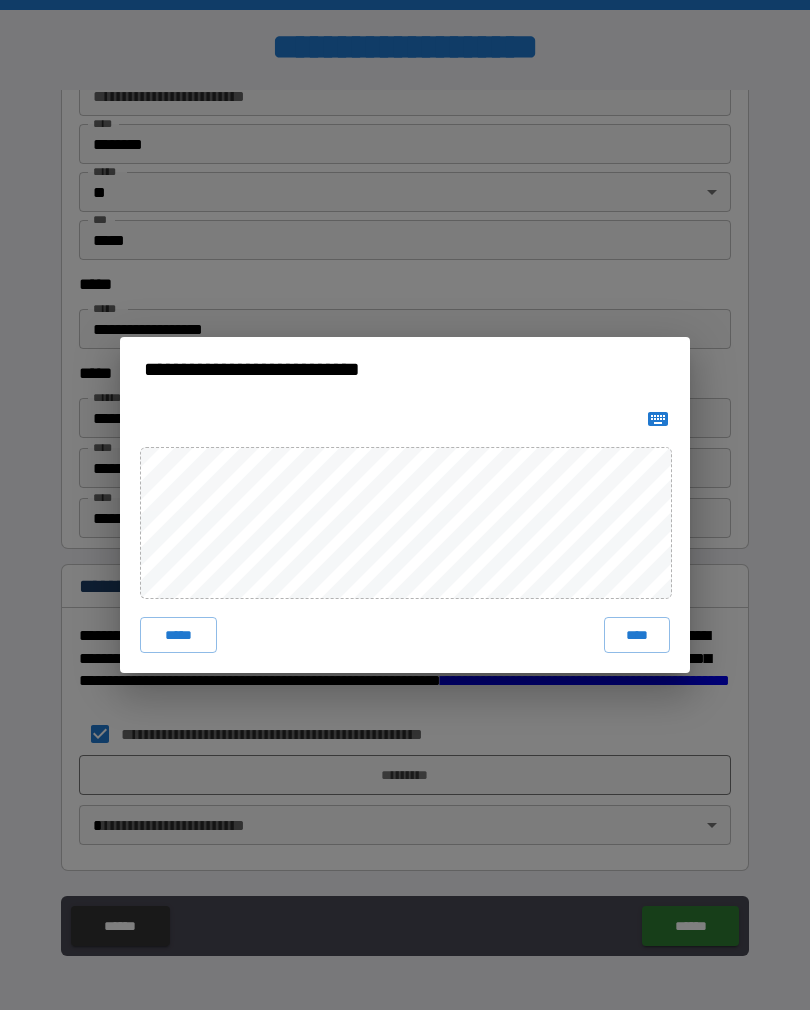 click on "****" at bounding box center (637, 635) 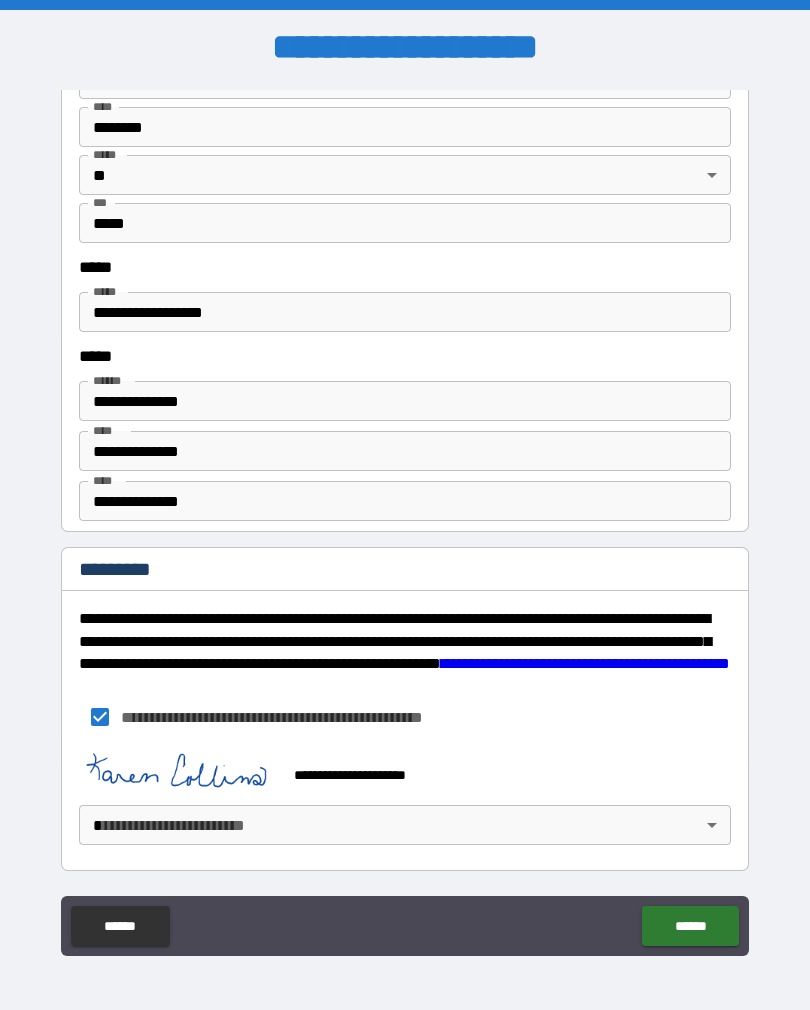 scroll, scrollTop: 2537, scrollLeft: 0, axis: vertical 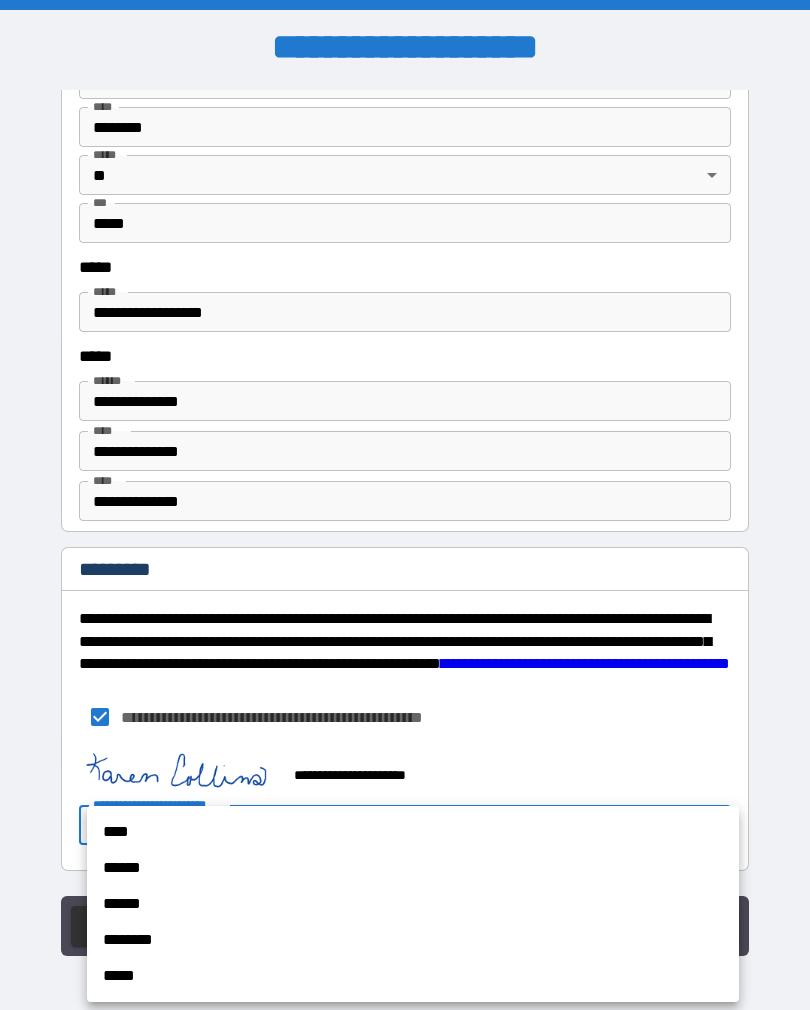 click on "****" at bounding box center (413, 832) 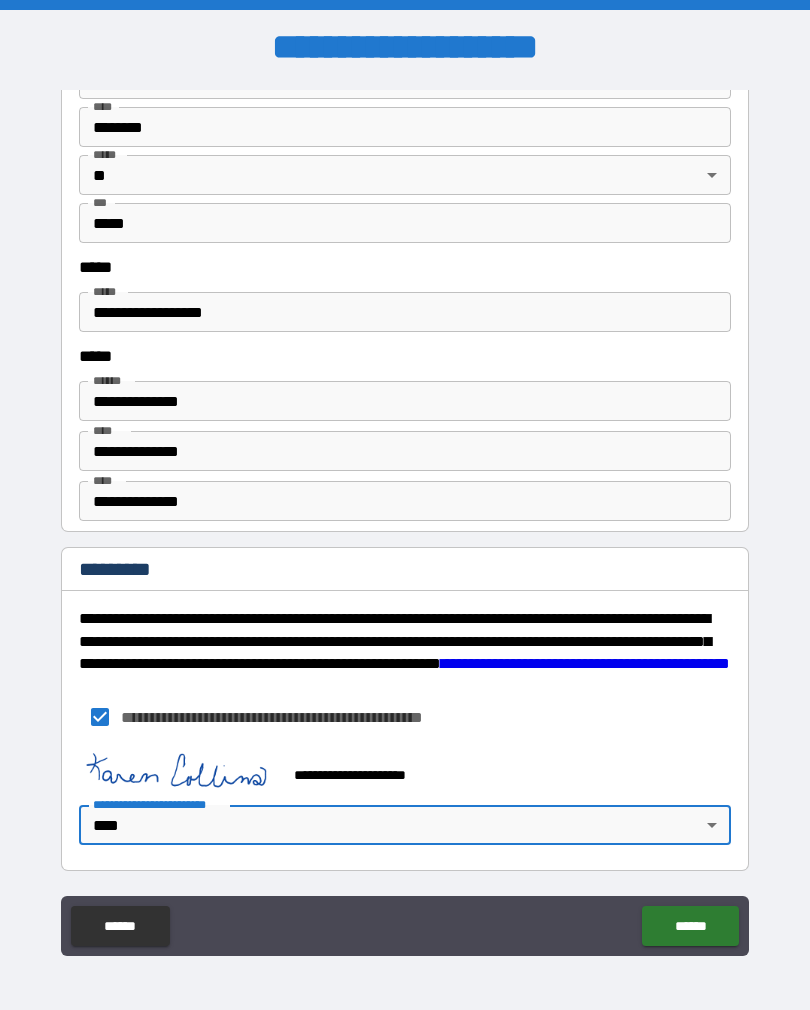 type on "*" 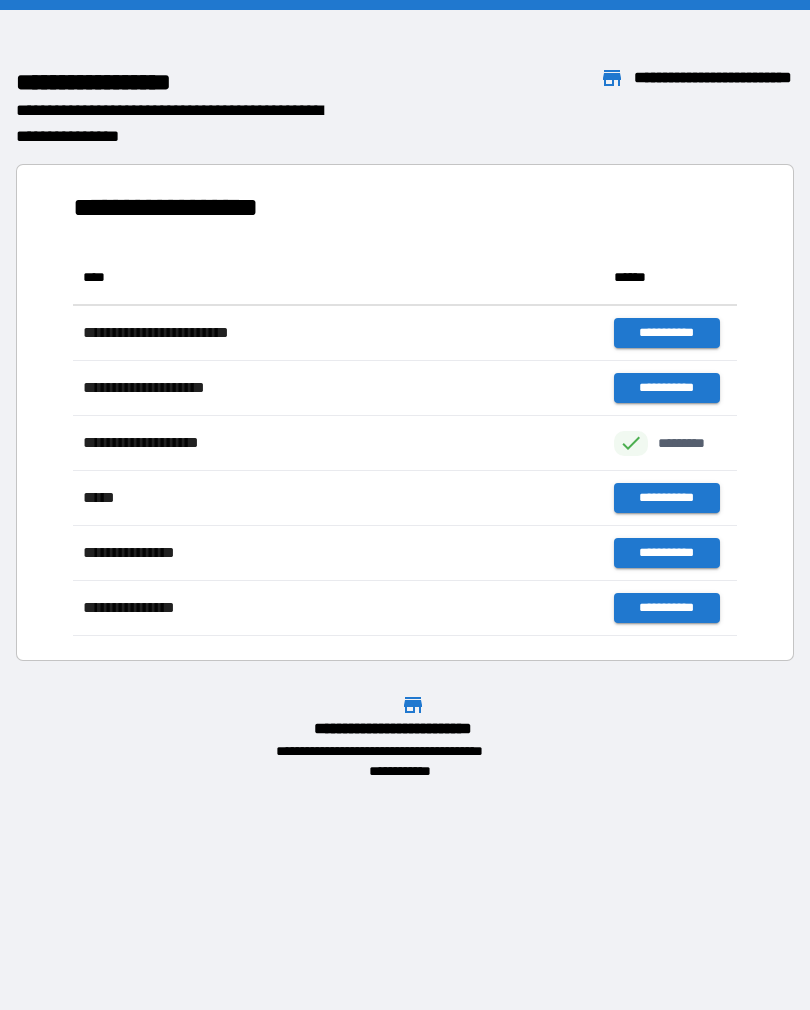 scroll, scrollTop: 1, scrollLeft: 1, axis: both 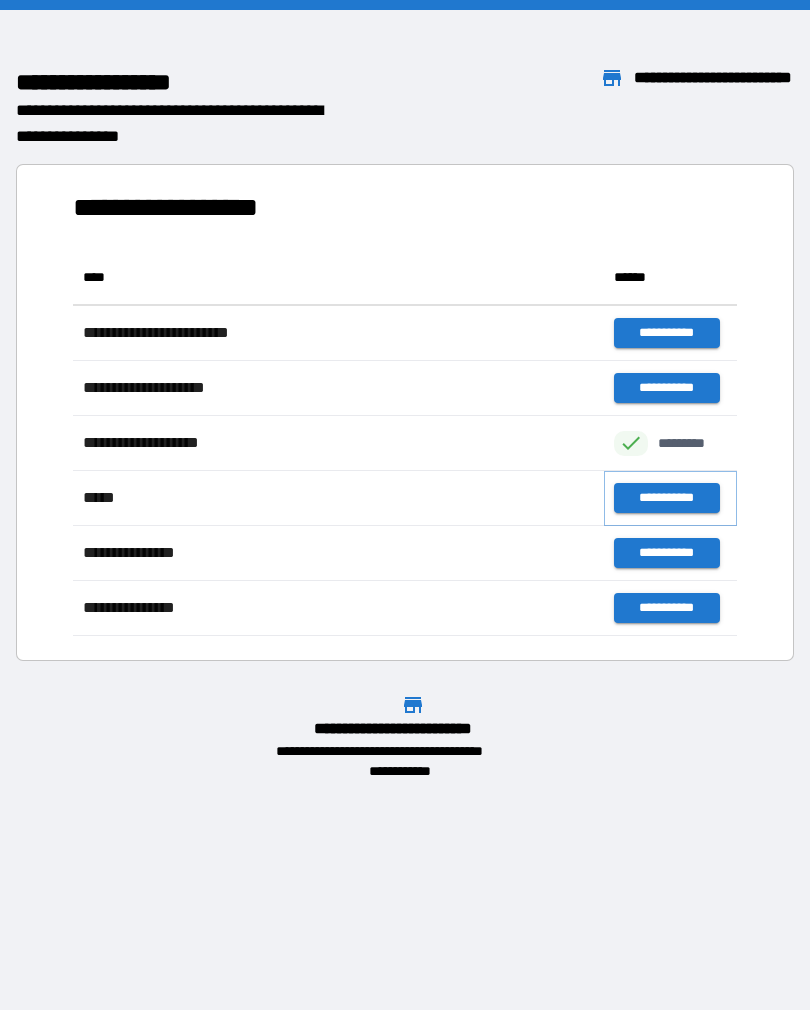 click on "**********" at bounding box center (666, 498) 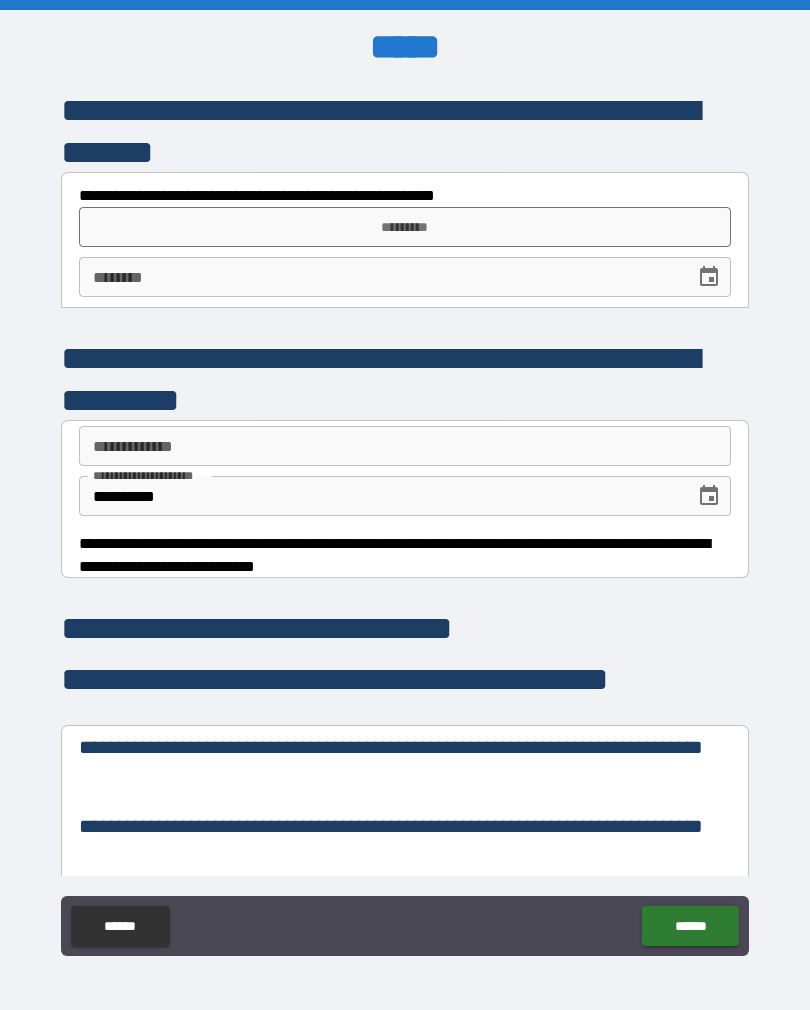 click on "*********" at bounding box center (405, 227) 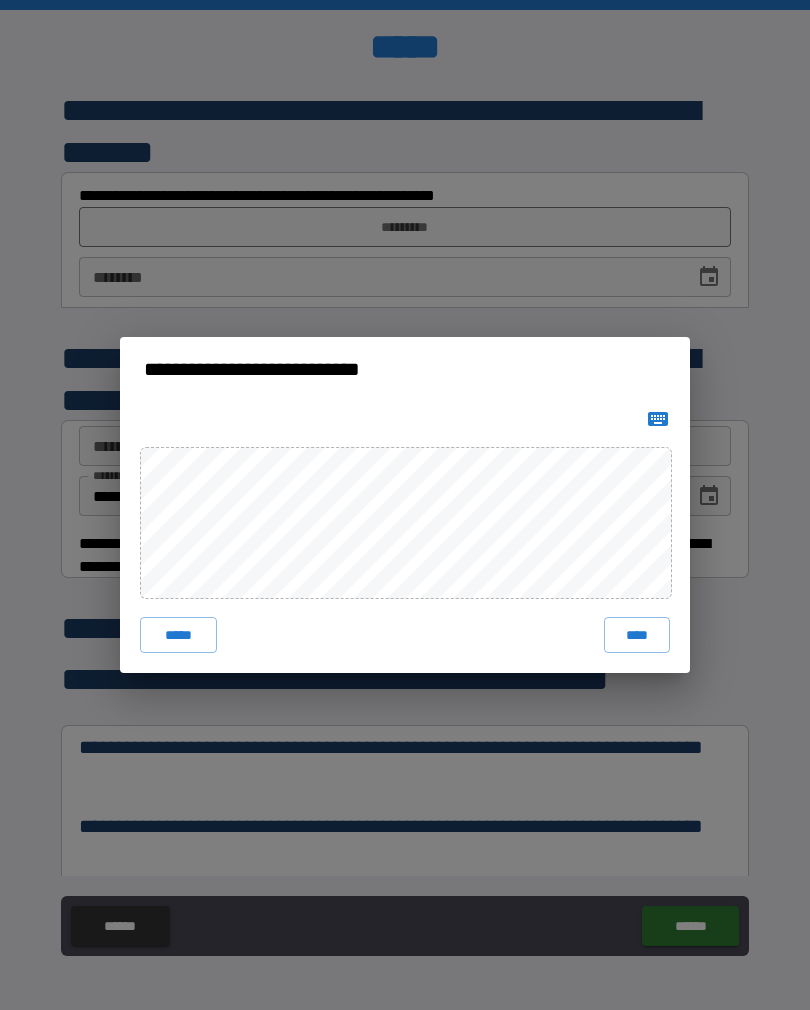 click on "****" at bounding box center [637, 635] 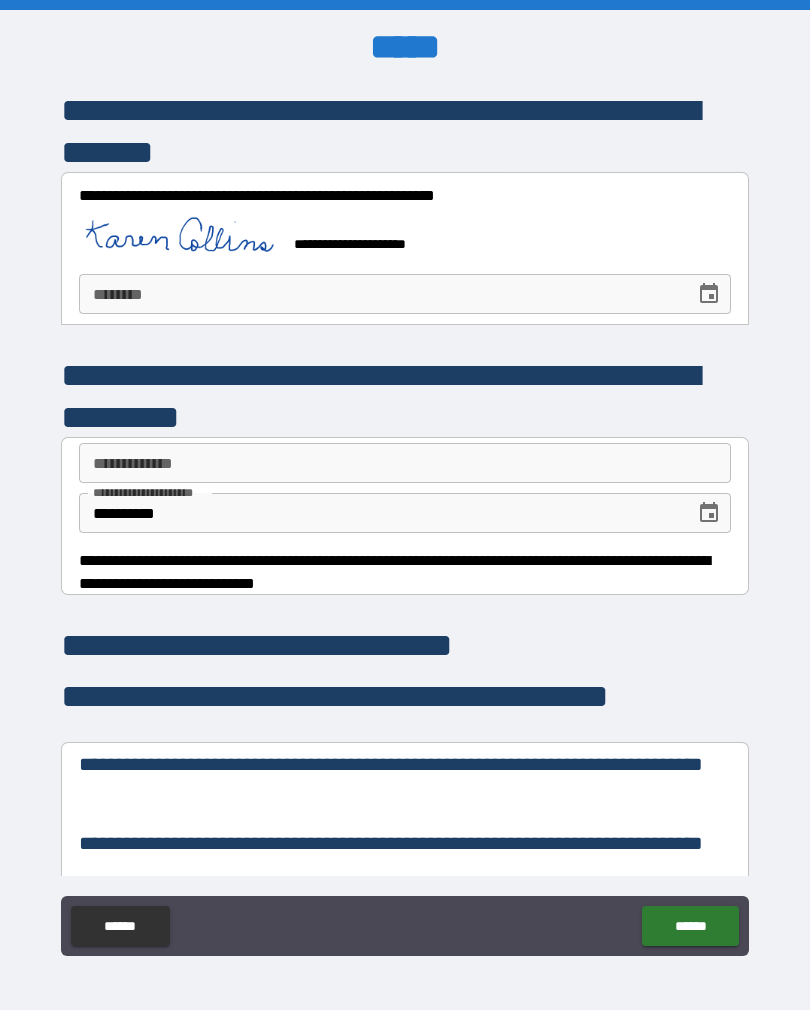 click on "*****   *" at bounding box center (380, 294) 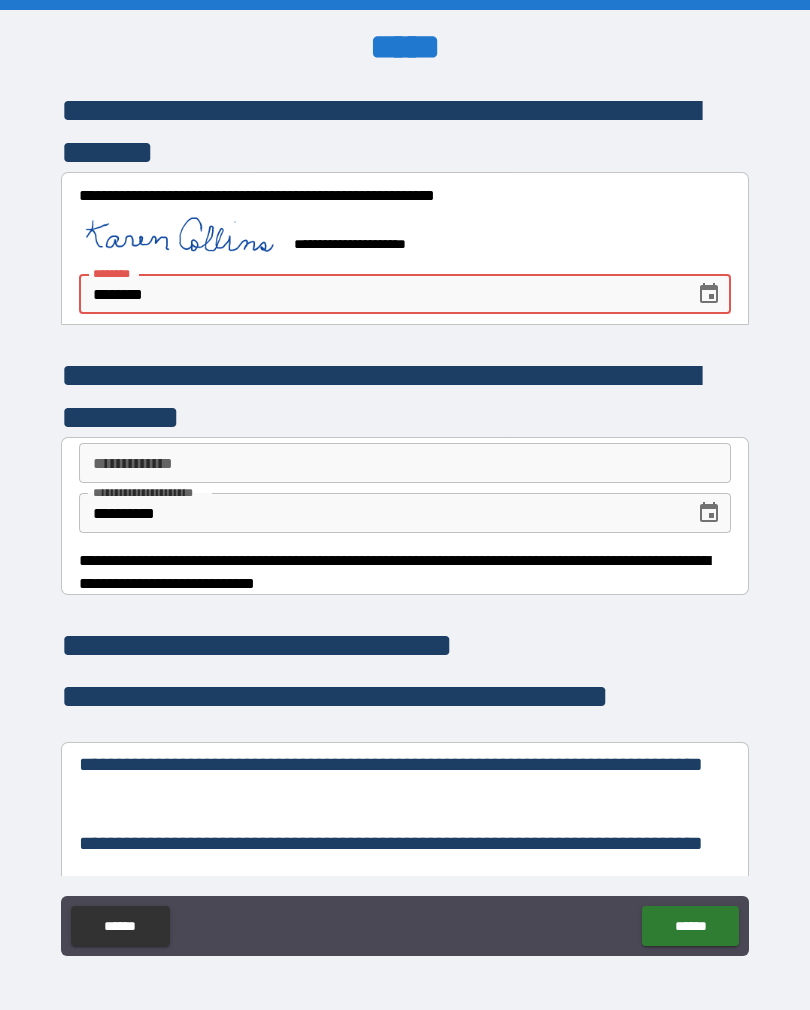 type on "********" 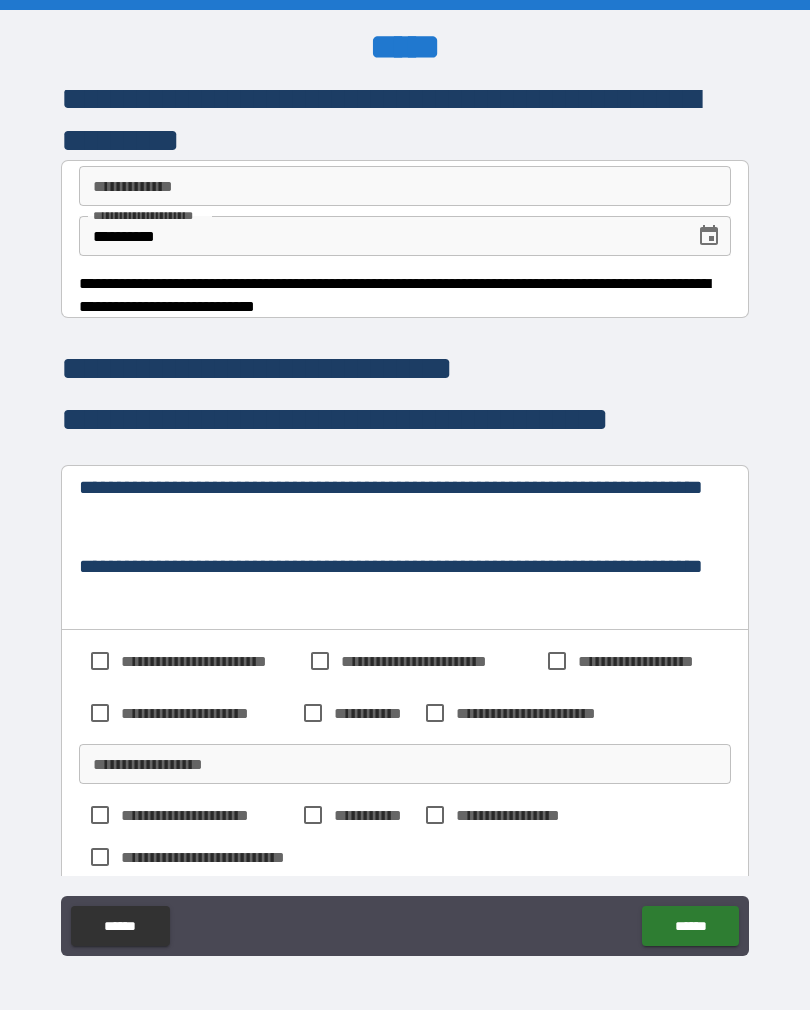 scroll, scrollTop: 278, scrollLeft: 0, axis: vertical 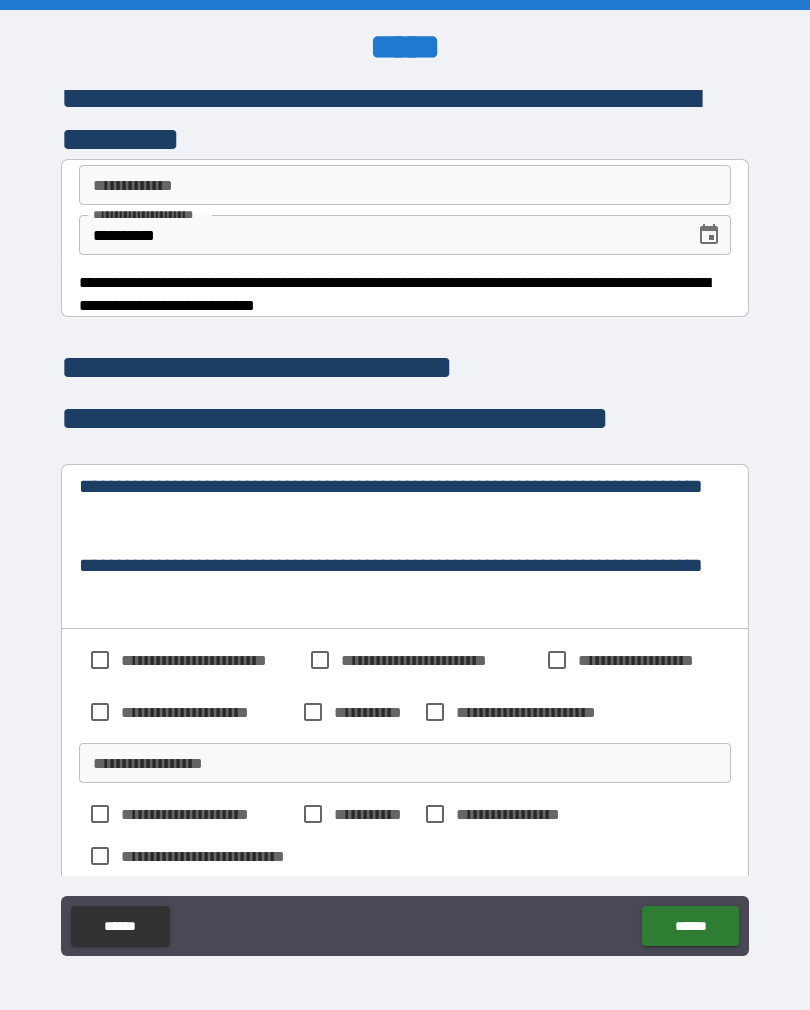 click on "**********" at bounding box center [405, 185] 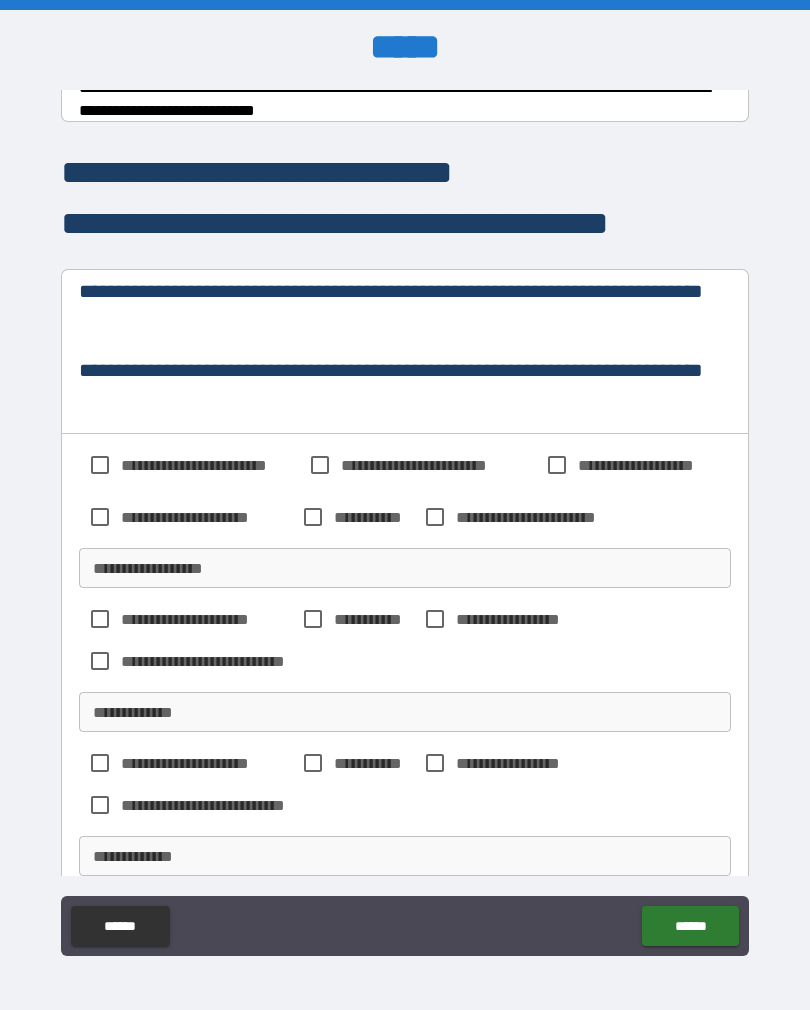 scroll, scrollTop: 483, scrollLeft: 0, axis: vertical 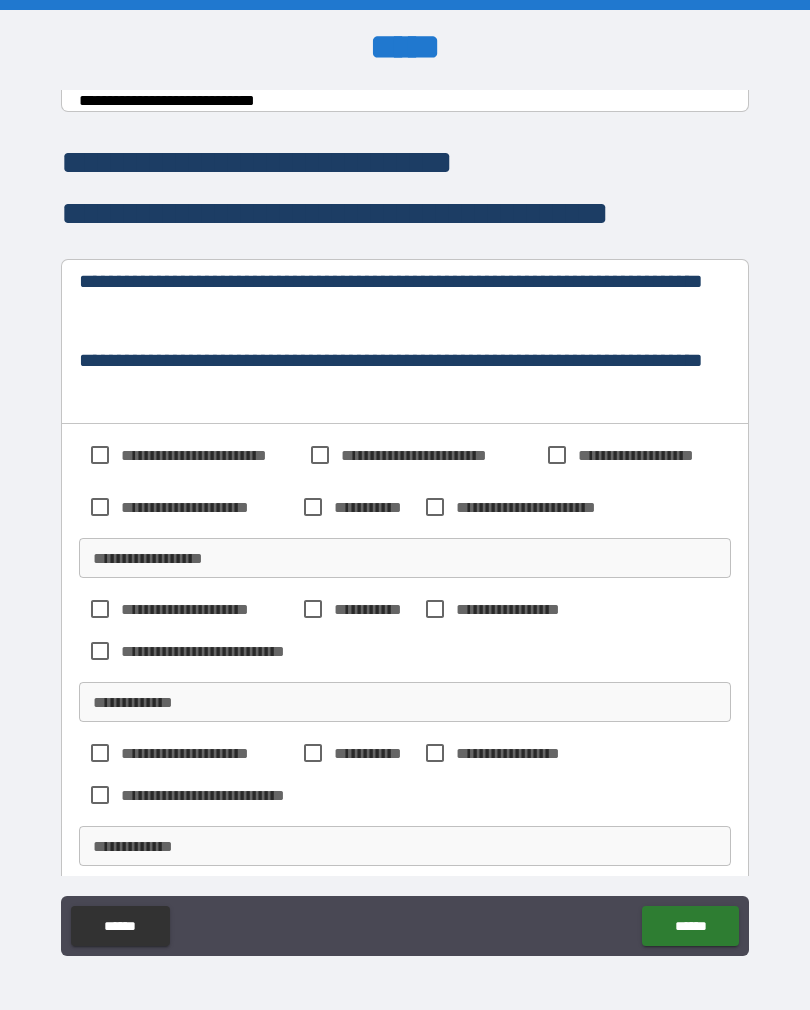 type on "**********" 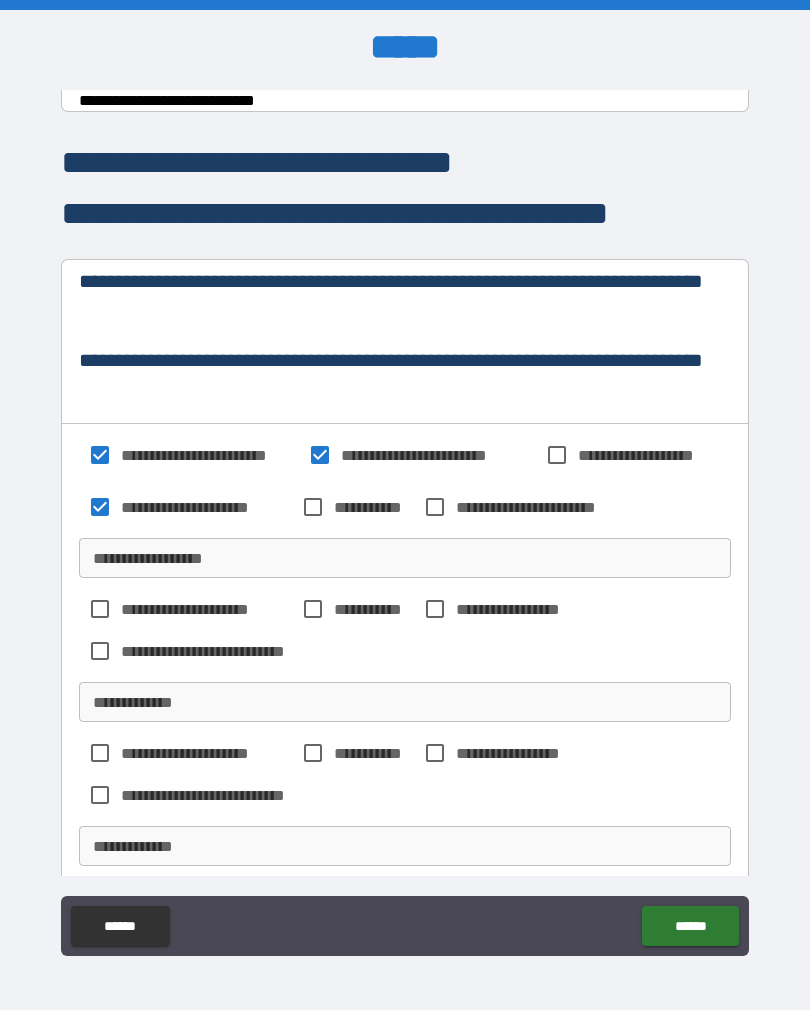click on "**********" at bounding box center [374, 507] 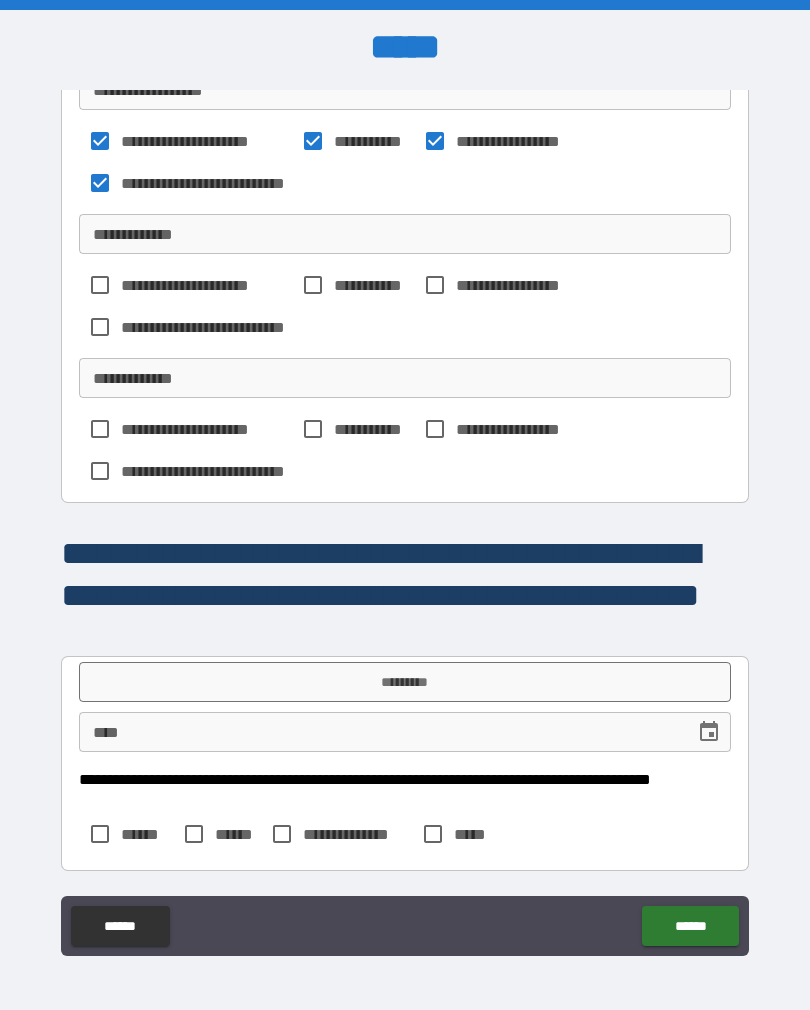 scroll, scrollTop: 951, scrollLeft: 0, axis: vertical 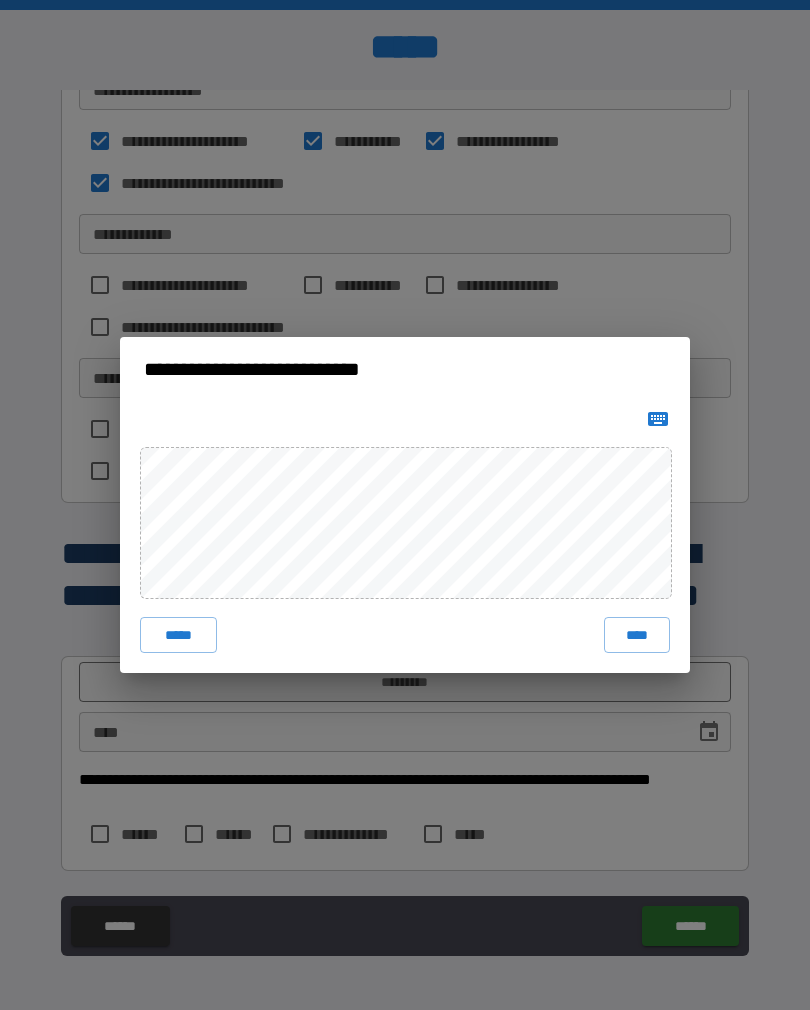 click on "****" at bounding box center [637, 635] 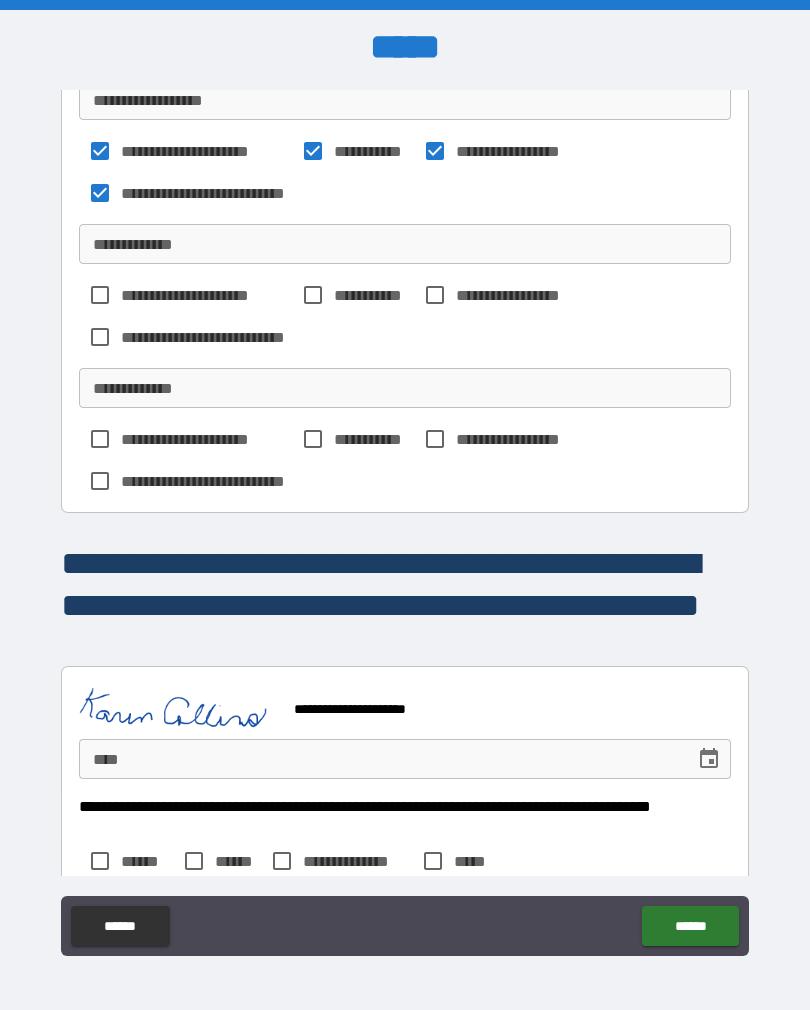 click on "****" at bounding box center (380, 759) 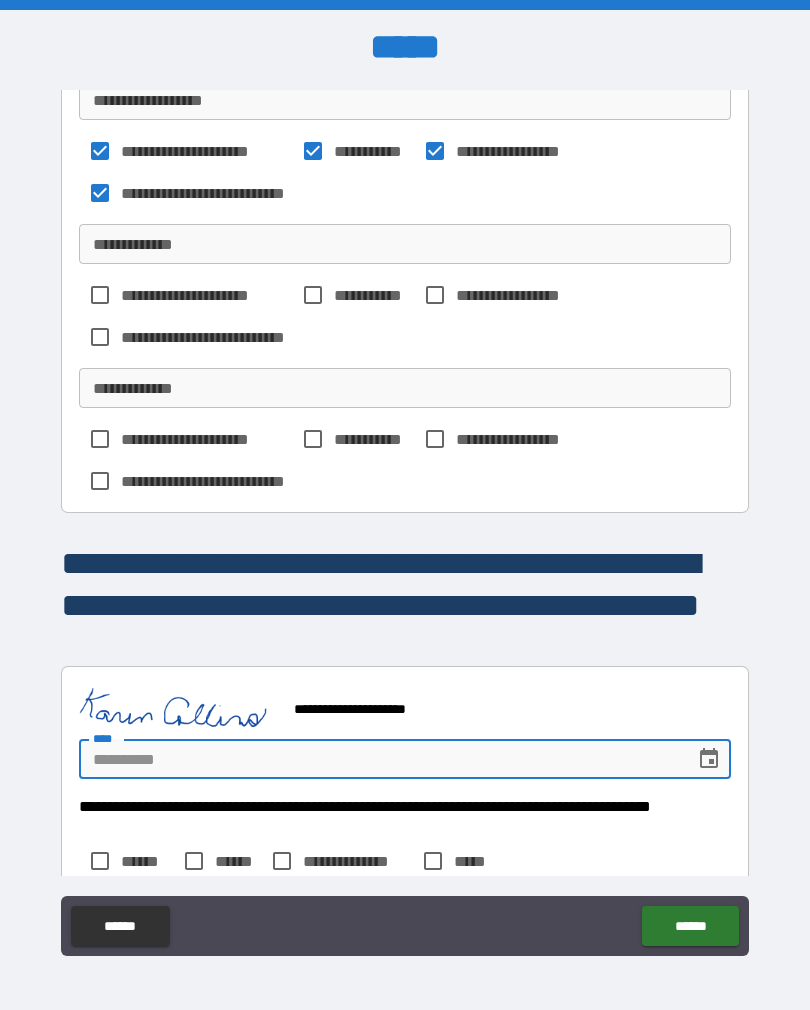 scroll, scrollTop: 31, scrollLeft: 0, axis: vertical 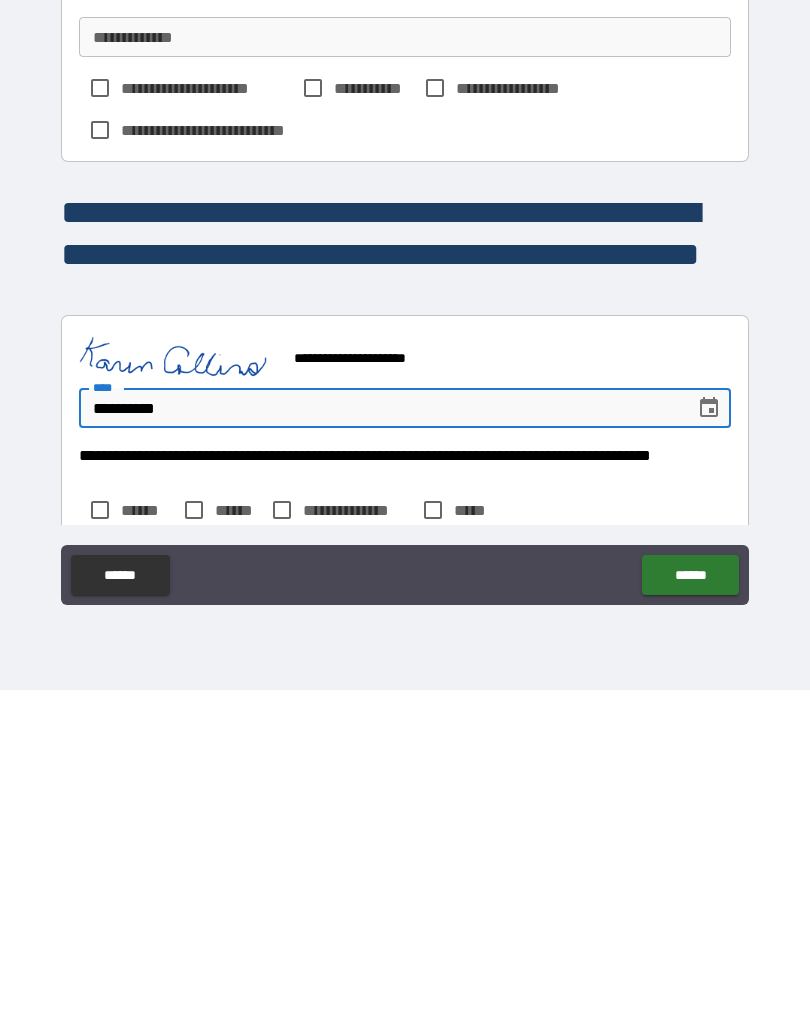 click on "******" at bounding box center (690, 895) 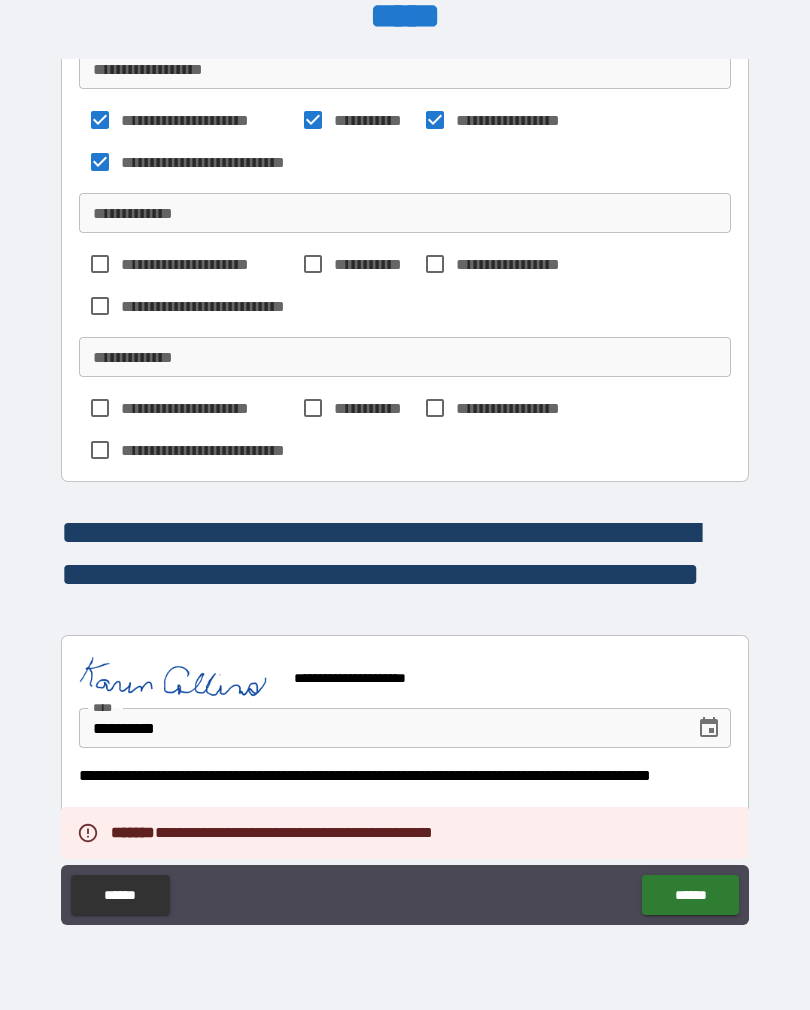 click on "**********" at bounding box center (380, 728) 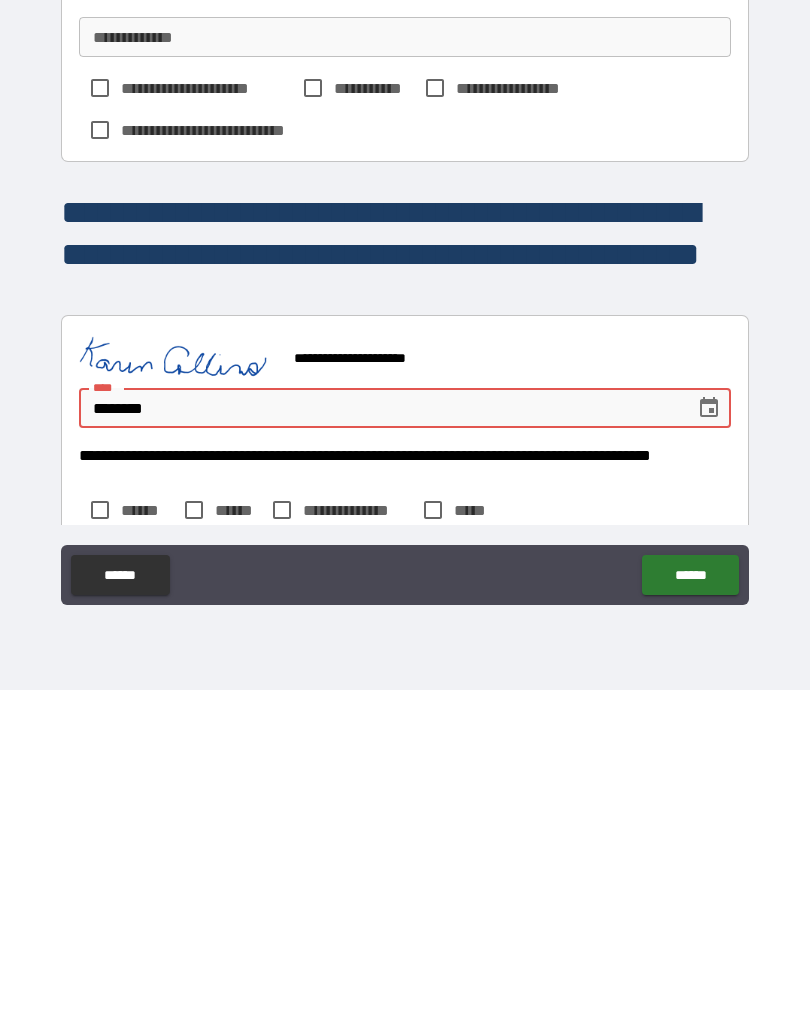 click on "******" at bounding box center (690, 895) 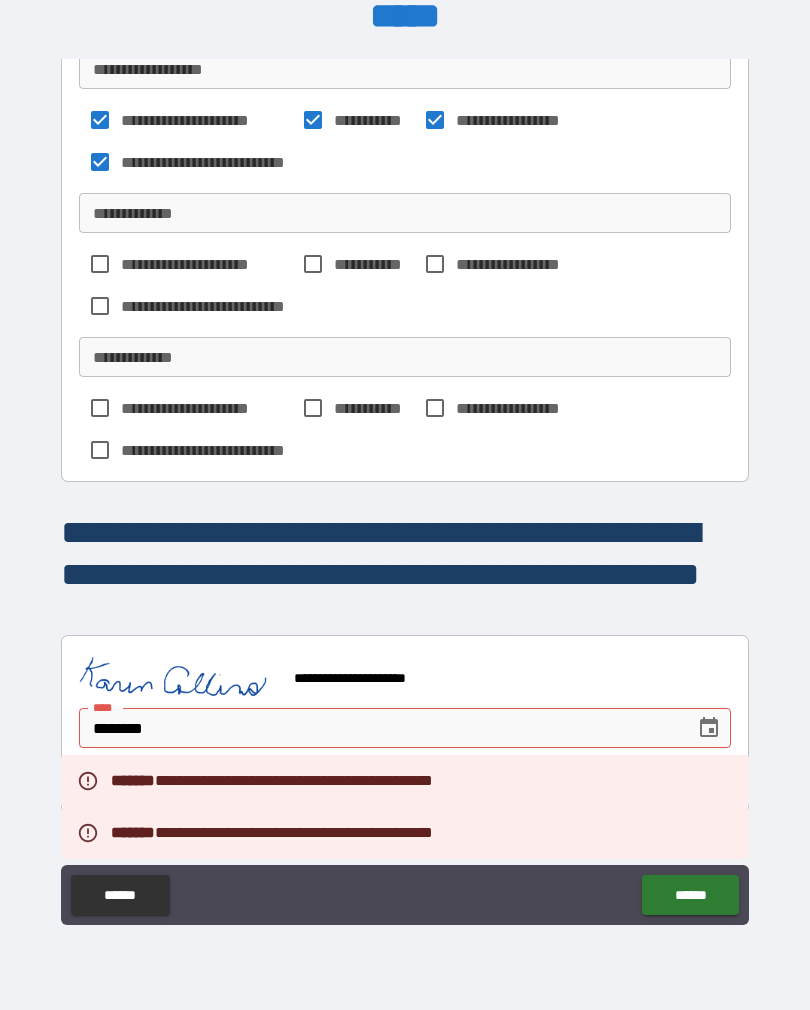 click on "********" at bounding box center [380, 728] 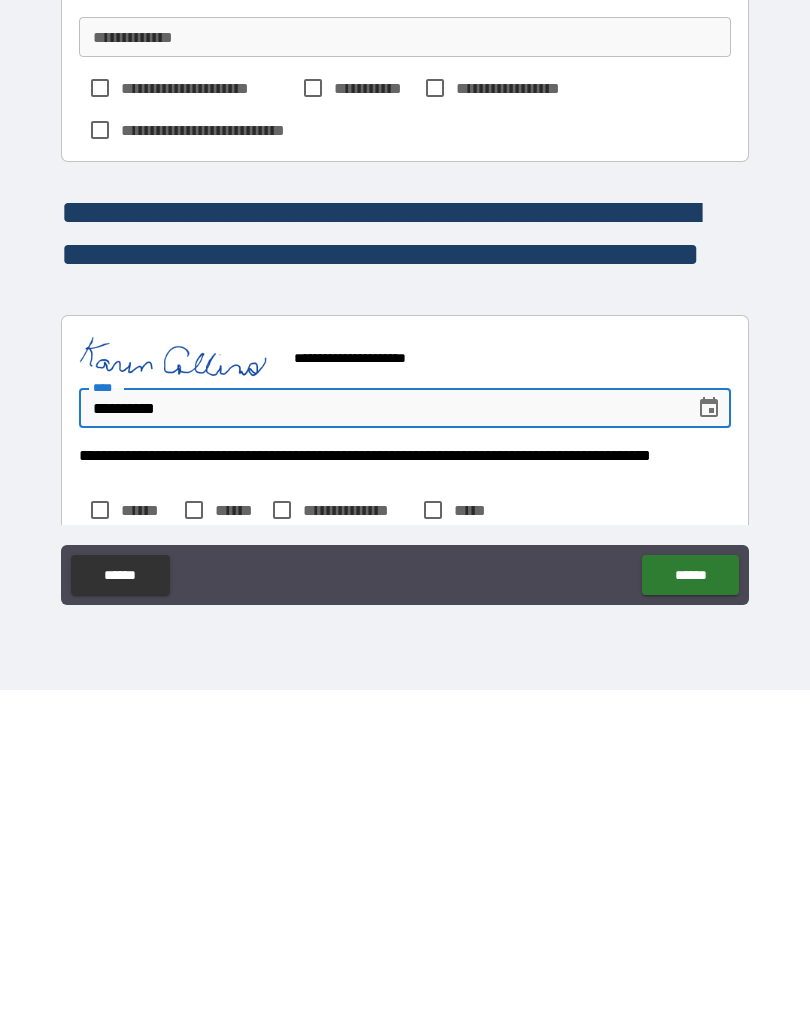 type on "**********" 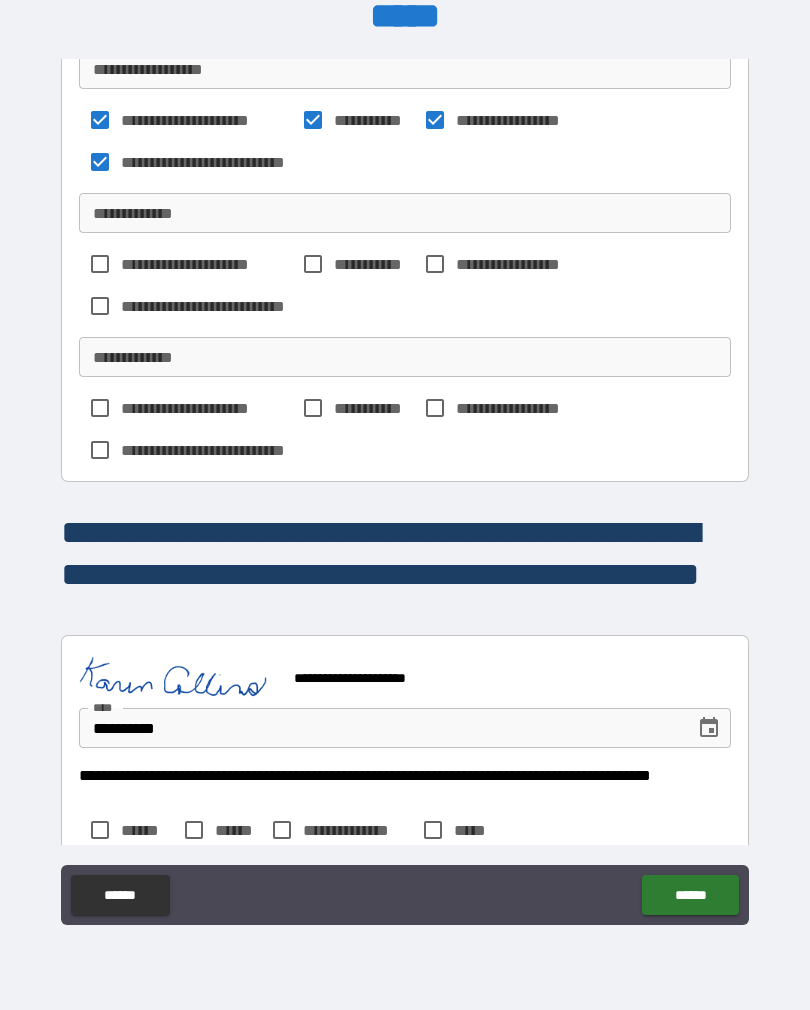 click on "******" at bounding box center (690, 895) 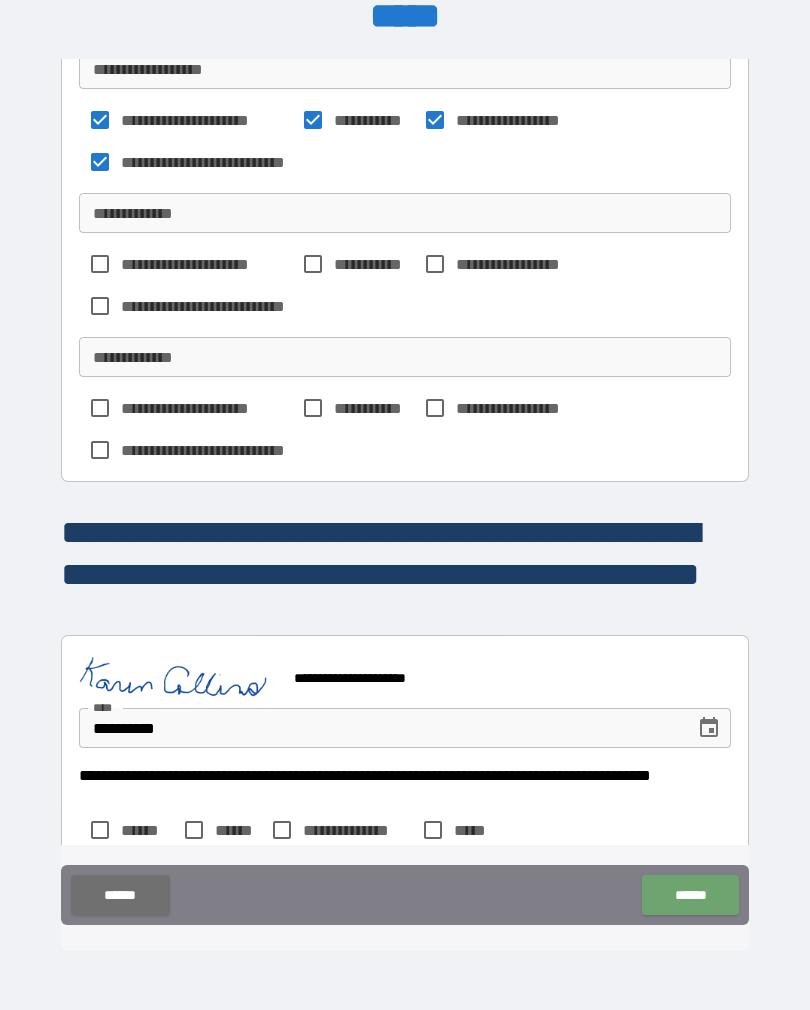 click on "******" at bounding box center (690, 895) 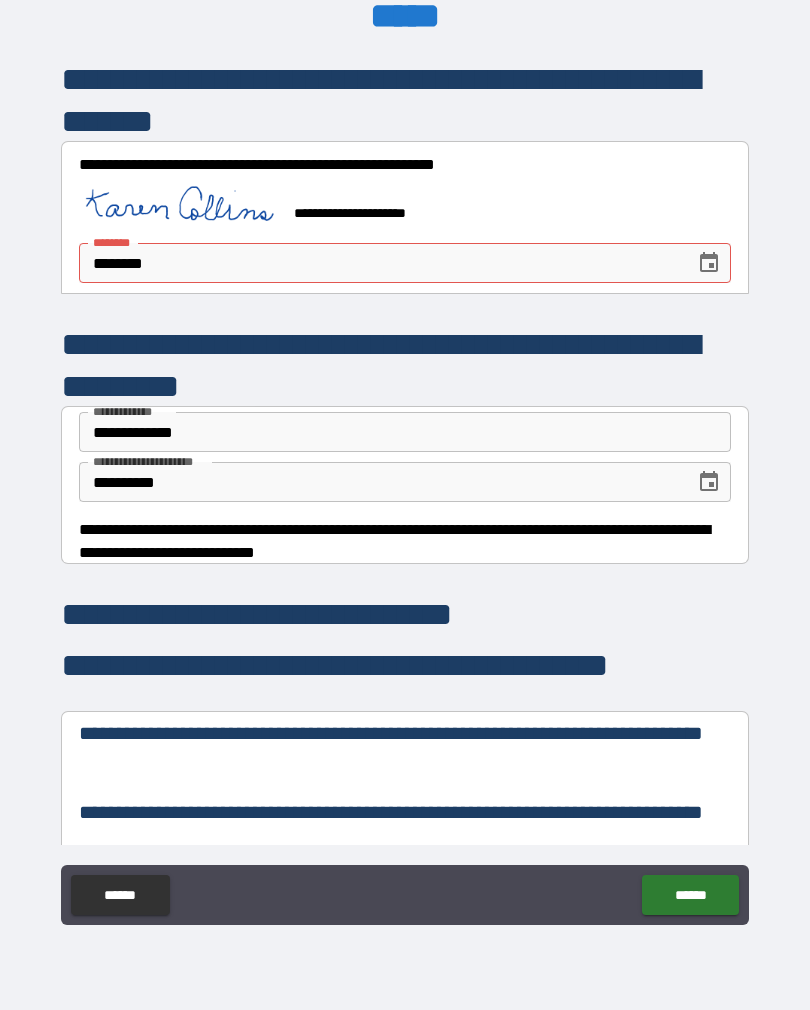 scroll, scrollTop: 0, scrollLeft: 0, axis: both 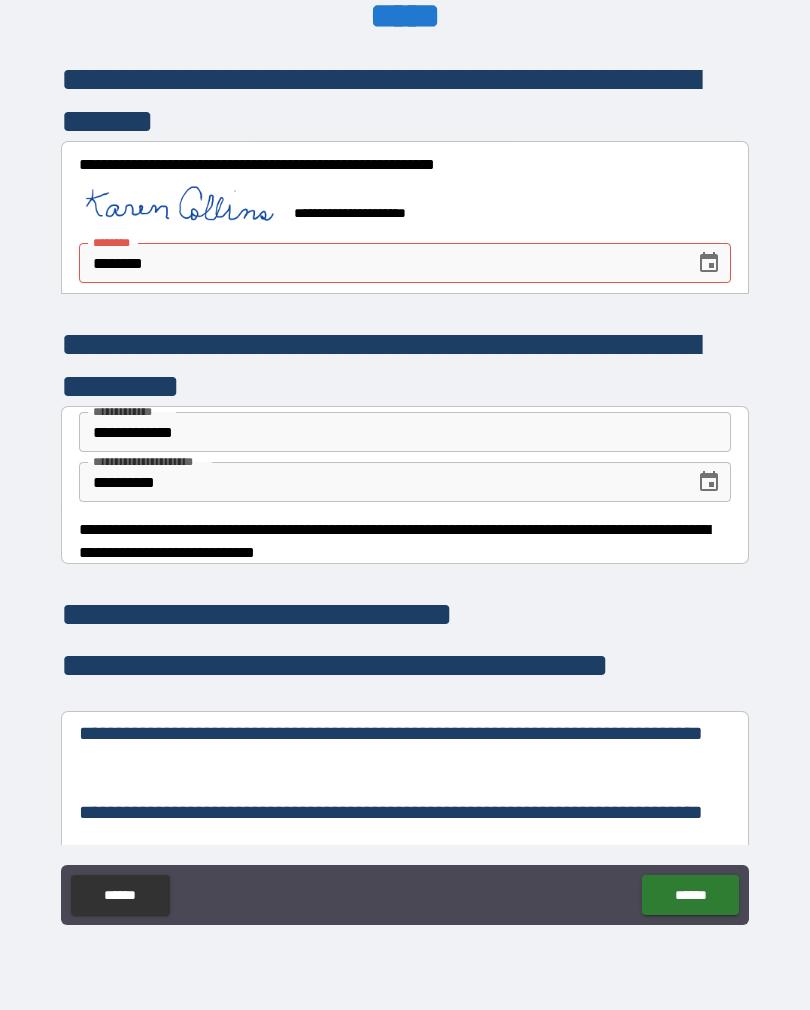 click on "********" at bounding box center (380, 263) 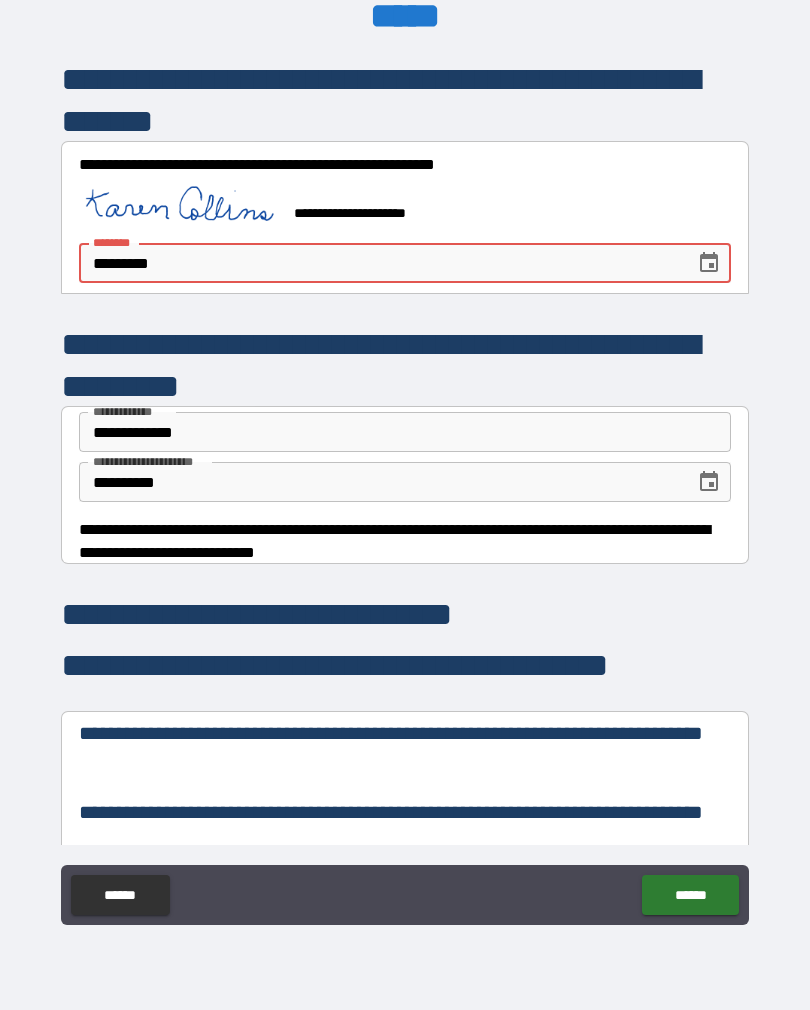 type on "**********" 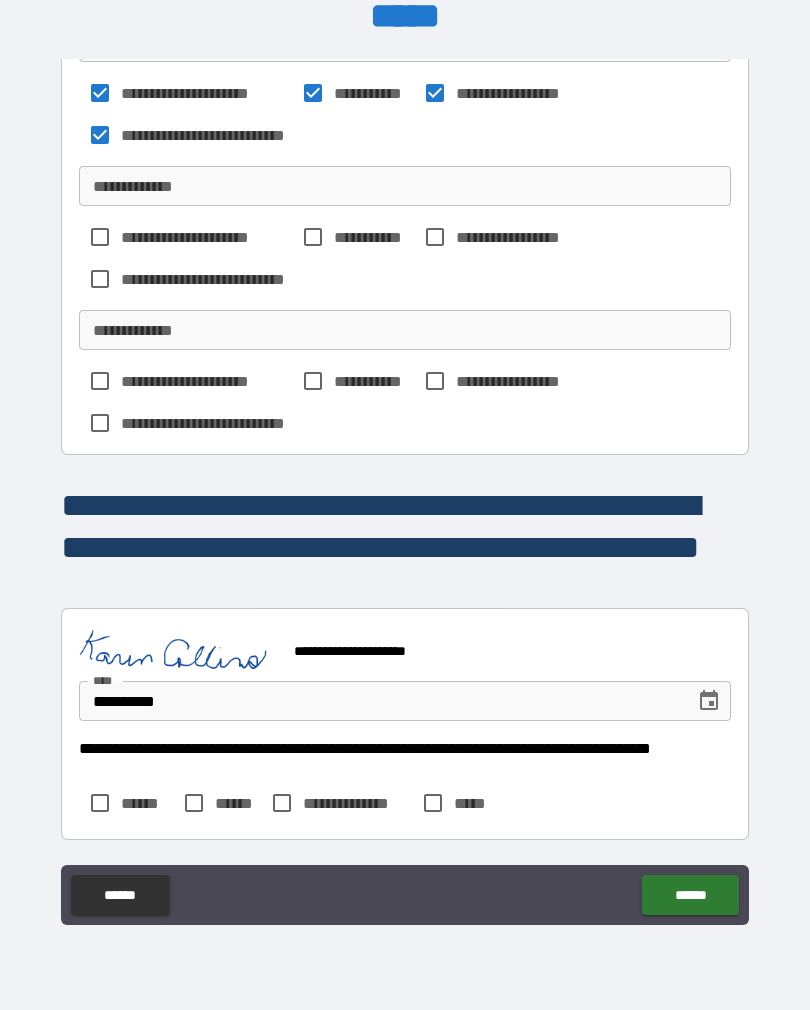 scroll, scrollTop: 968, scrollLeft: 0, axis: vertical 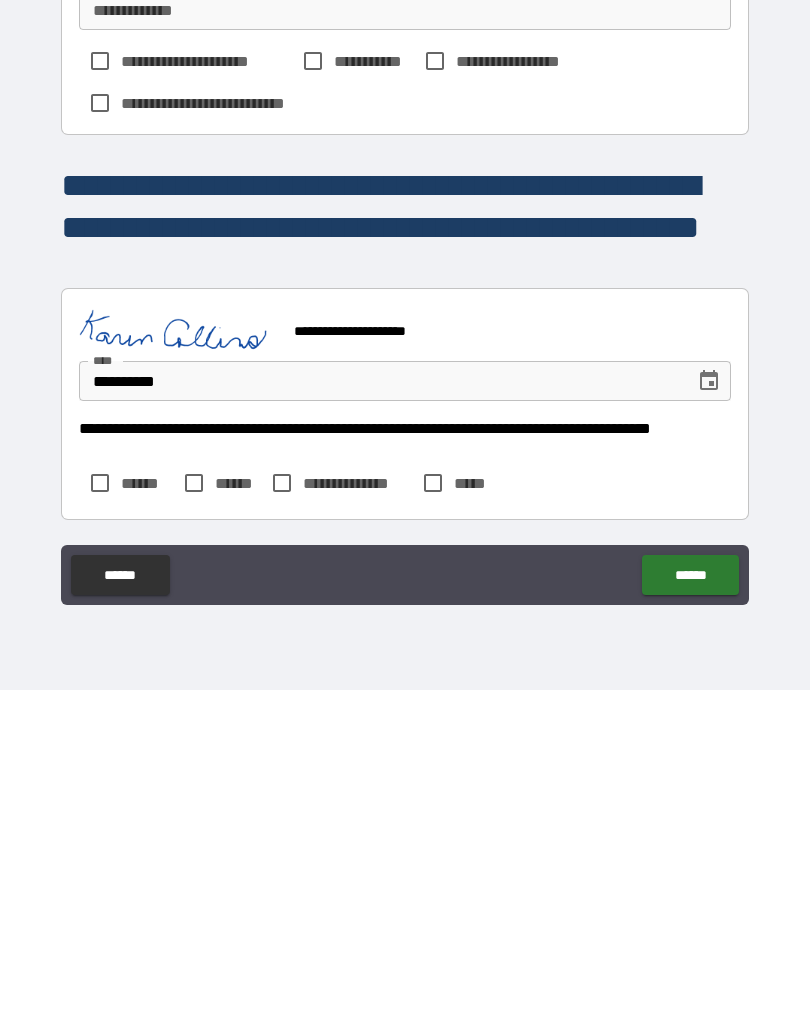 click on "******" at bounding box center [690, 895] 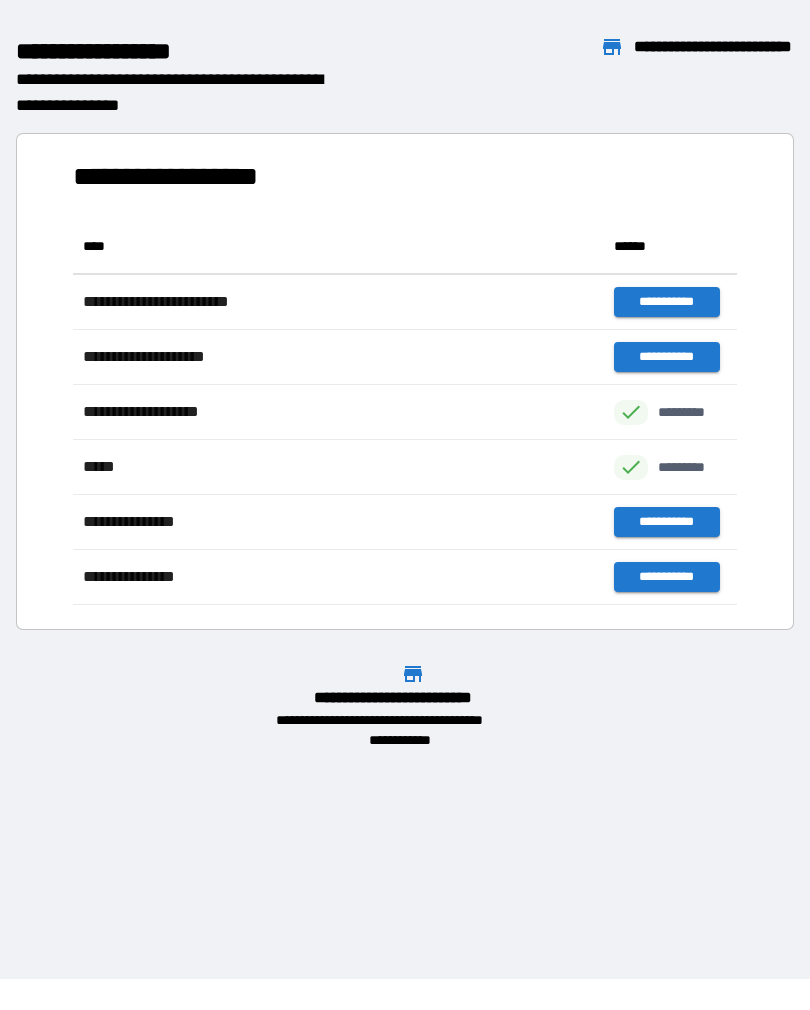 scroll, scrollTop: 1, scrollLeft: 1, axis: both 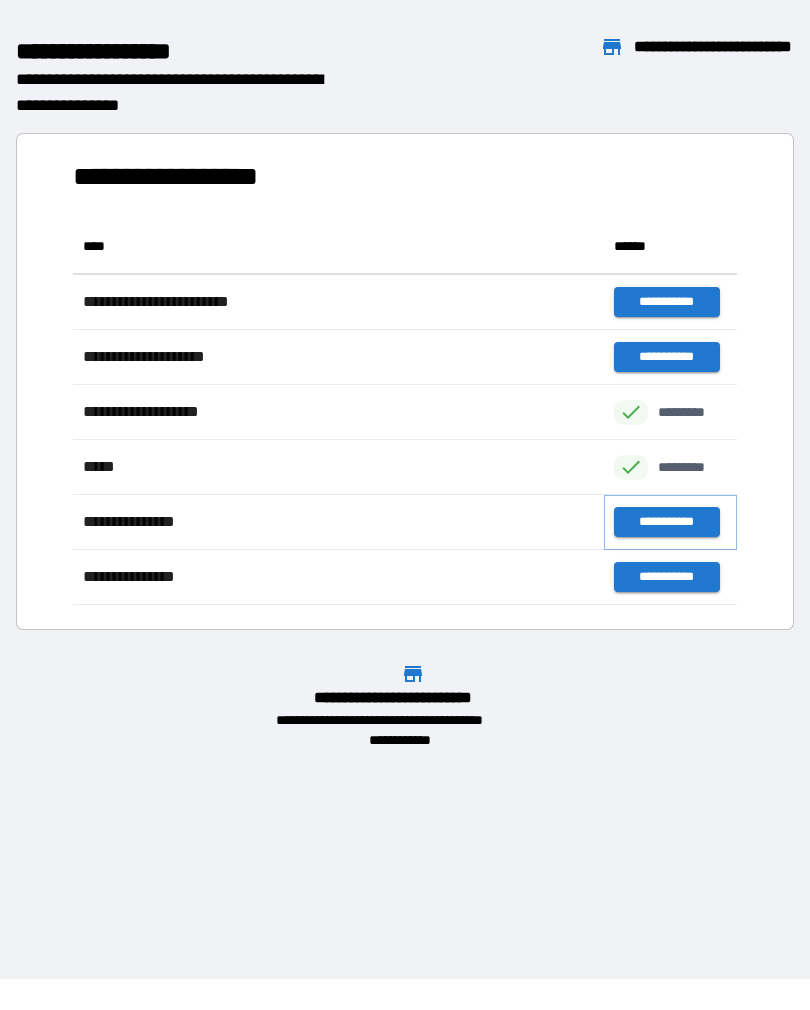 click on "**********" at bounding box center (666, 522) 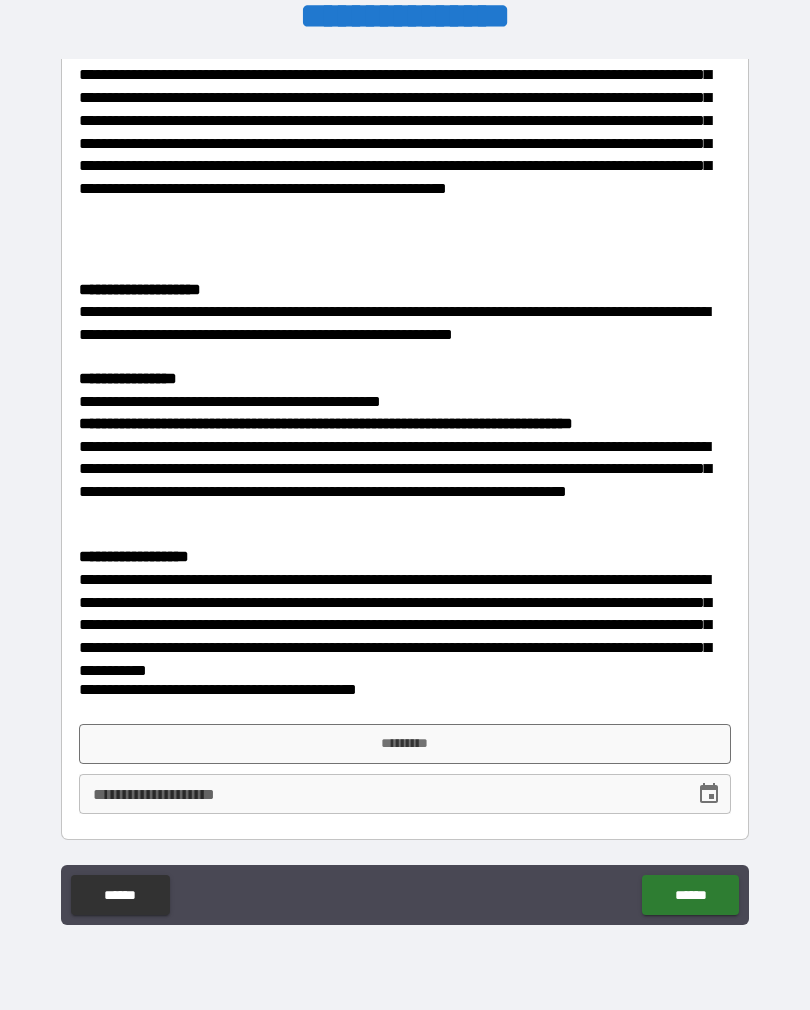 scroll, scrollTop: 1237, scrollLeft: 0, axis: vertical 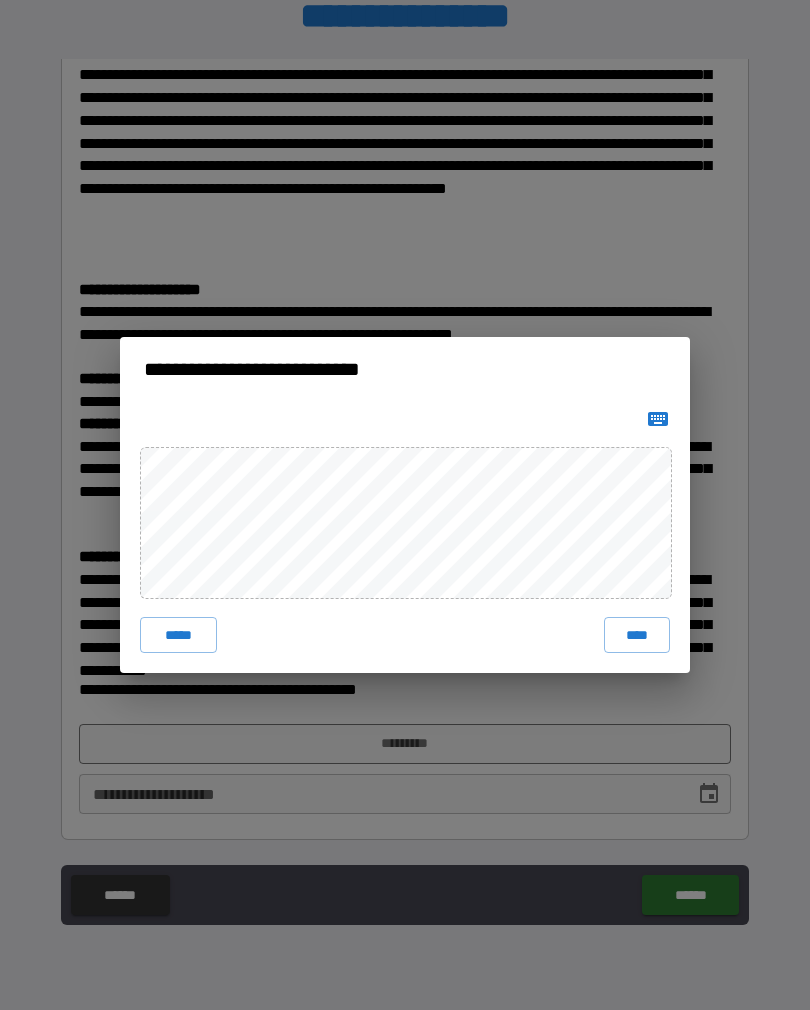 click on "****" at bounding box center (637, 635) 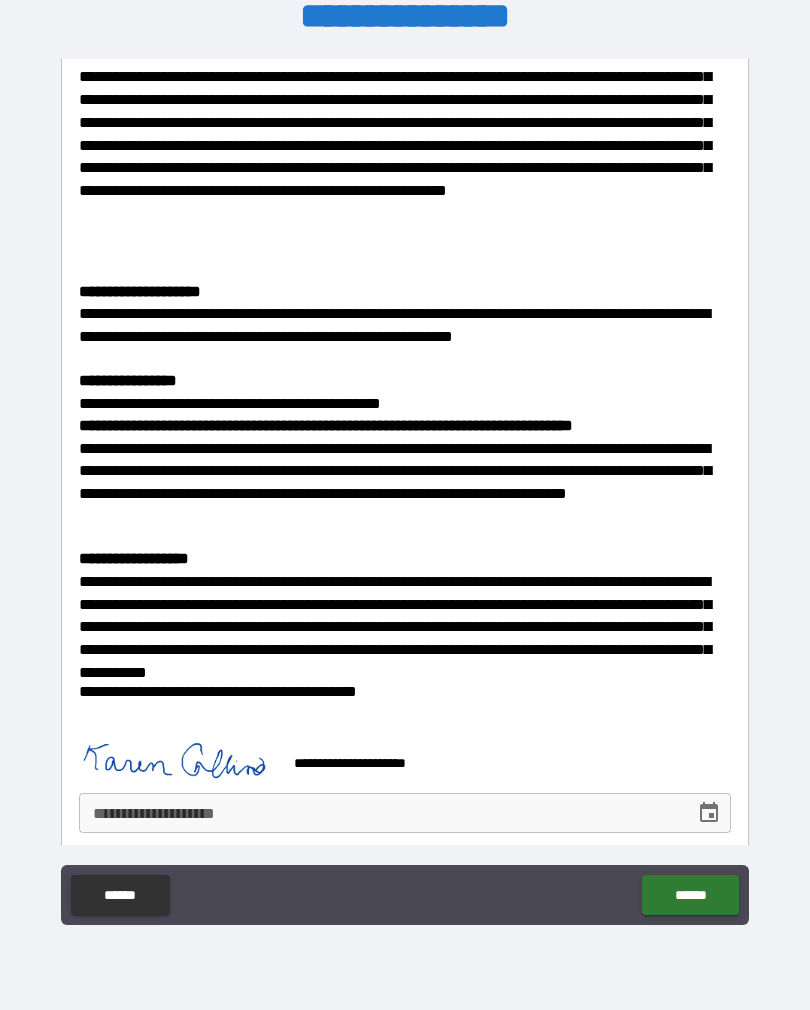 click on "**********" at bounding box center (380, 813) 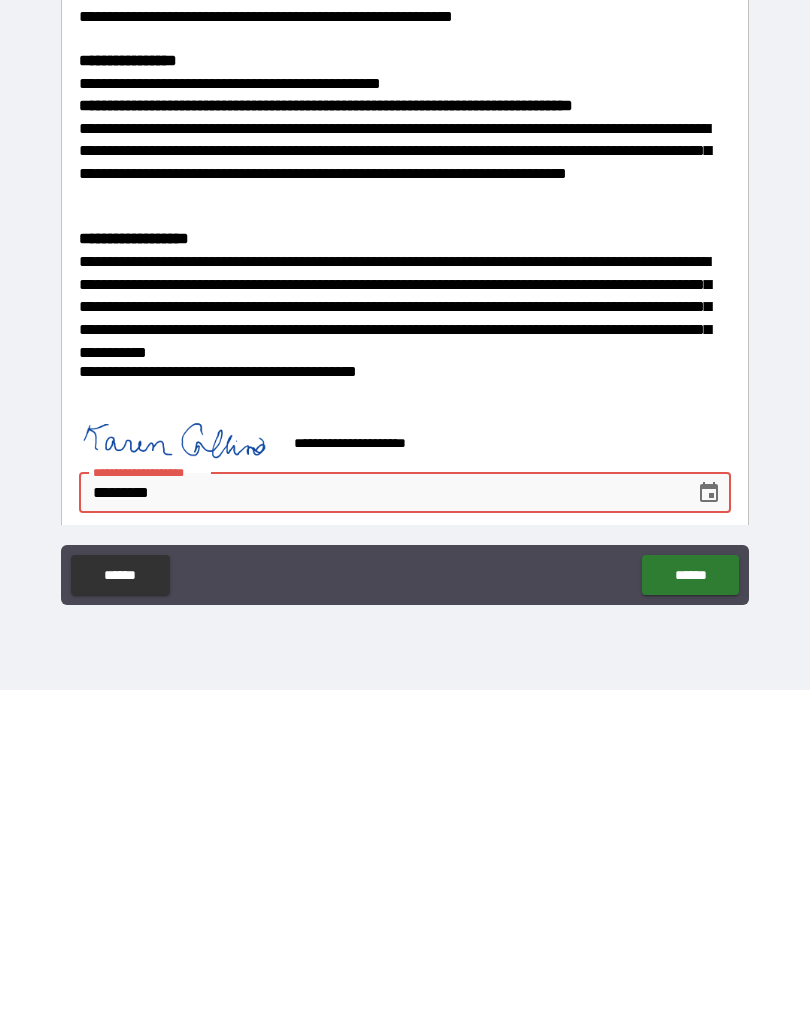 type on "**********" 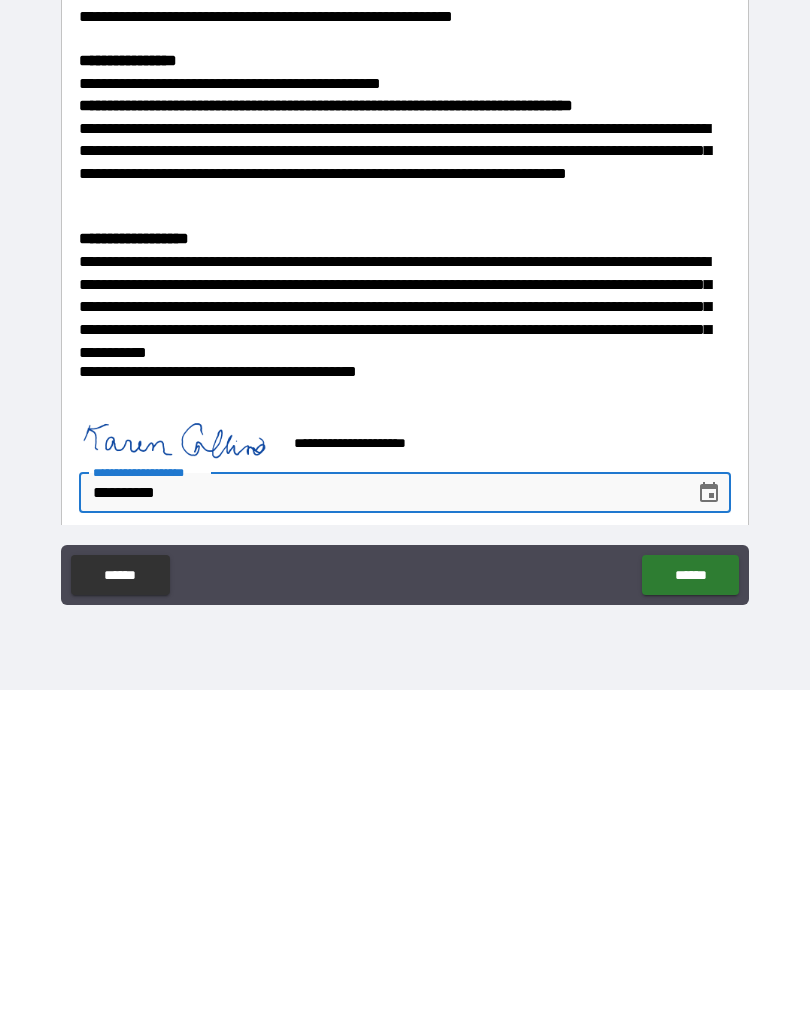 click on "******" at bounding box center (690, 895) 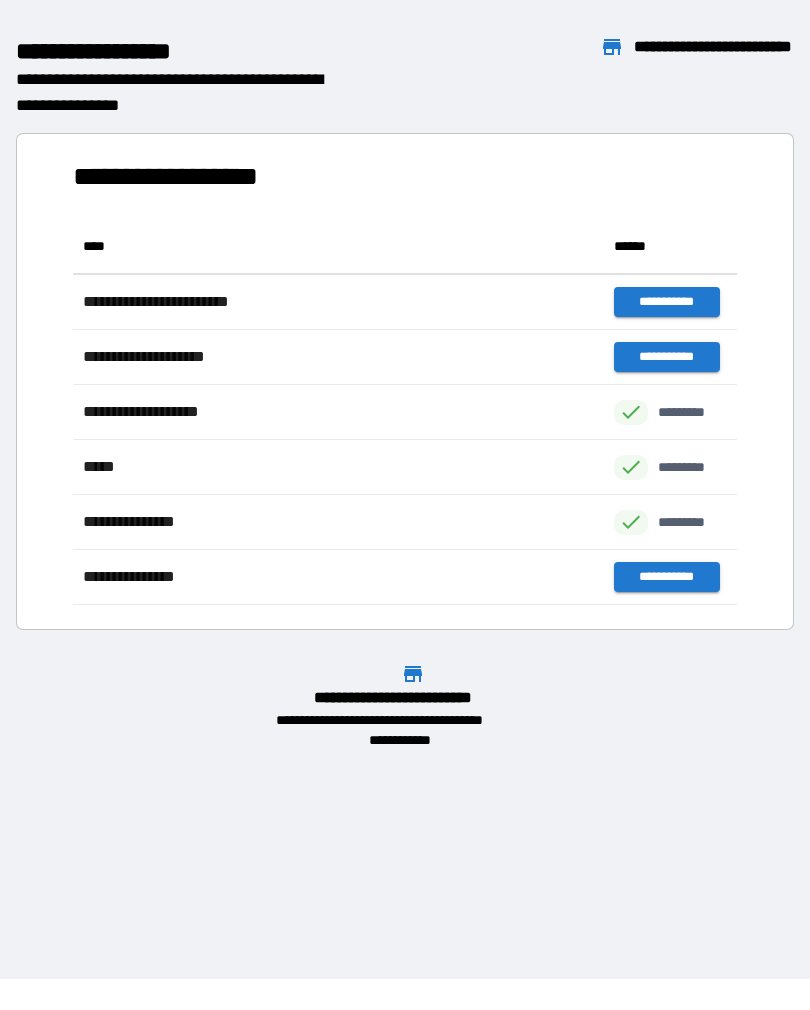 scroll, scrollTop: 386, scrollLeft: 664, axis: both 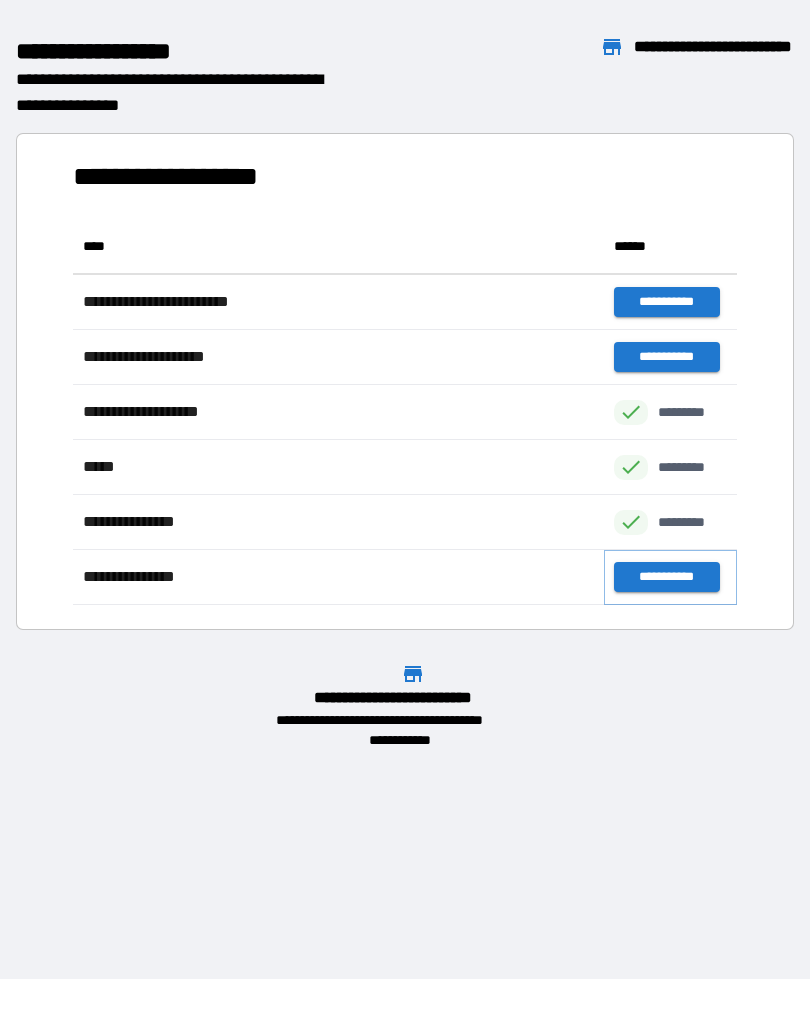 click on "**********" at bounding box center [666, 577] 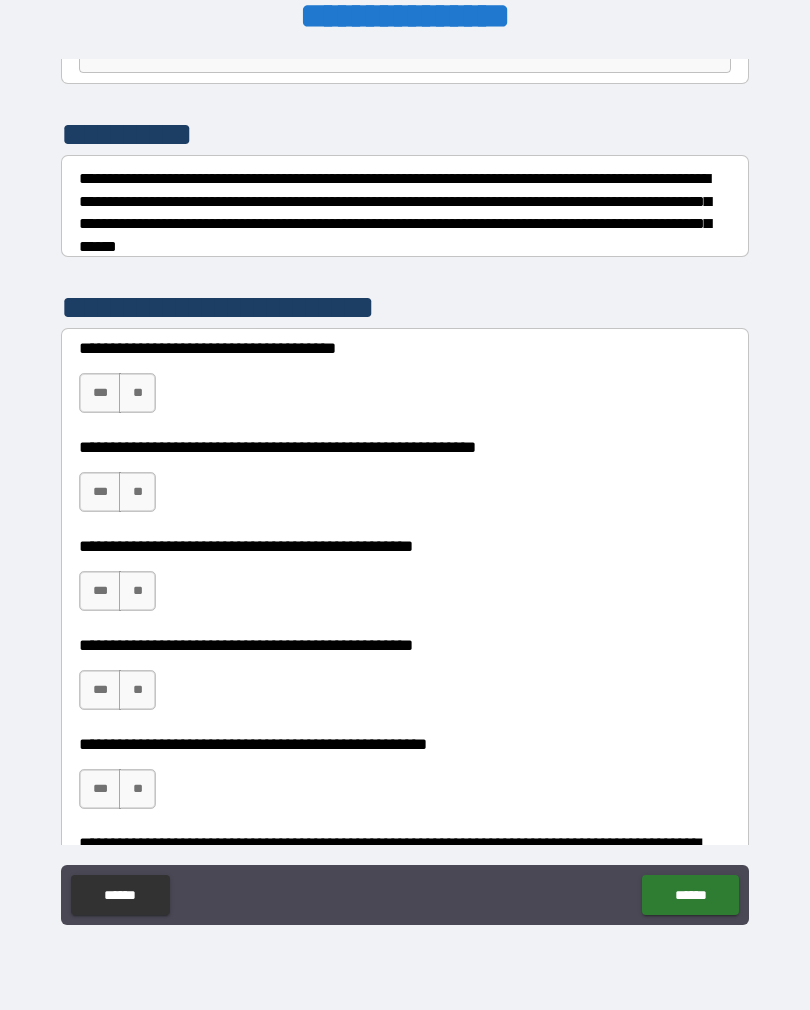 scroll, scrollTop: 229, scrollLeft: 0, axis: vertical 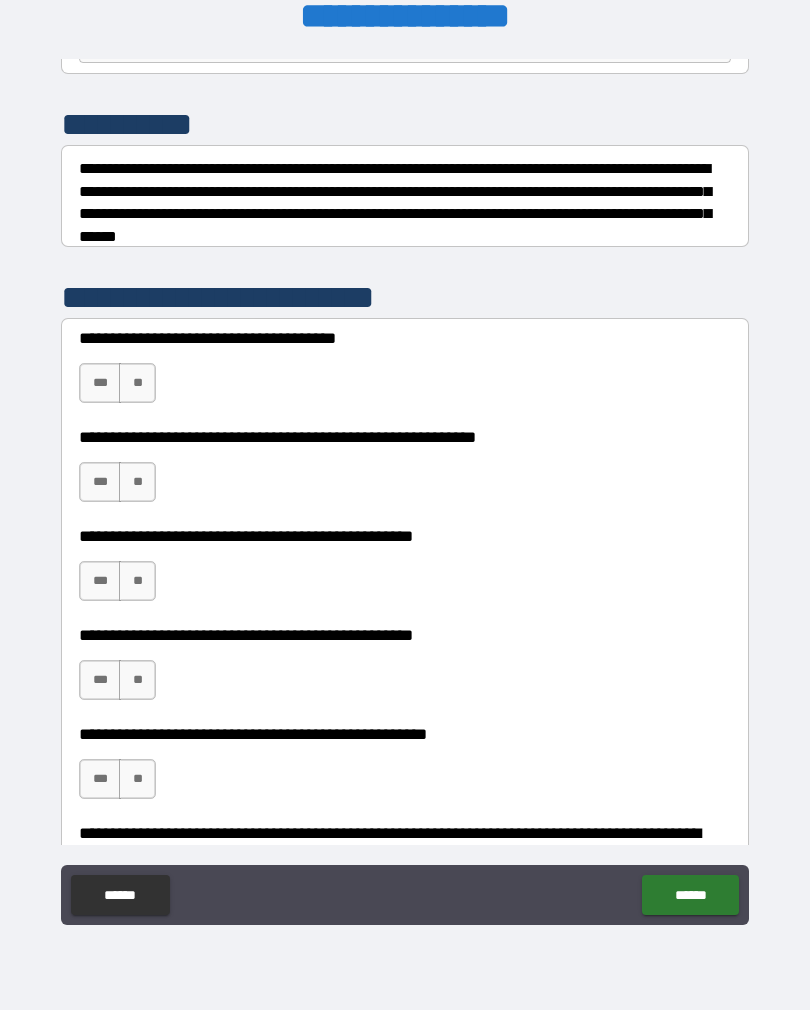 click on "**" at bounding box center [137, 383] 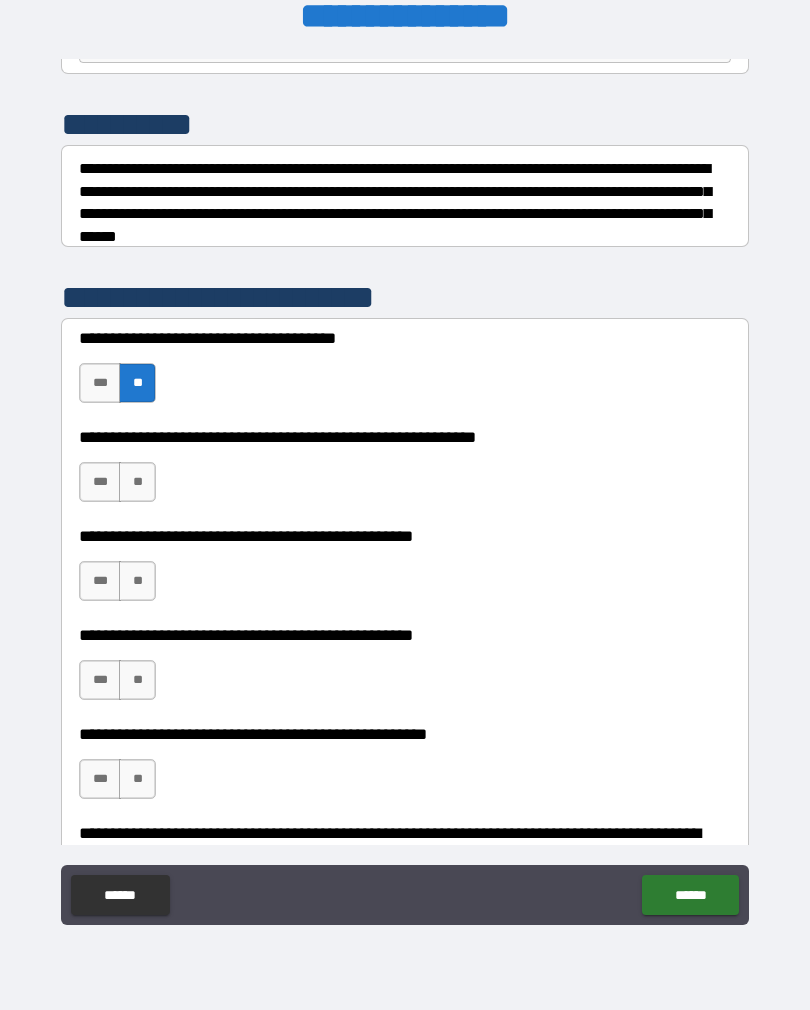 click on "**" at bounding box center [137, 482] 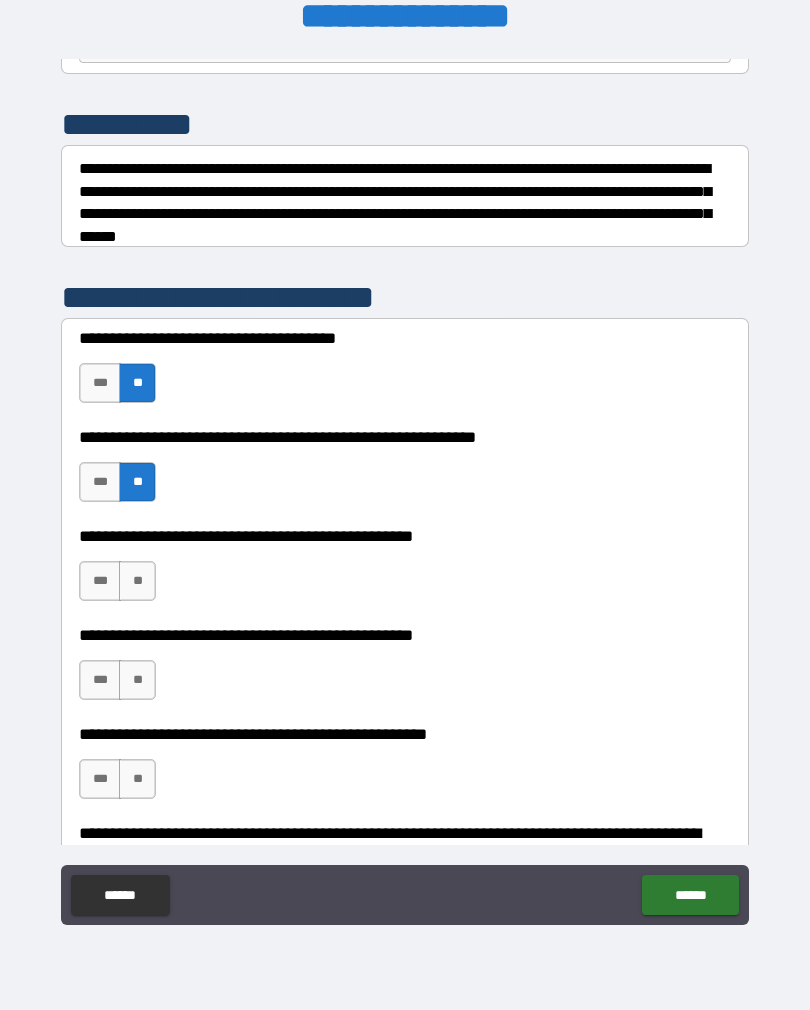click on "**" at bounding box center [137, 581] 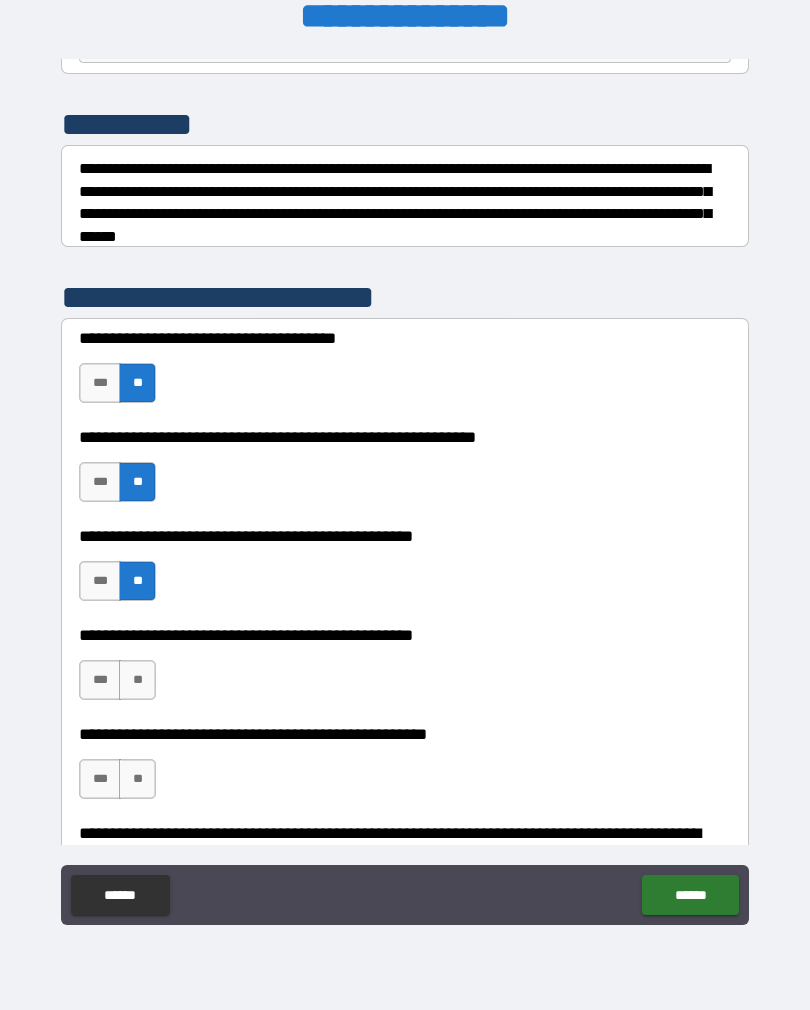 click on "**" at bounding box center [137, 779] 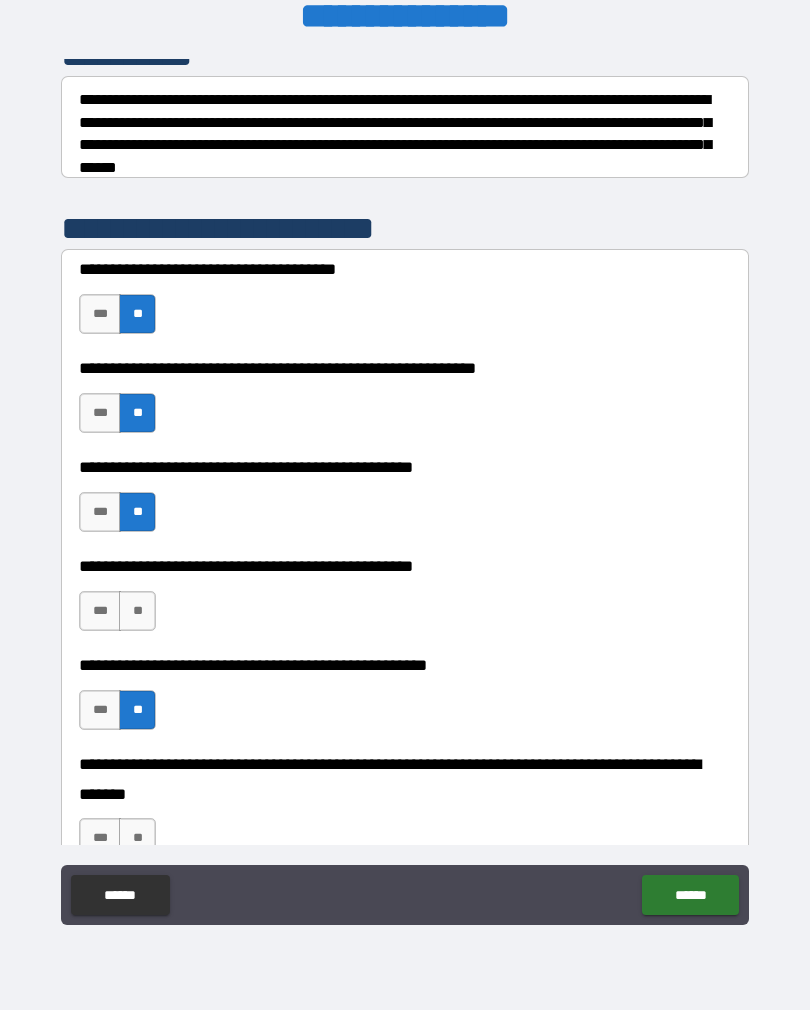 scroll, scrollTop: 320, scrollLeft: 0, axis: vertical 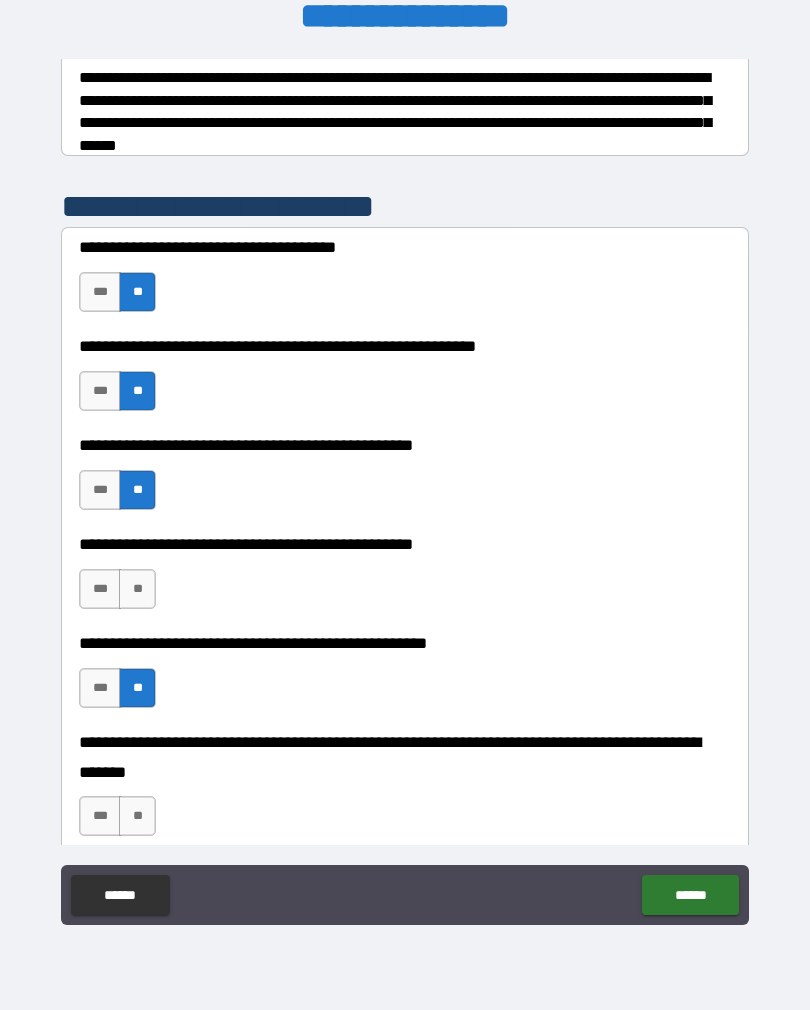 click on "***" at bounding box center [100, 589] 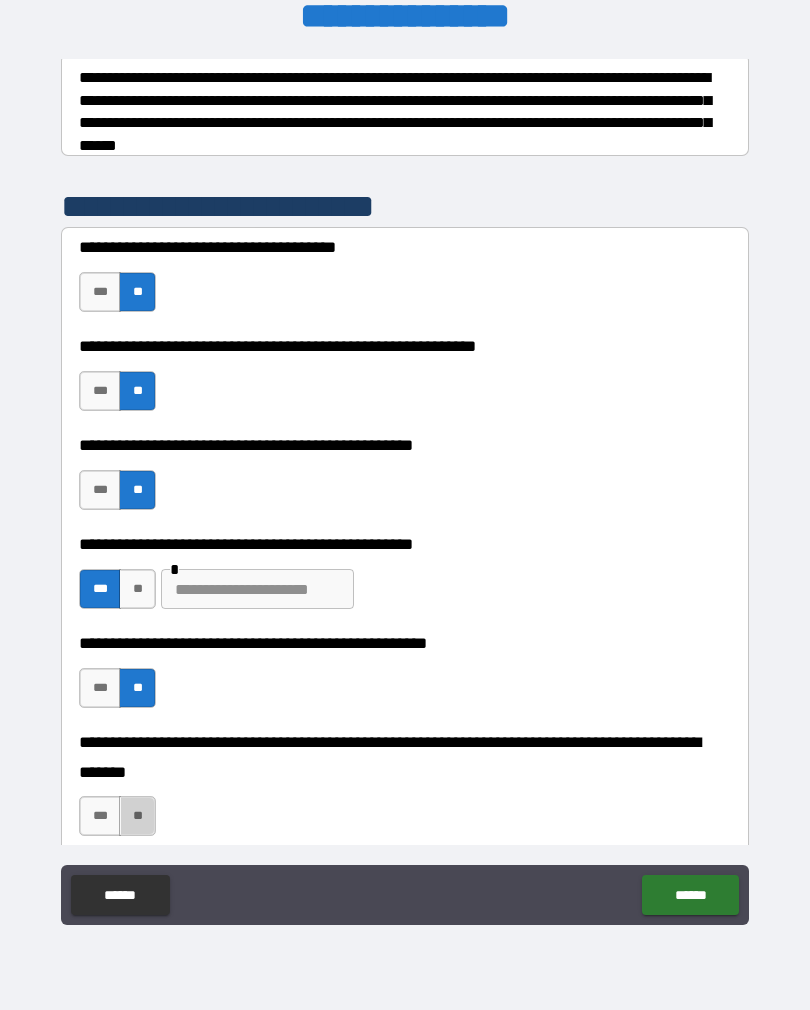 click on "**" at bounding box center (137, 816) 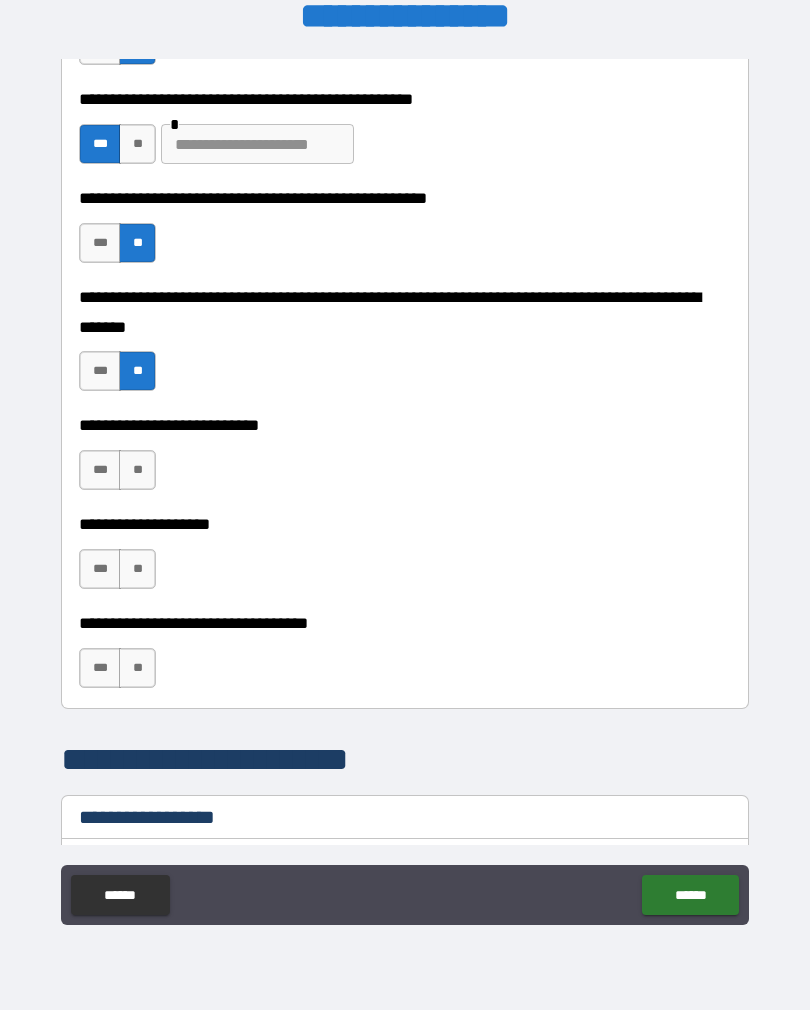 scroll, scrollTop: 768, scrollLeft: 0, axis: vertical 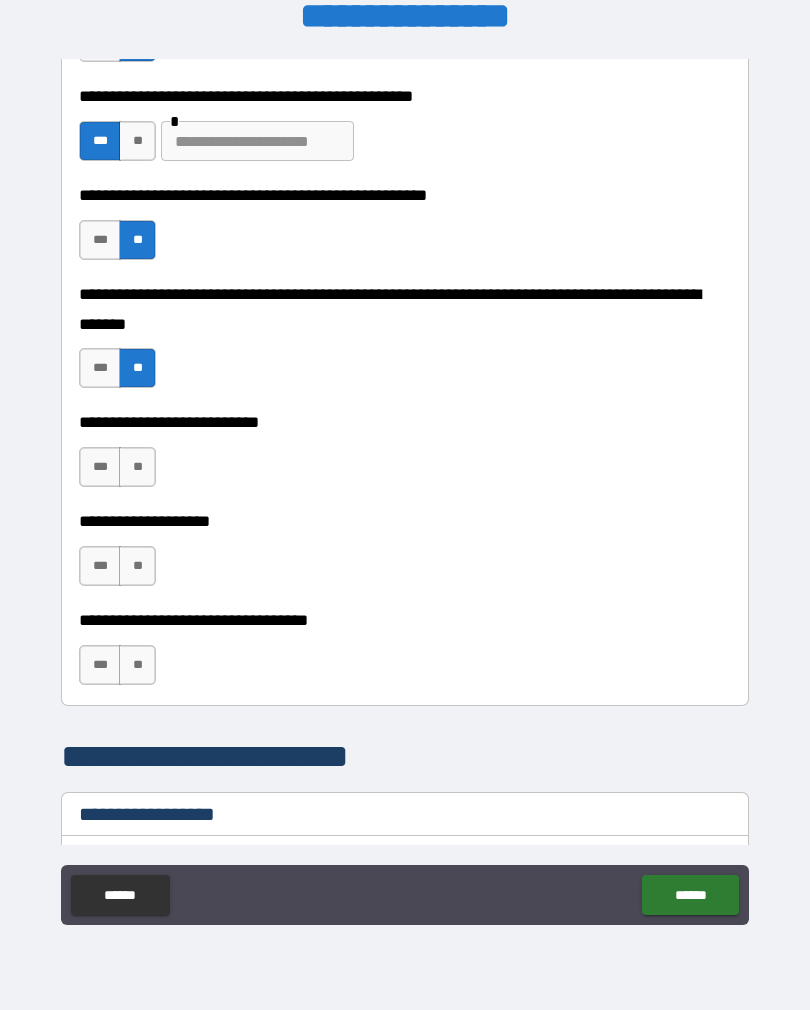 click on "**" at bounding box center [137, 467] 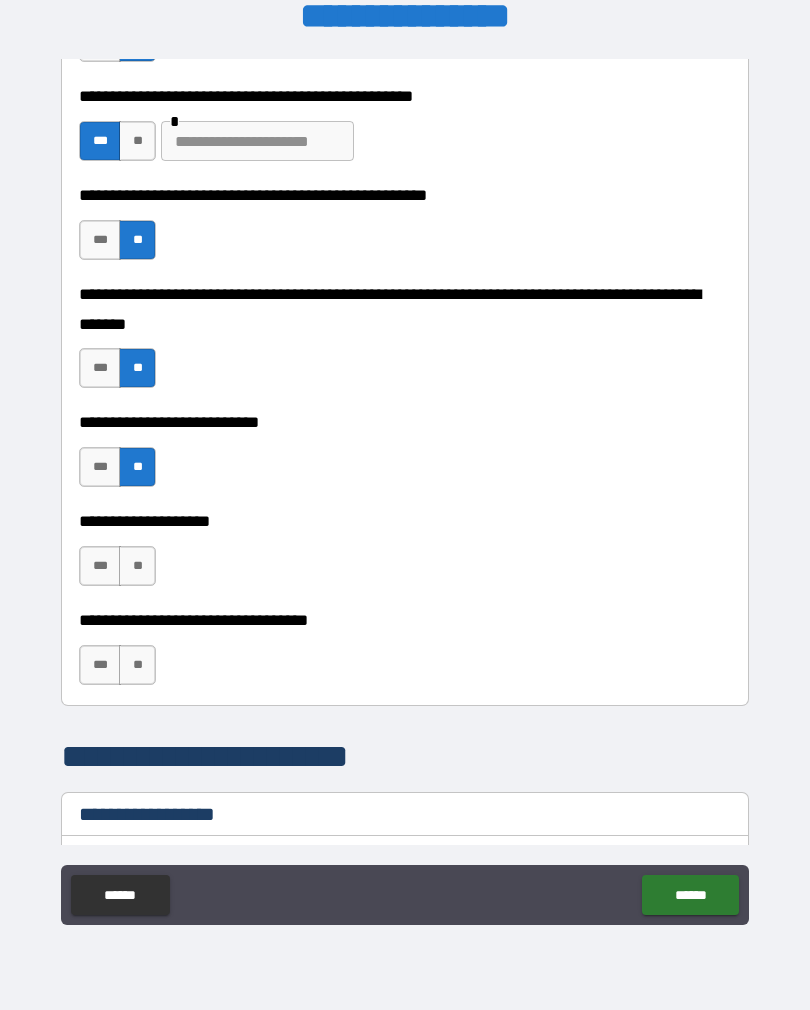 click on "**" at bounding box center (137, 566) 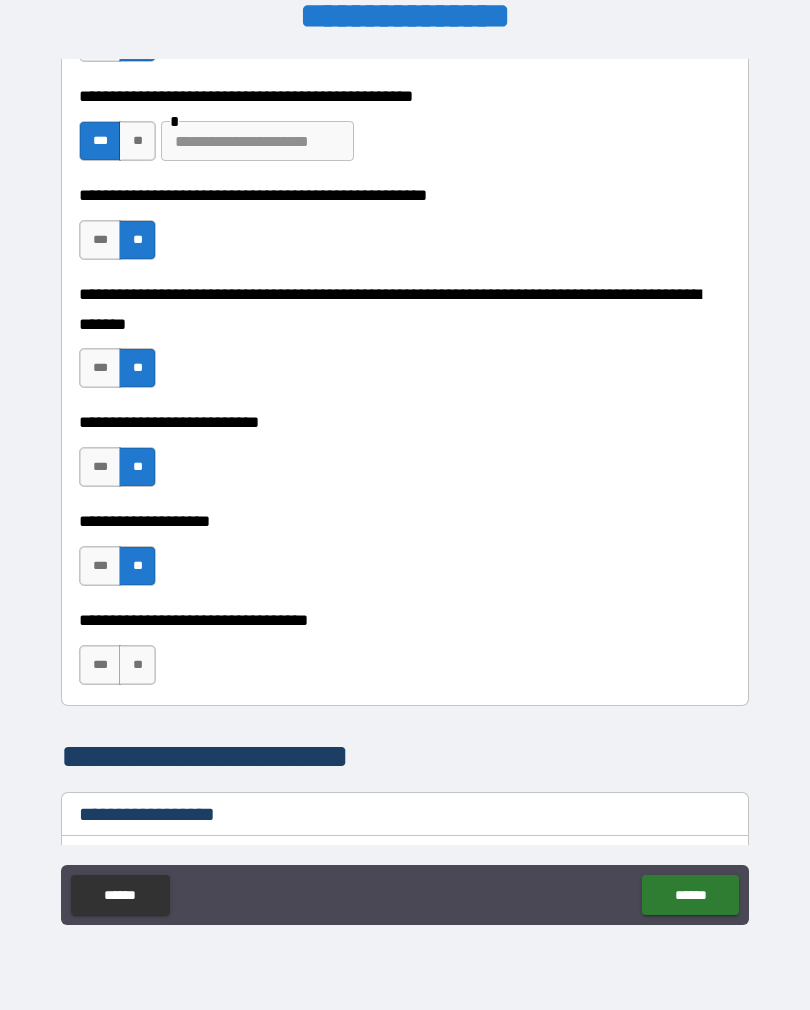 click on "**" at bounding box center (137, 665) 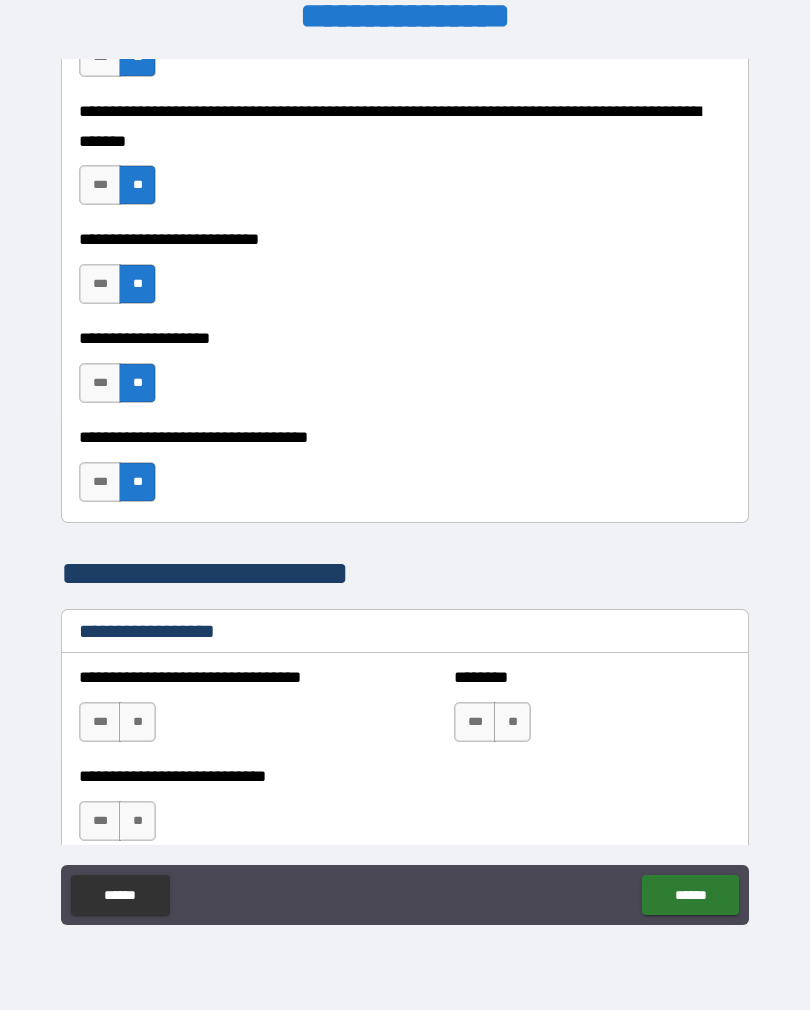 scroll, scrollTop: 979, scrollLeft: 0, axis: vertical 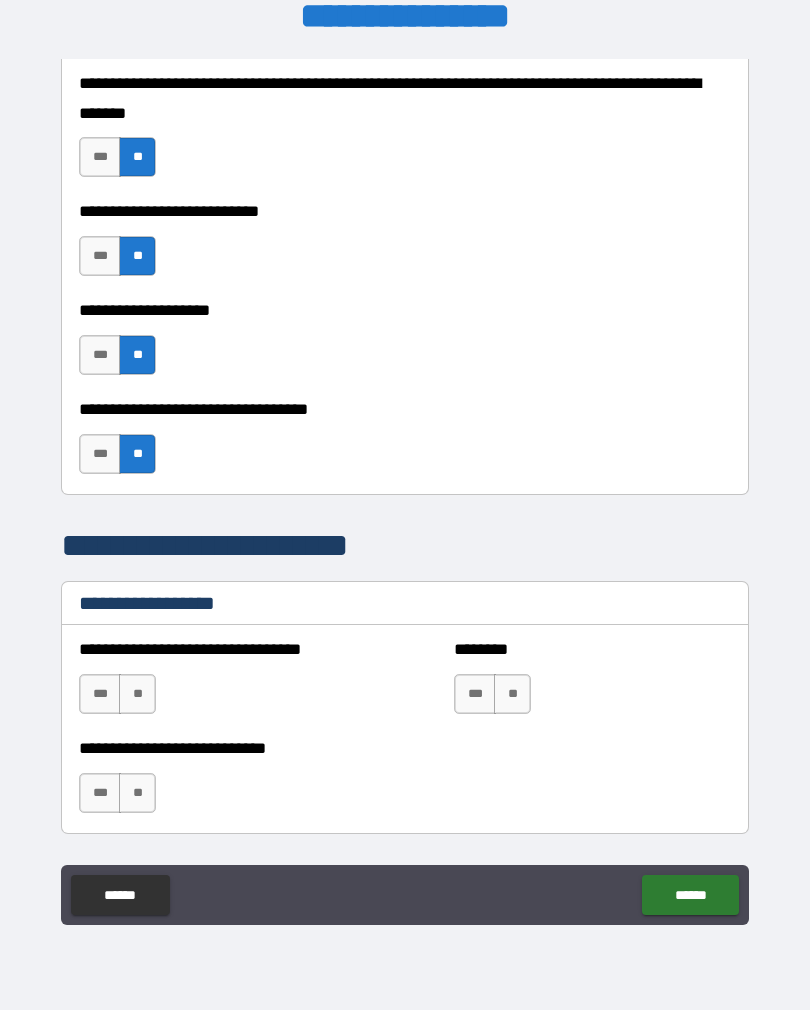 click on "**" at bounding box center [137, 694] 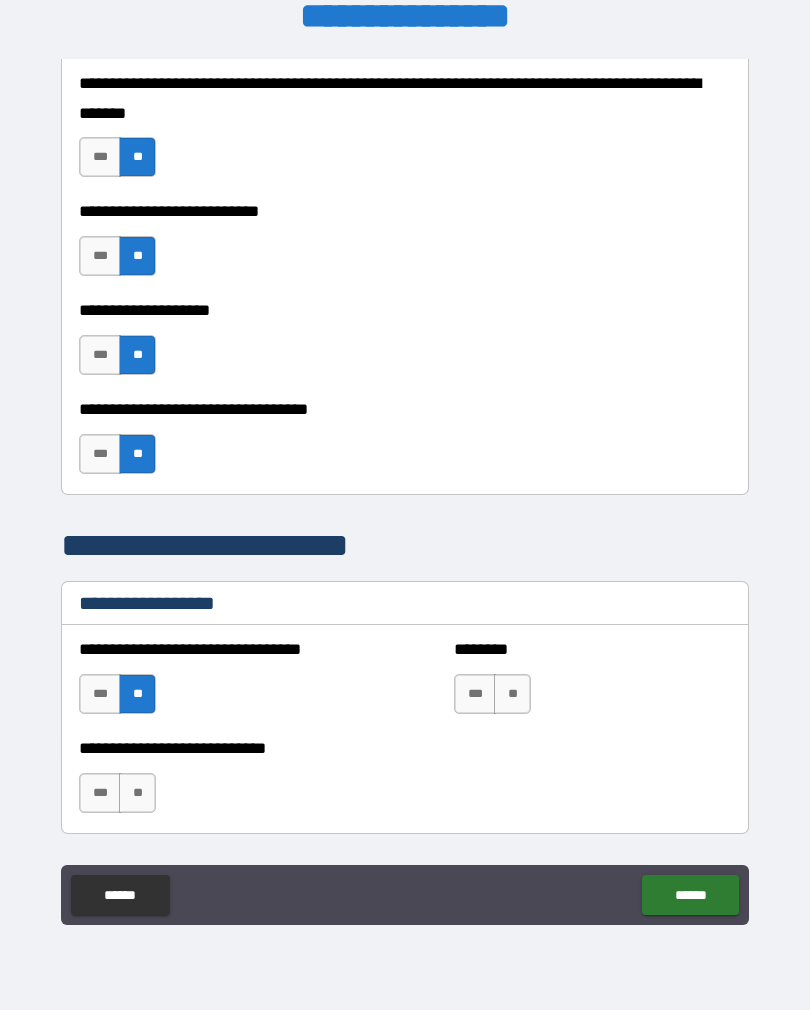 click on "**" at bounding box center (512, 694) 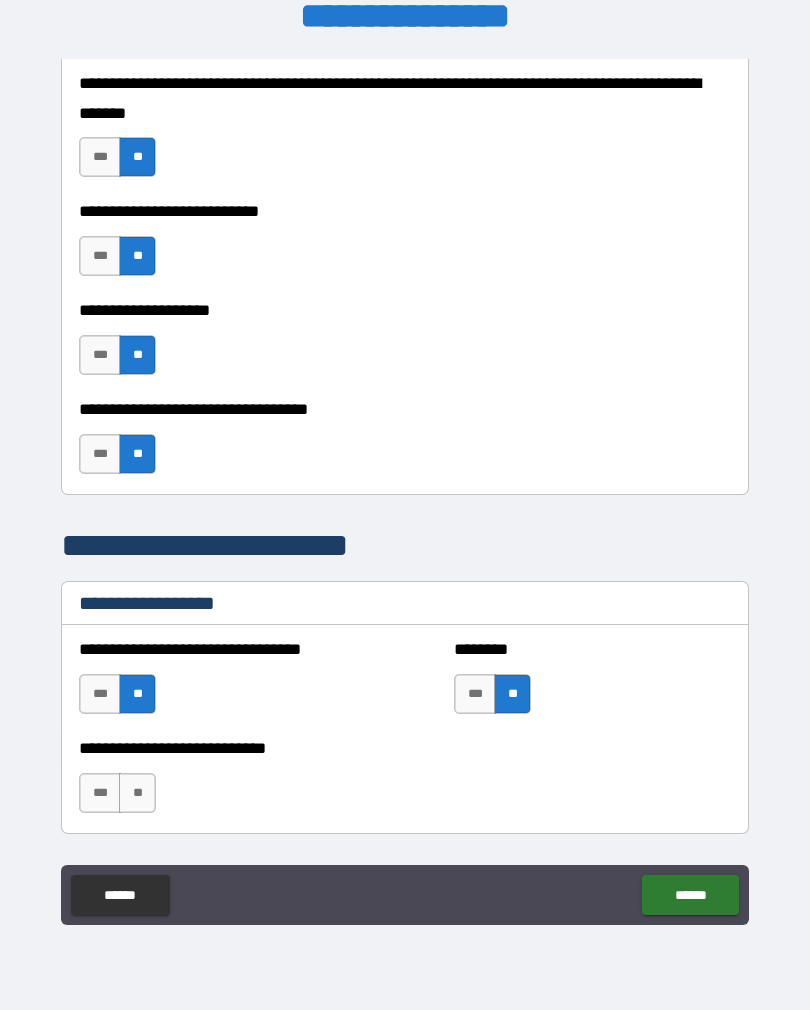 click on "**" at bounding box center (137, 793) 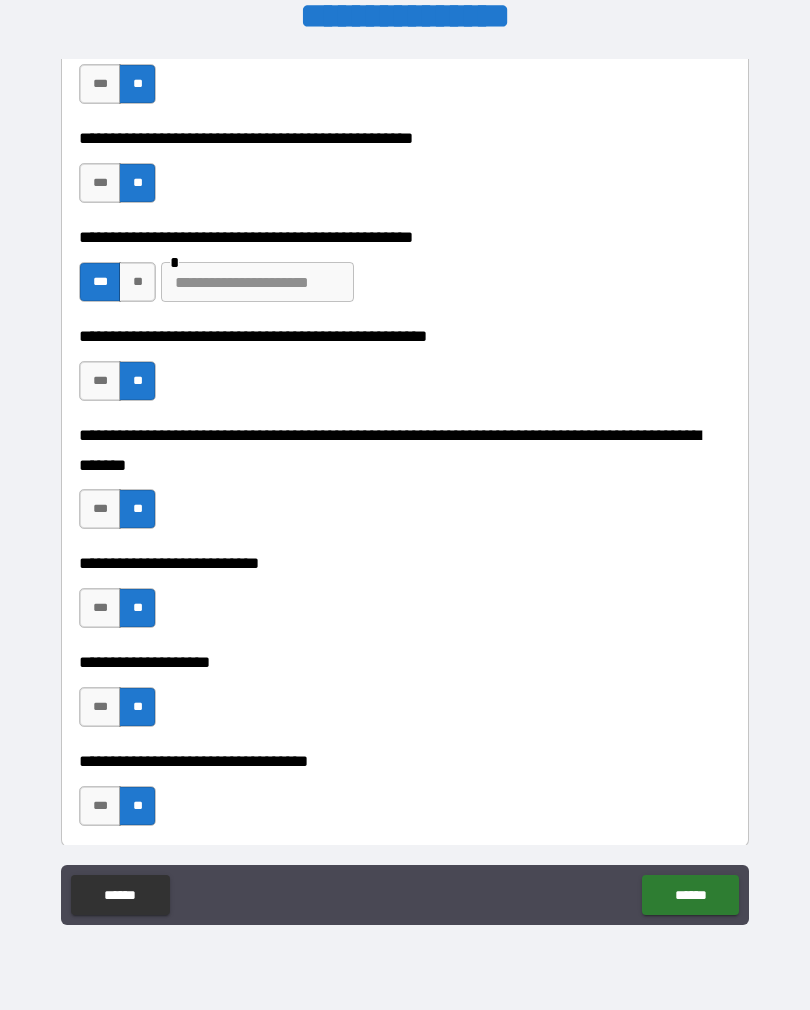 scroll, scrollTop: 628, scrollLeft: 0, axis: vertical 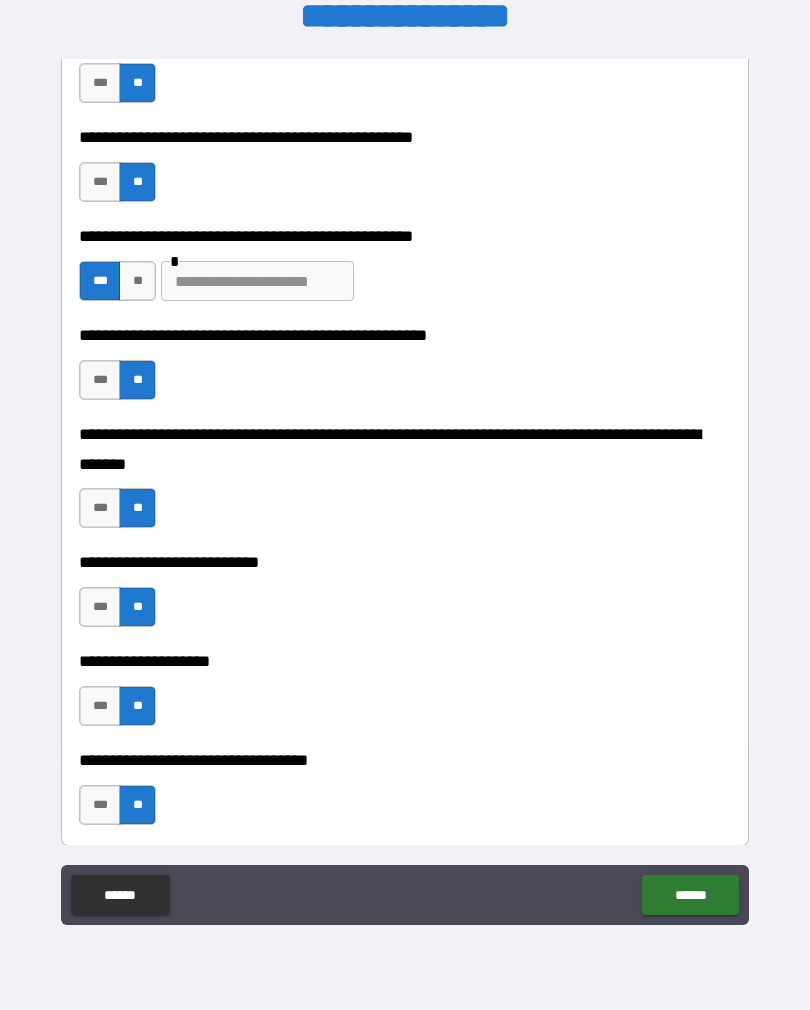 click at bounding box center [257, 281] 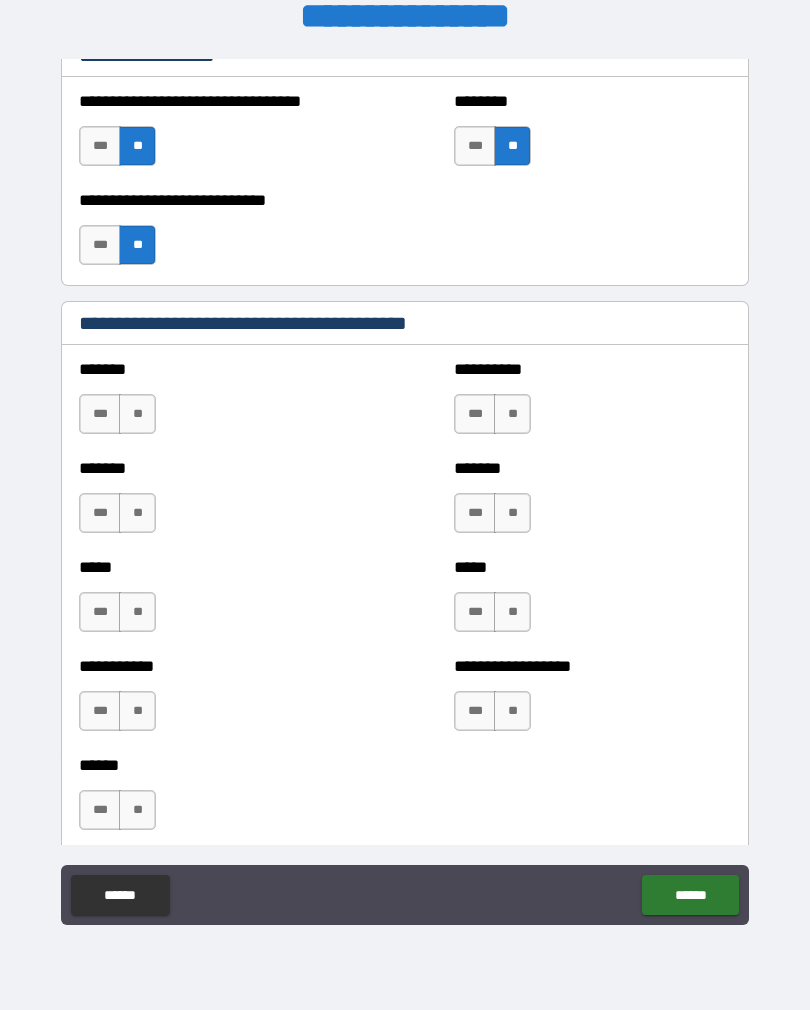 scroll, scrollTop: 1529, scrollLeft: 0, axis: vertical 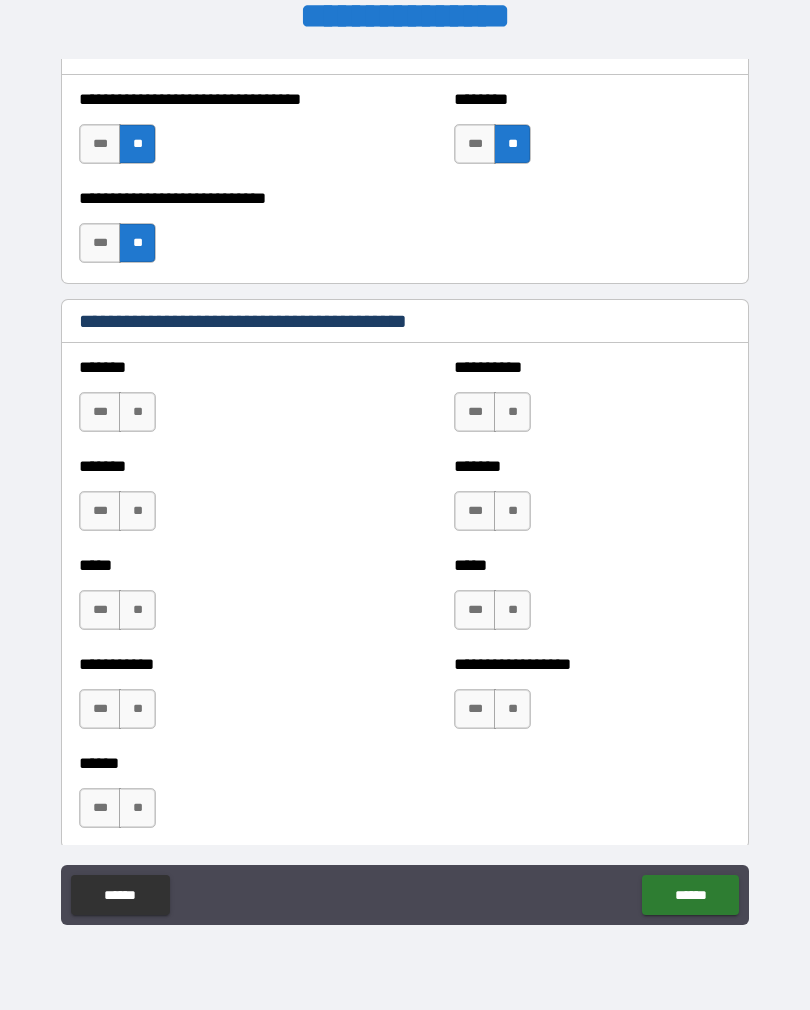 type on "***" 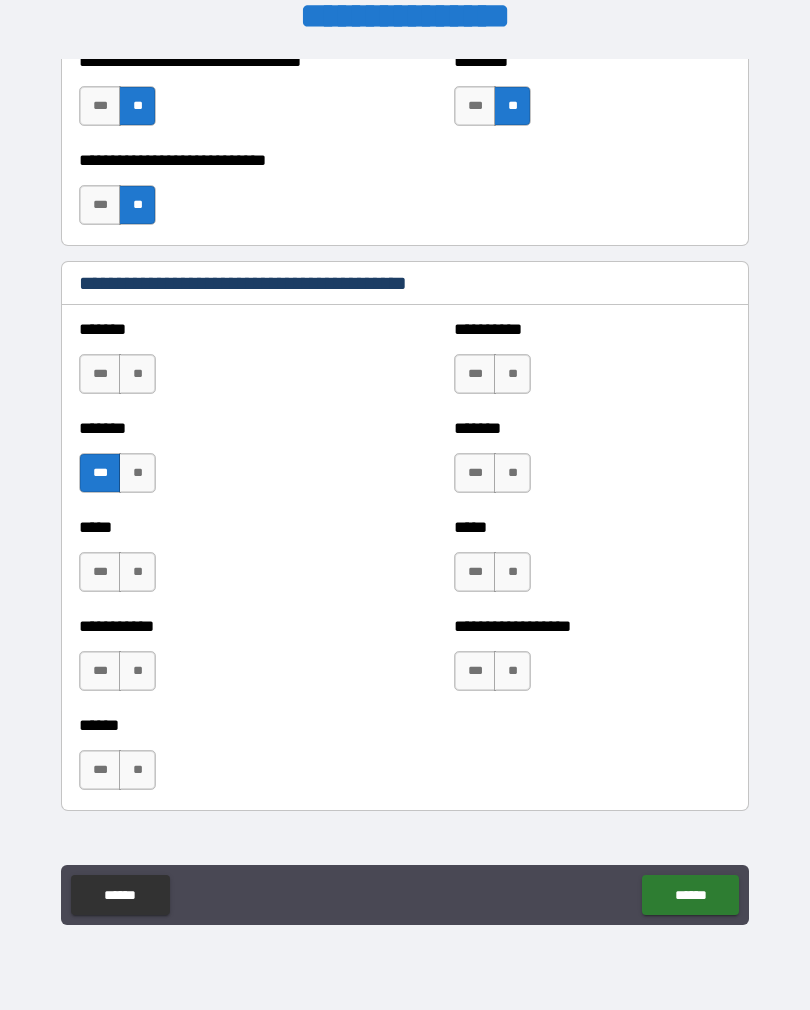 scroll, scrollTop: 1570, scrollLeft: 0, axis: vertical 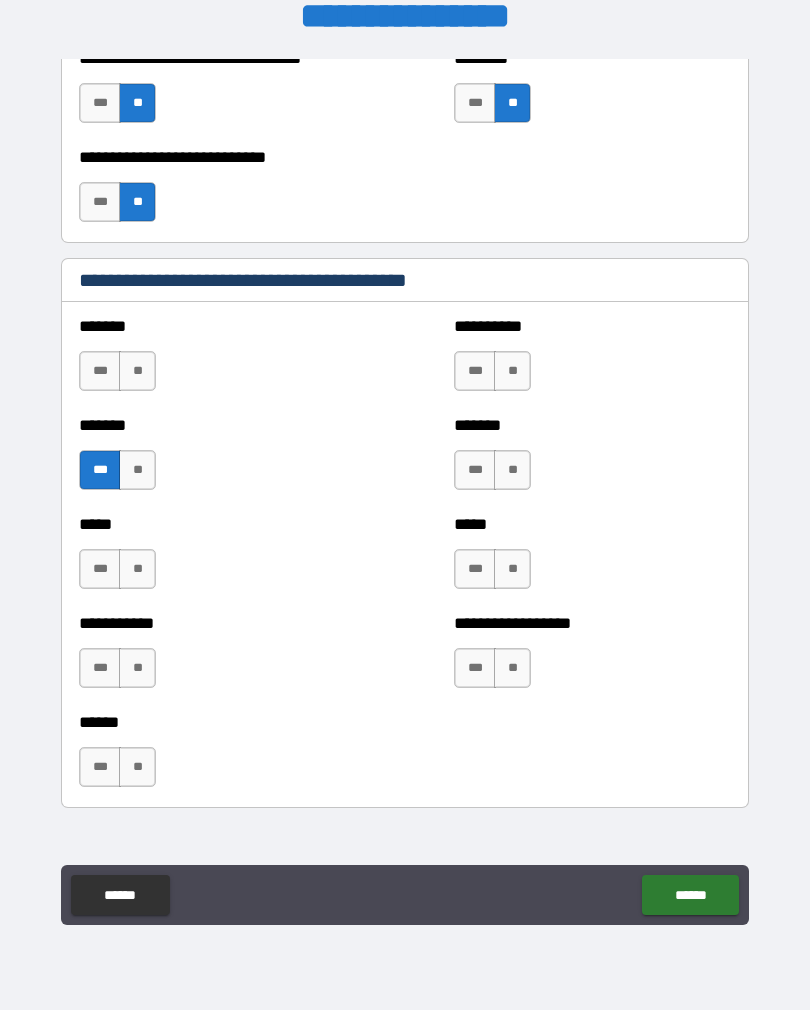 click on "***" at bounding box center [475, 668] 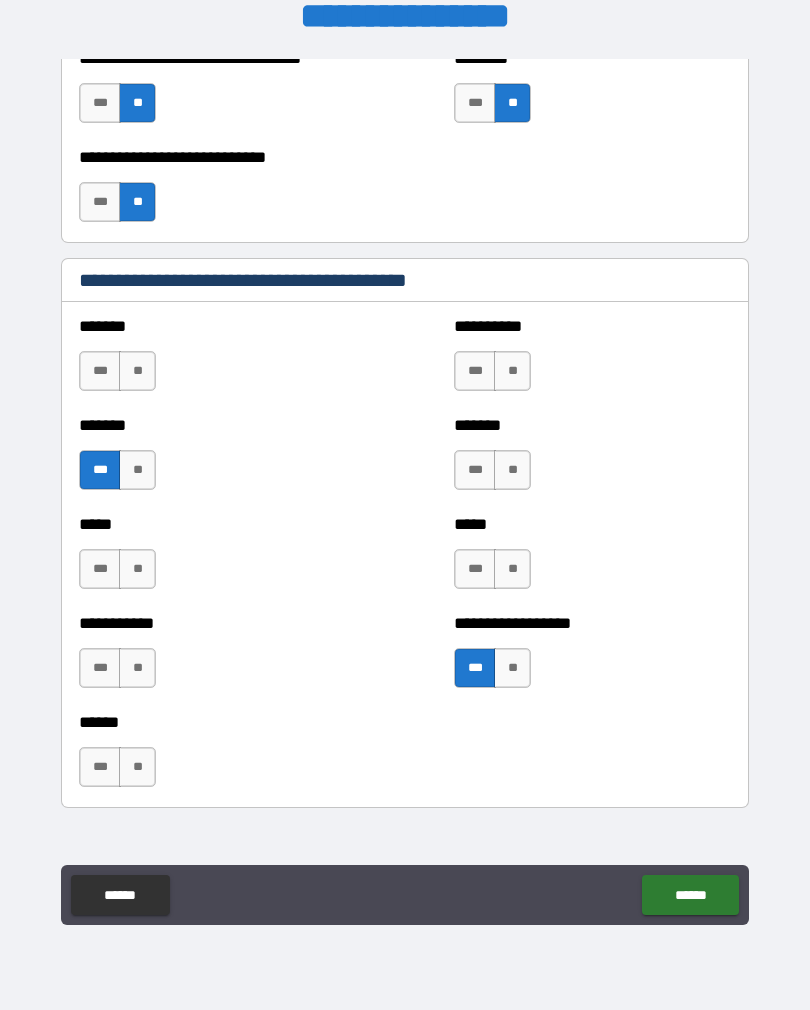 scroll, scrollTop: 1574, scrollLeft: 0, axis: vertical 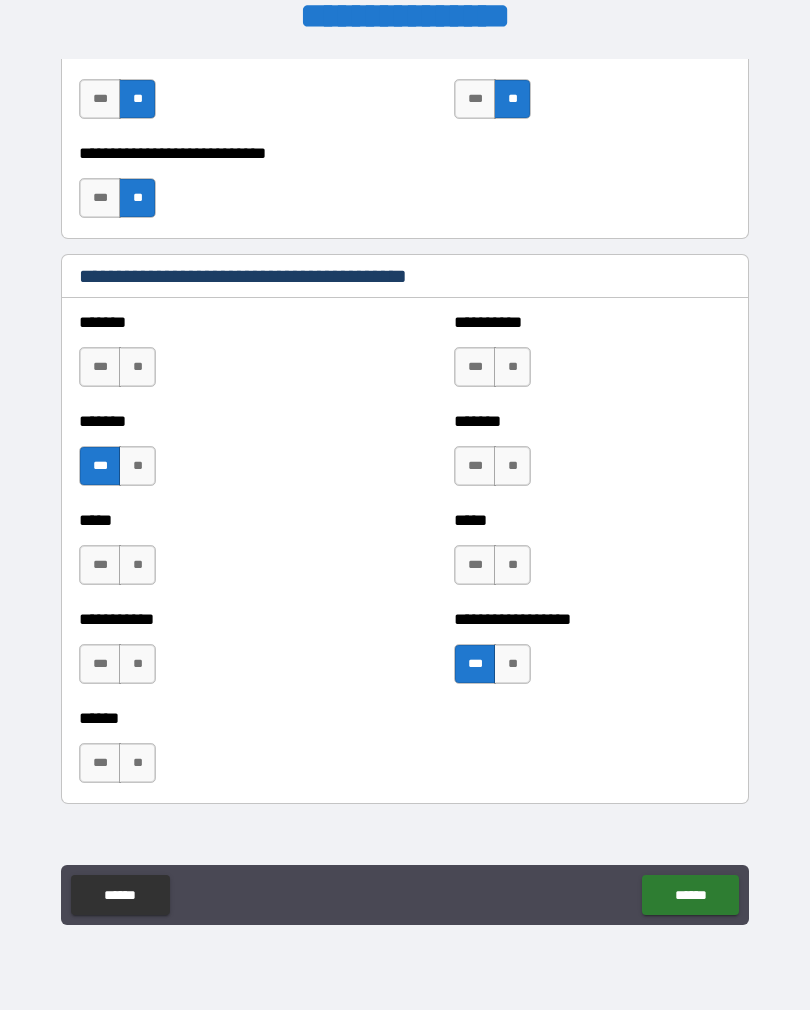 click on "***" at bounding box center [100, 763] 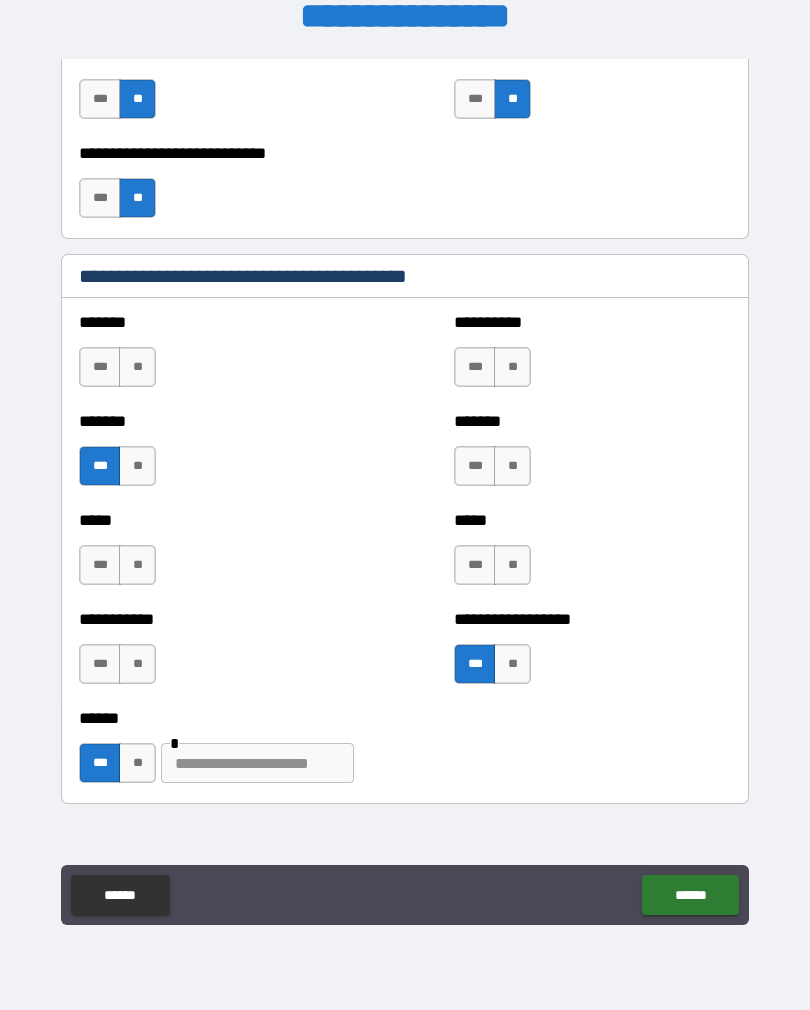 click at bounding box center (257, 763) 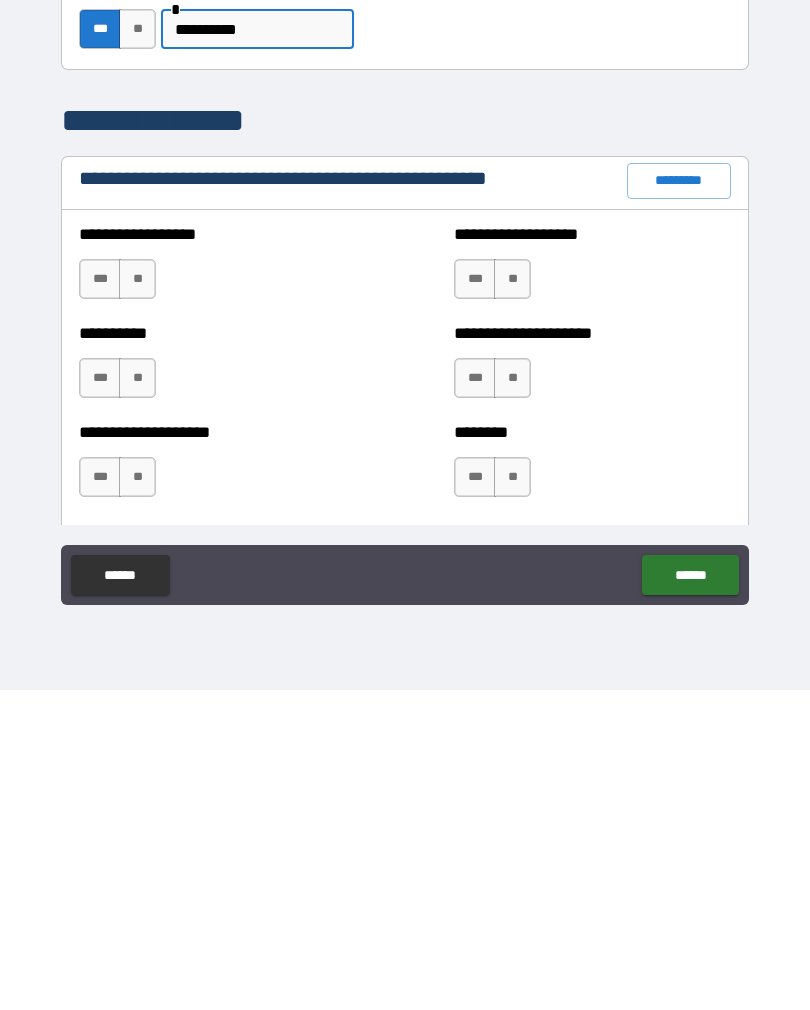 scroll, scrollTop: 1989, scrollLeft: 0, axis: vertical 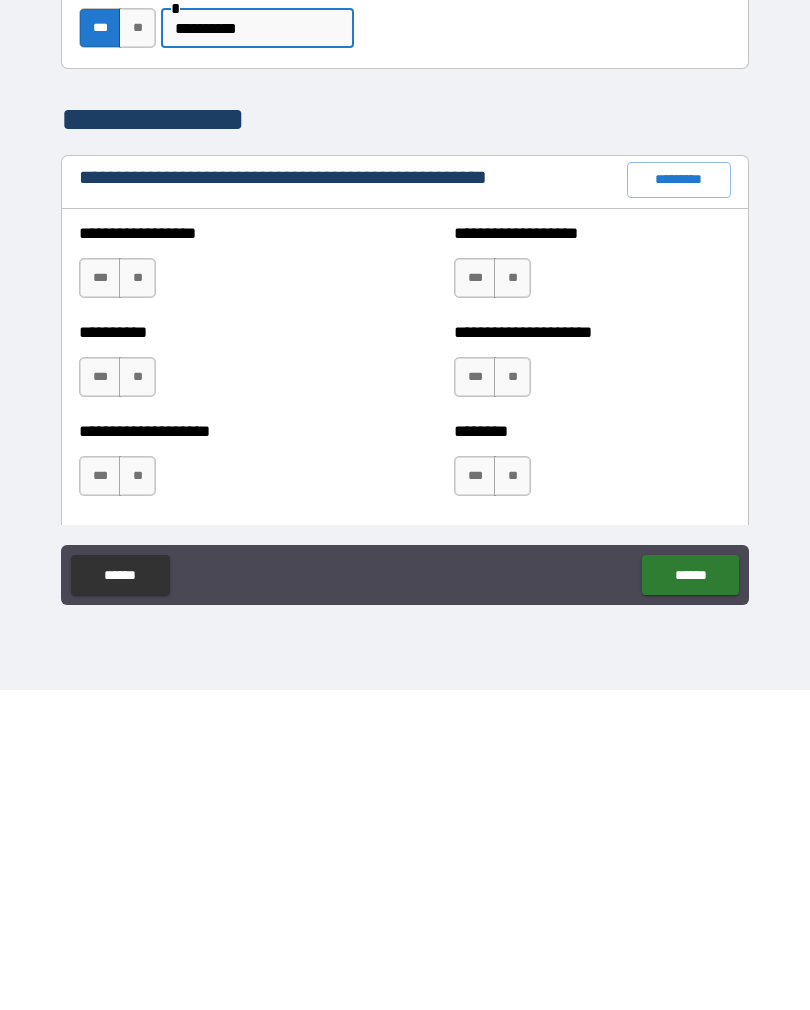 type on "**********" 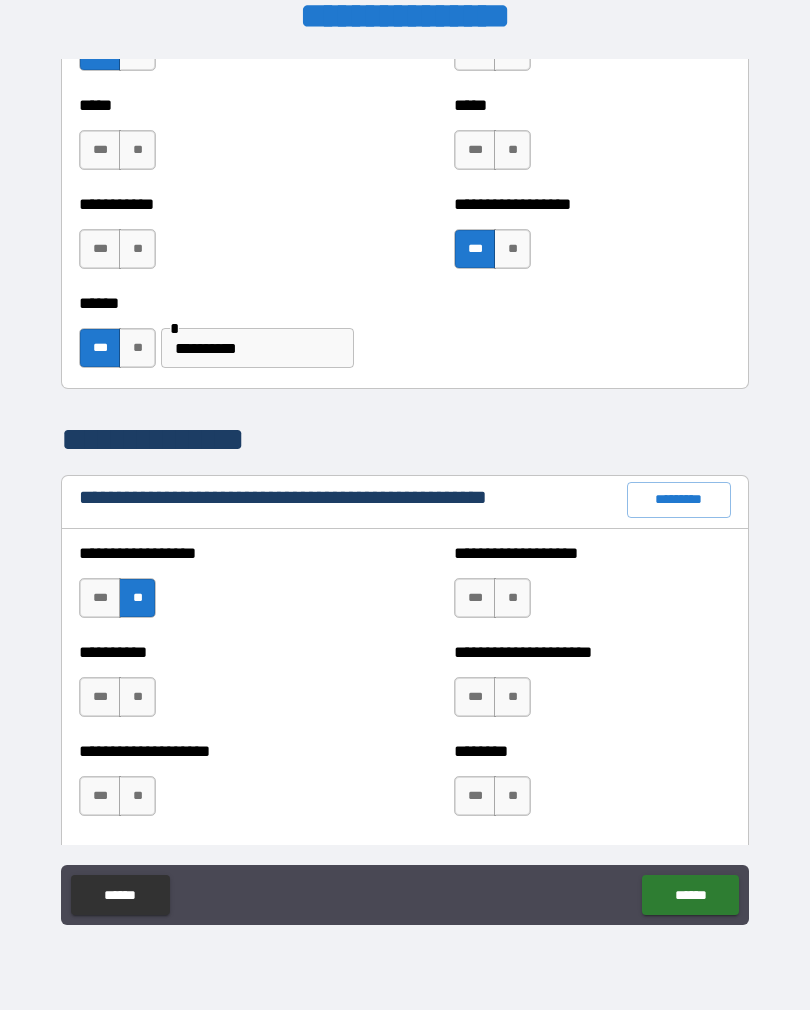 click on "**" at bounding box center [137, 697] 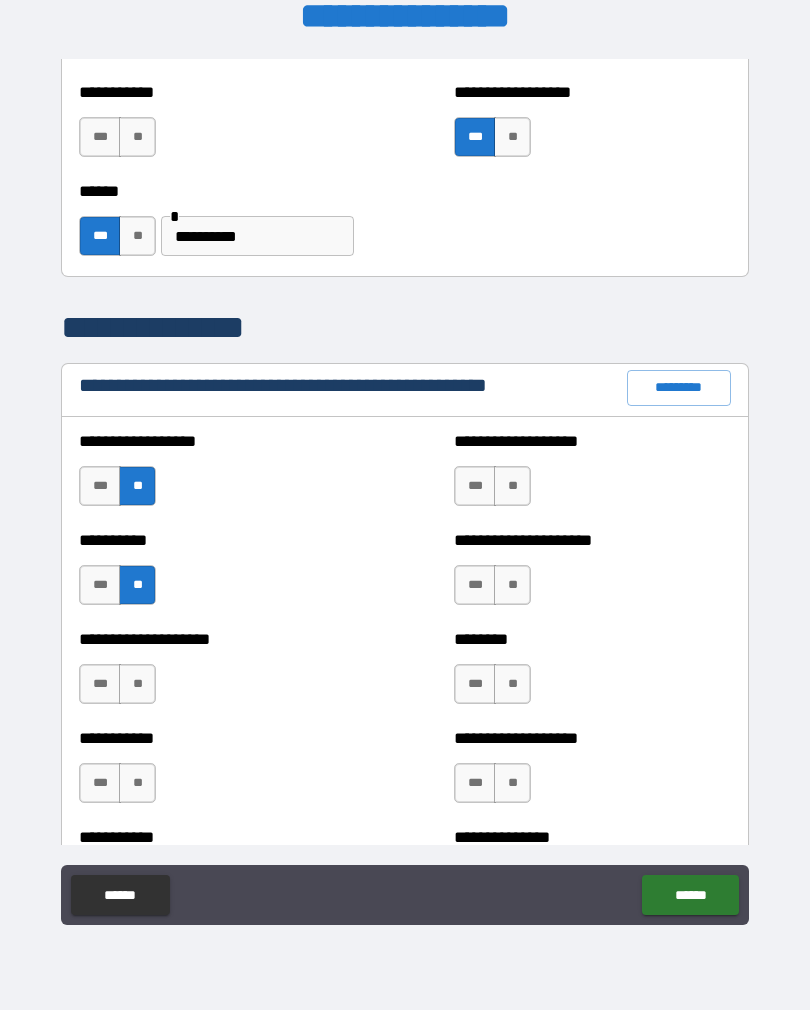 click on "**" at bounding box center (137, 684) 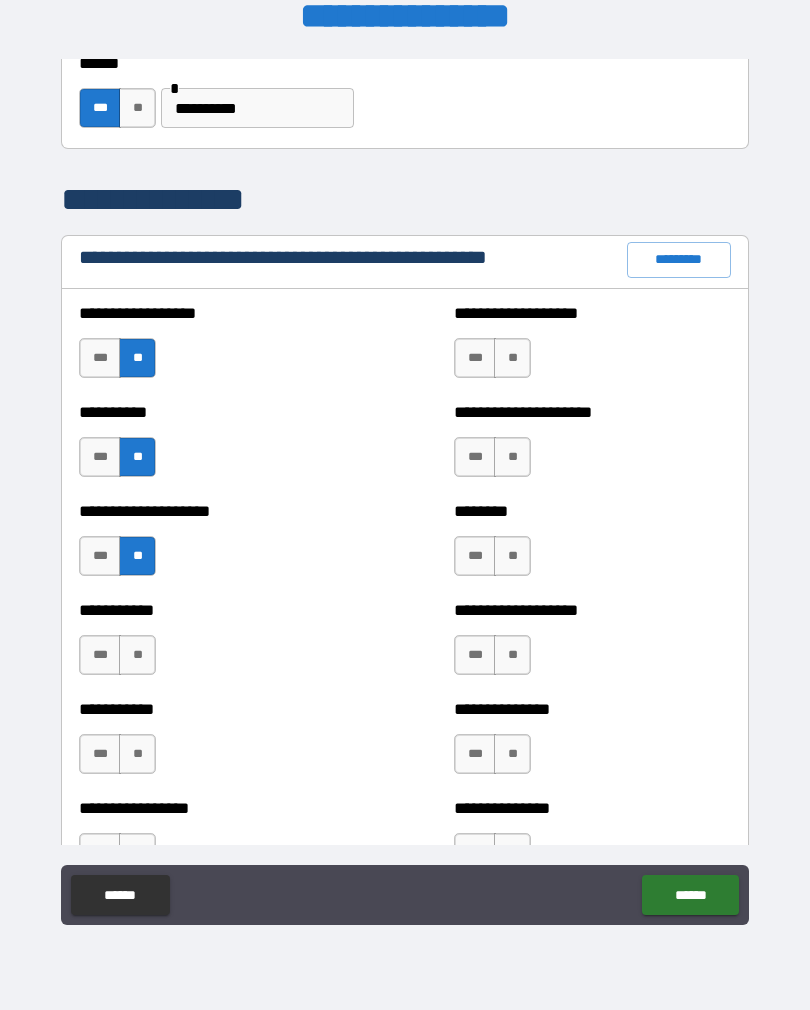 scroll, scrollTop: 2233, scrollLeft: 0, axis: vertical 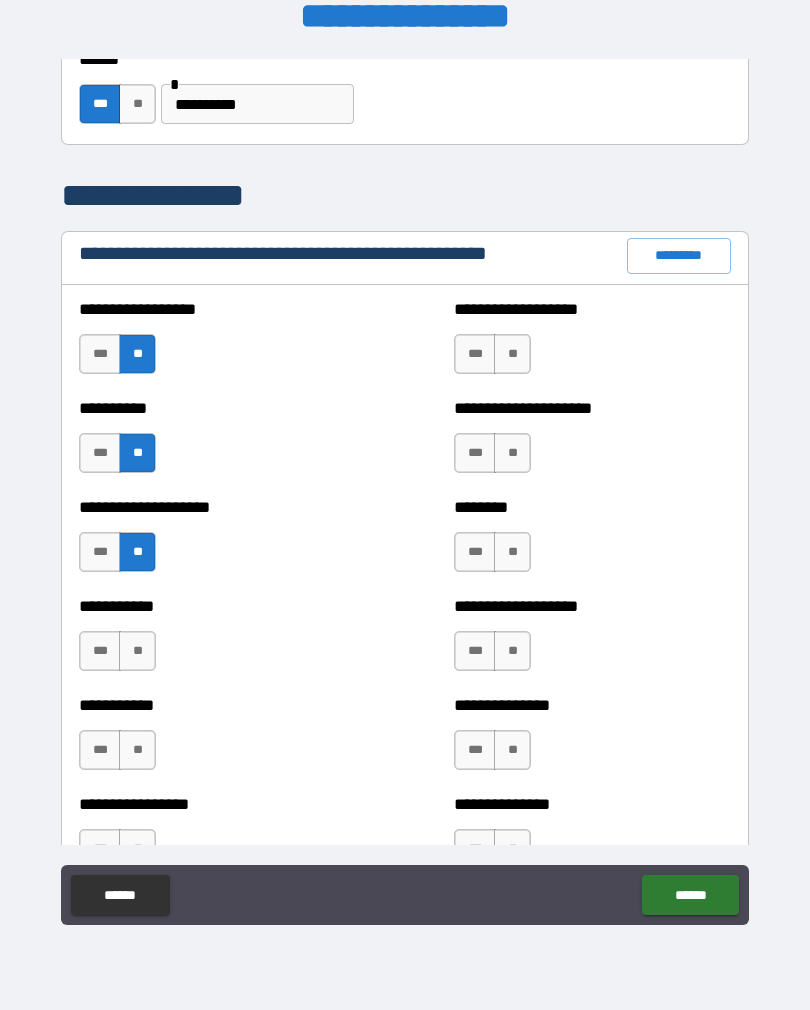 click on "**" at bounding box center [137, 651] 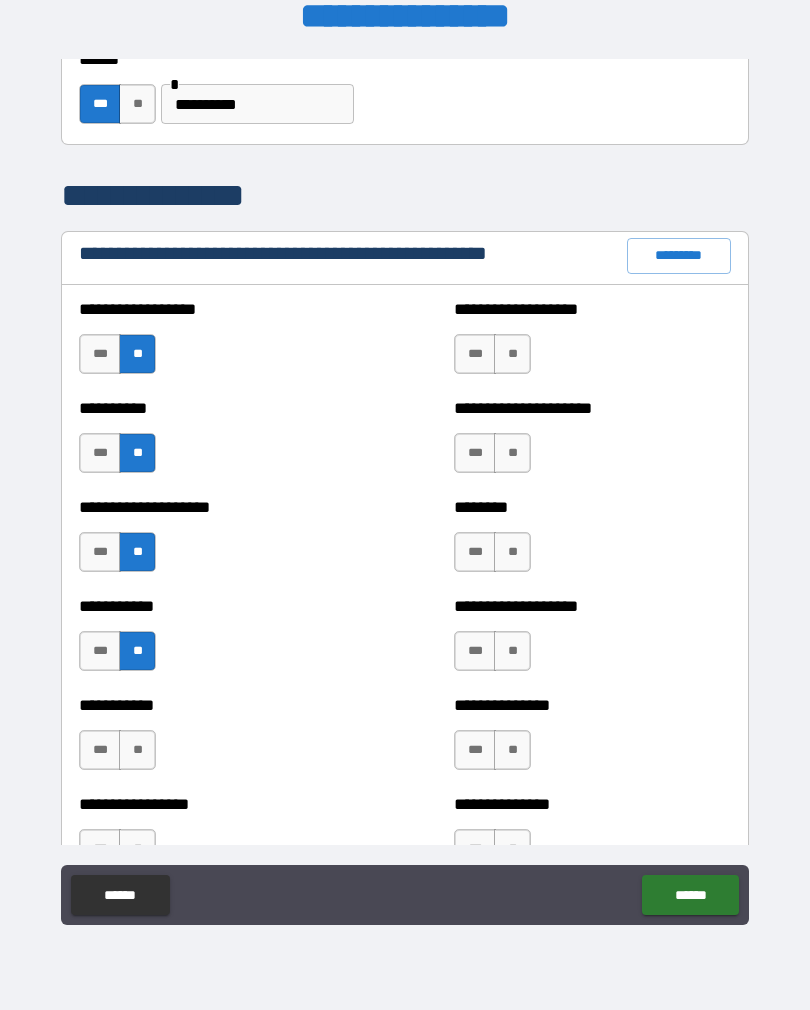 click on "**" at bounding box center (137, 750) 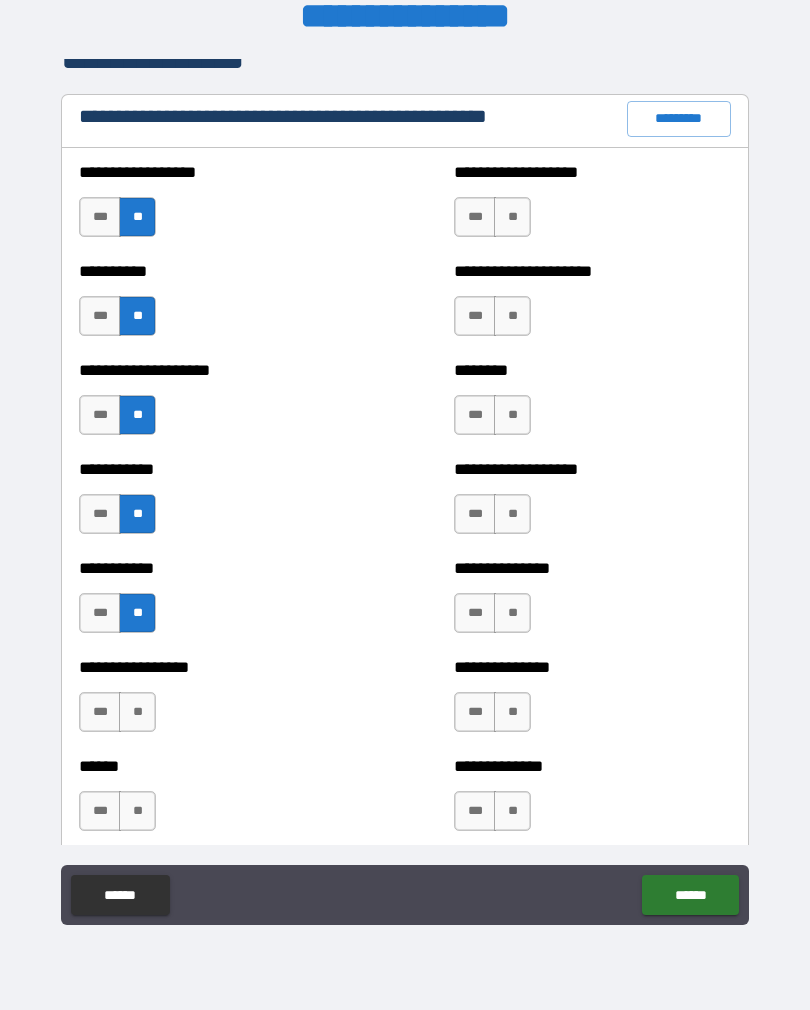 scroll, scrollTop: 2371, scrollLeft: 0, axis: vertical 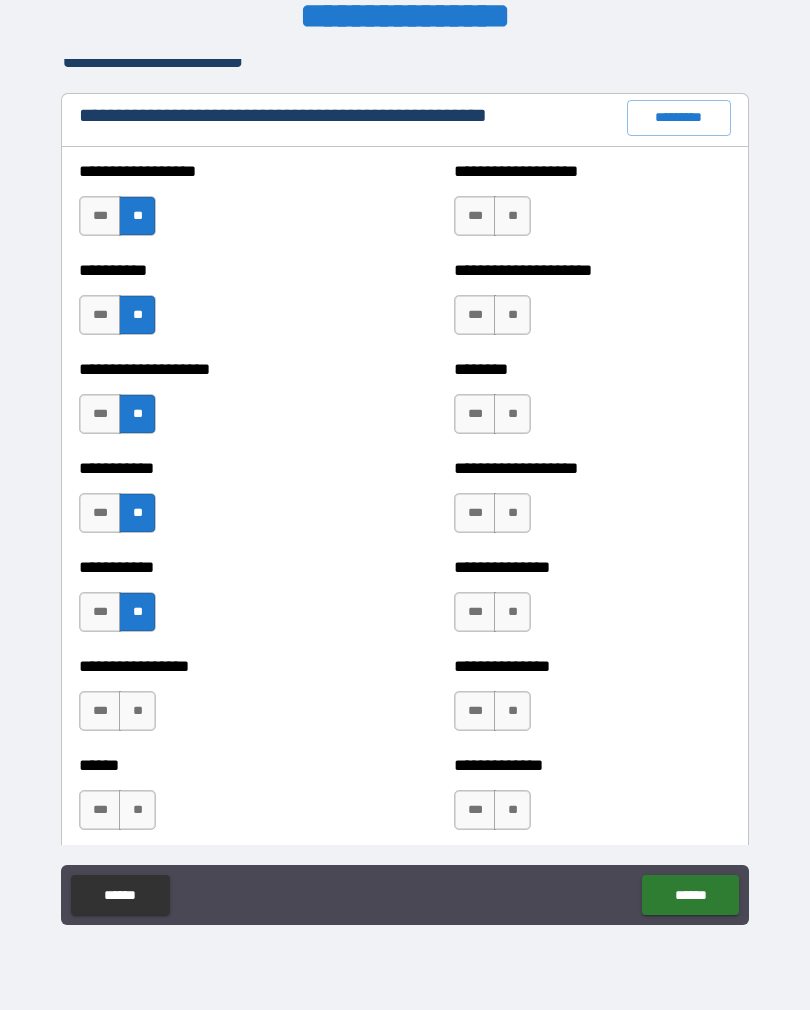 click on "**" at bounding box center (137, 711) 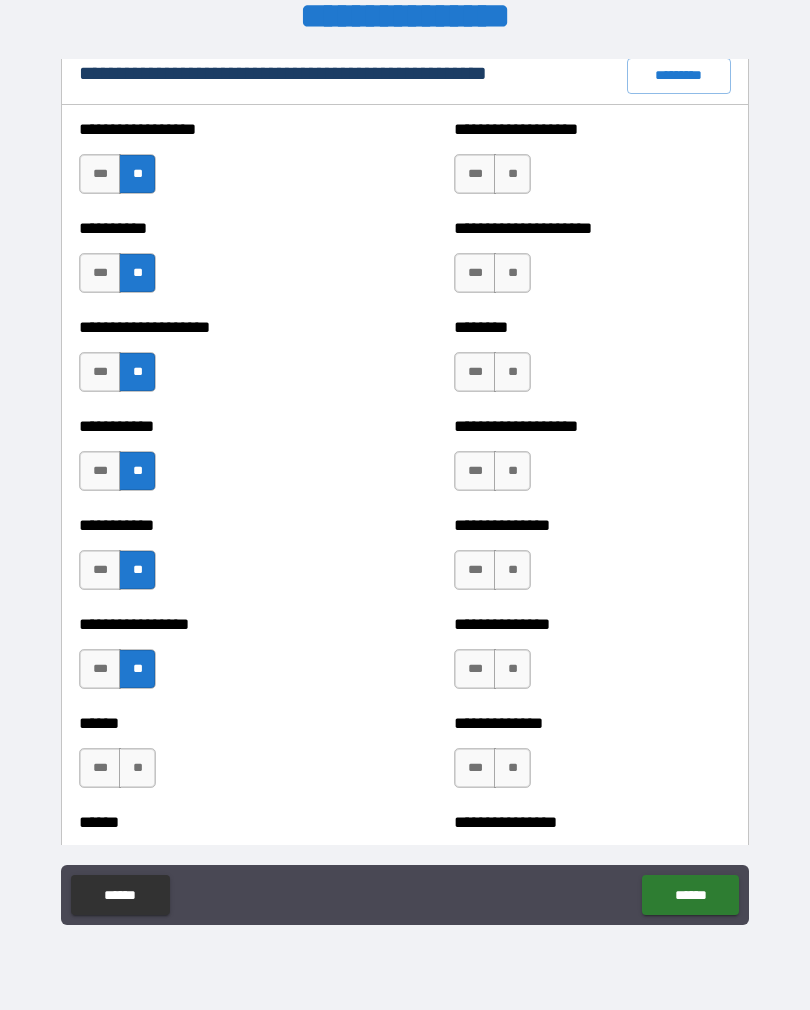scroll, scrollTop: 2417, scrollLeft: 0, axis: vertical 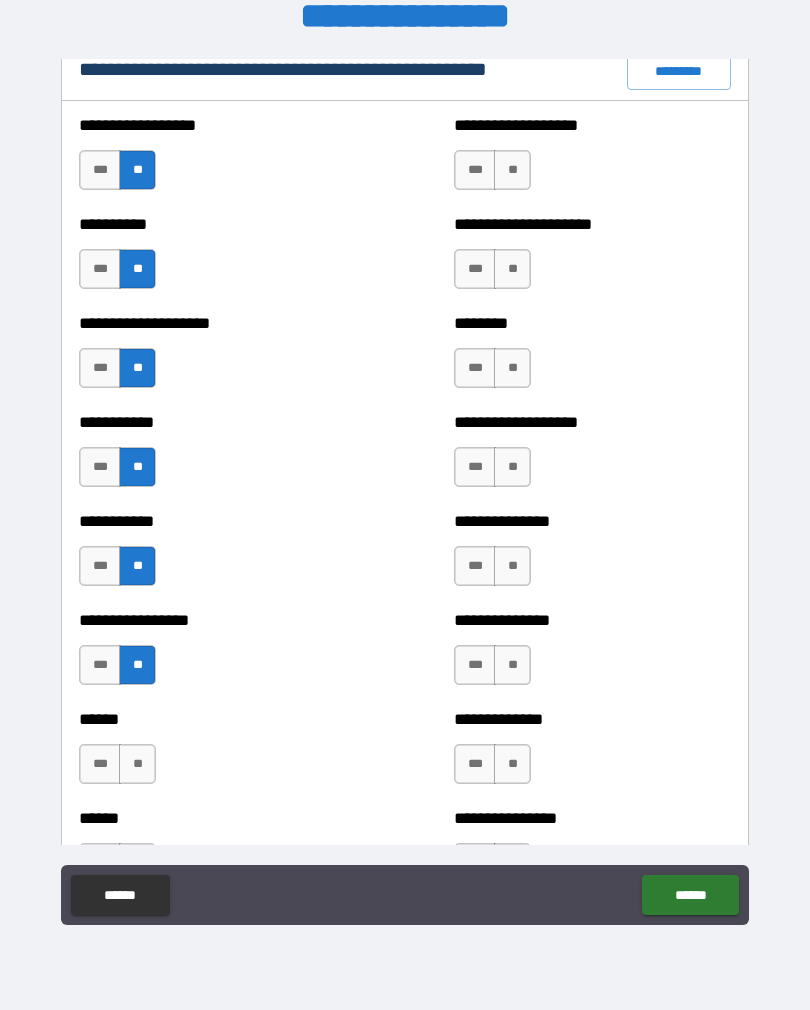 click on "**" at bounding box center (137, 764) 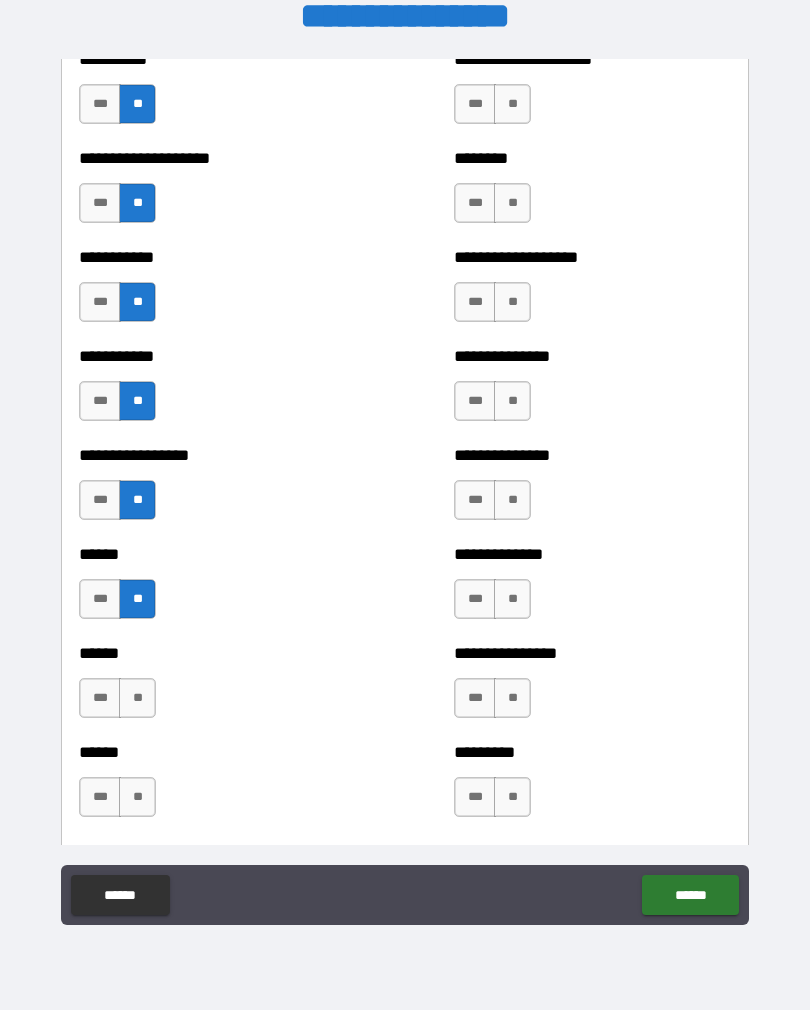 scroll, scrollTop: 2591, scrollLeft: 0, axis: vertical 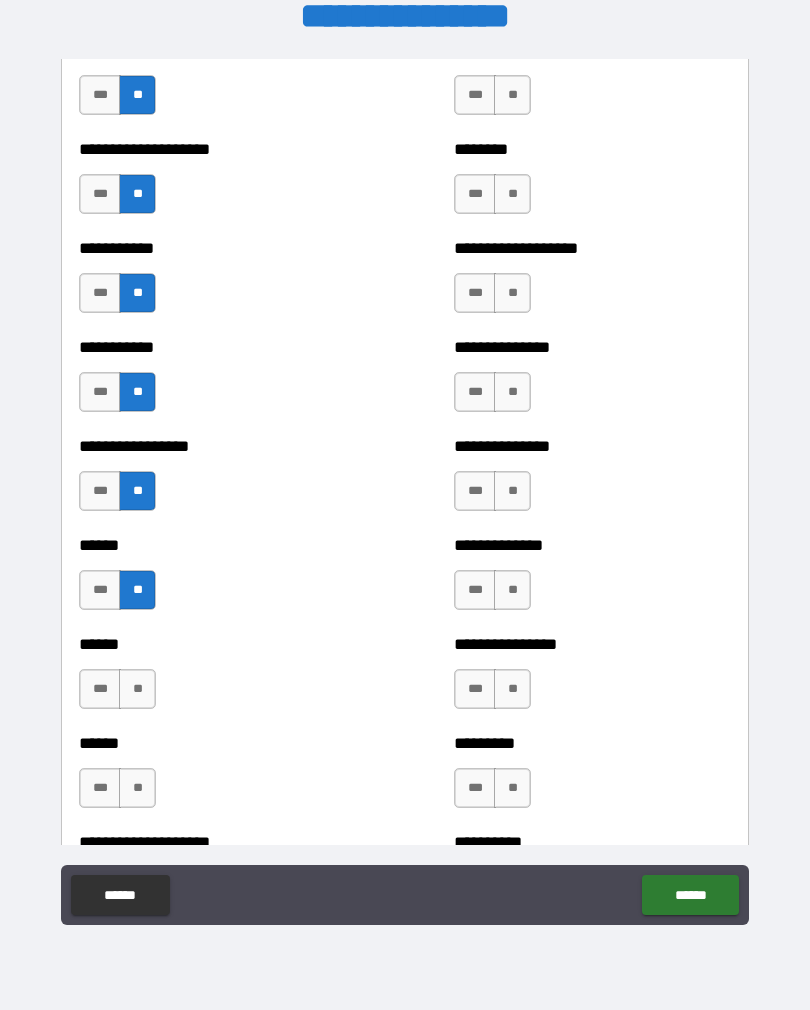 click on "**" at bounding box center [137, 689] 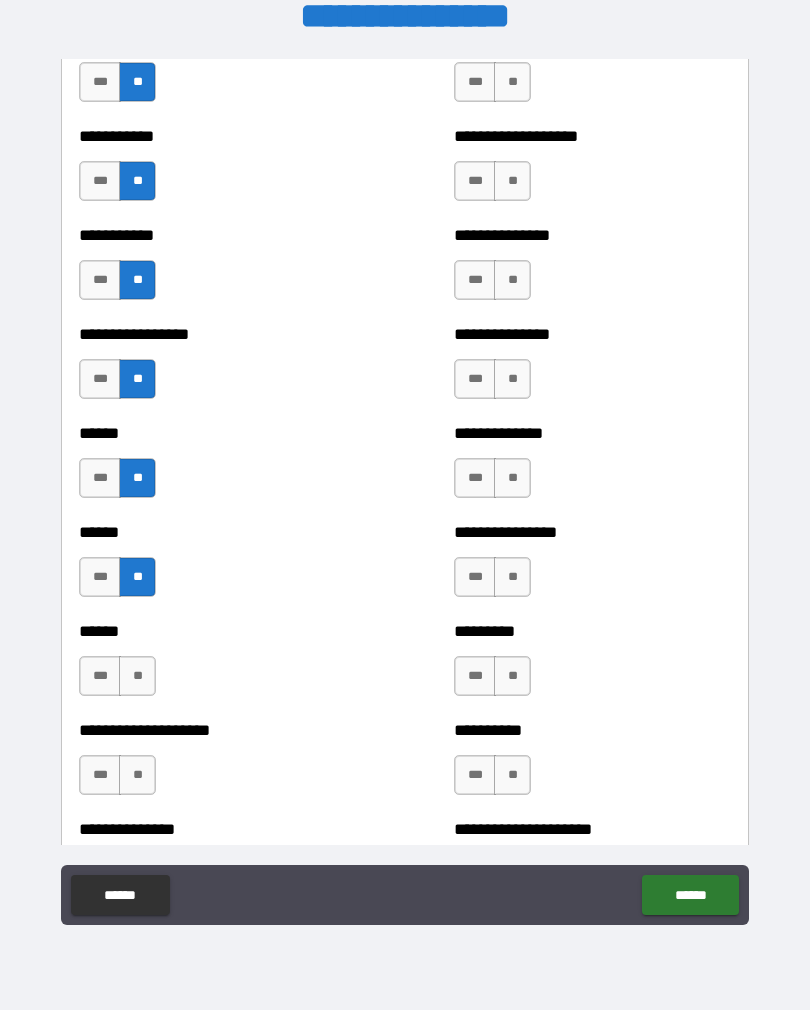scroll, scrollTop: 2718, scrollLeft: 0, axis: vertical 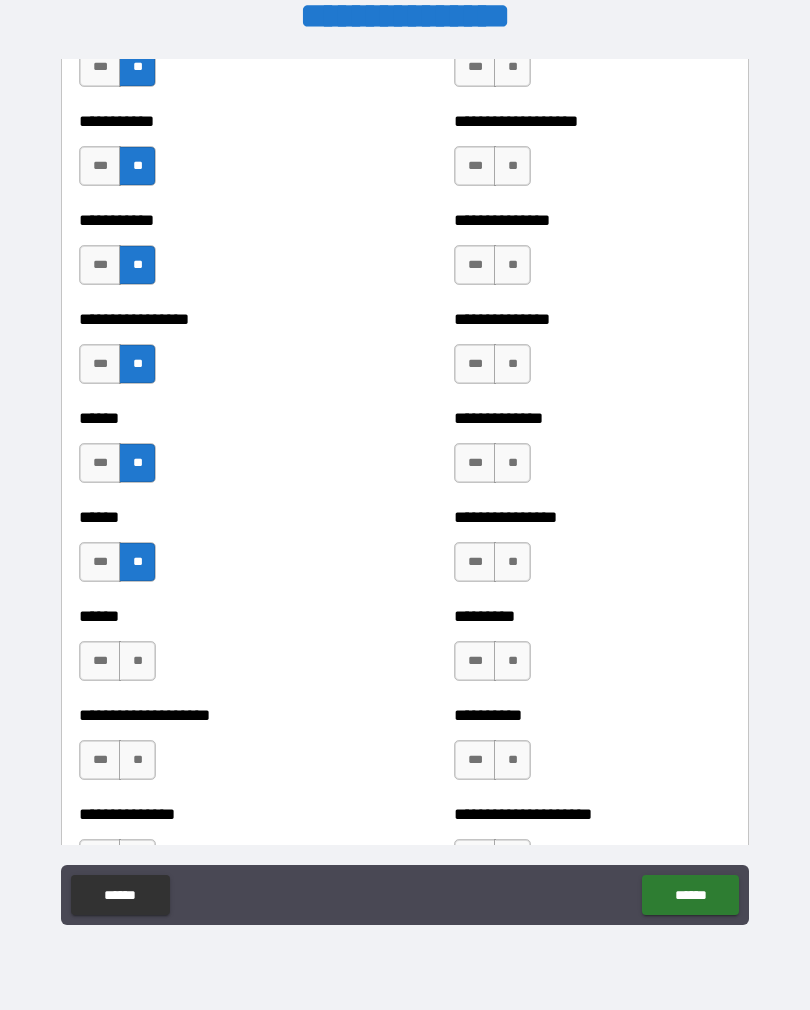 click on "**" at bounding box center (137, 661) 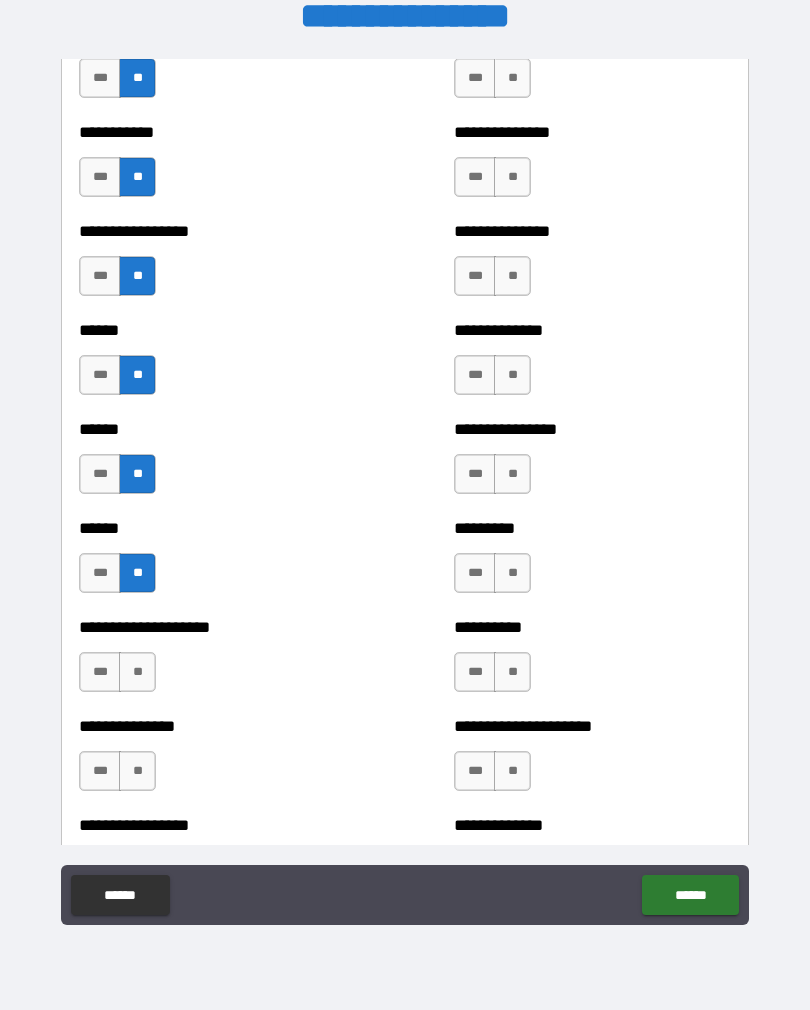 click on "**" at bounding box center [137, 672] 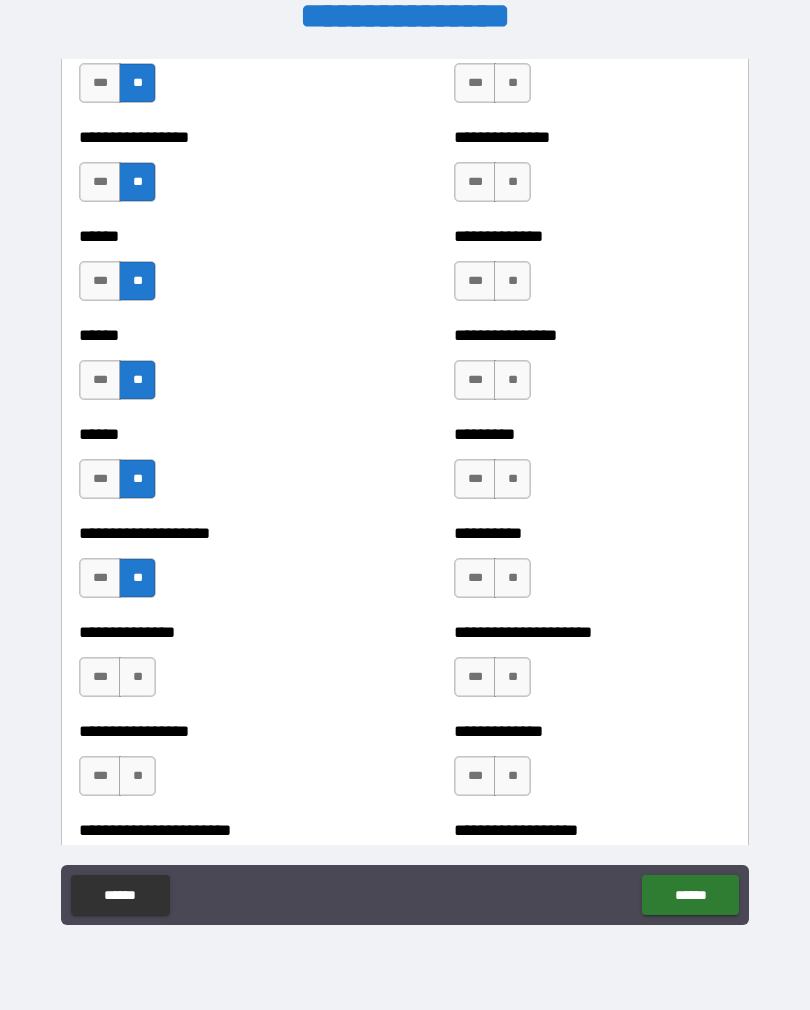 scroll, scrollTop: 2913, scrollLeft: 0, axis: vertical 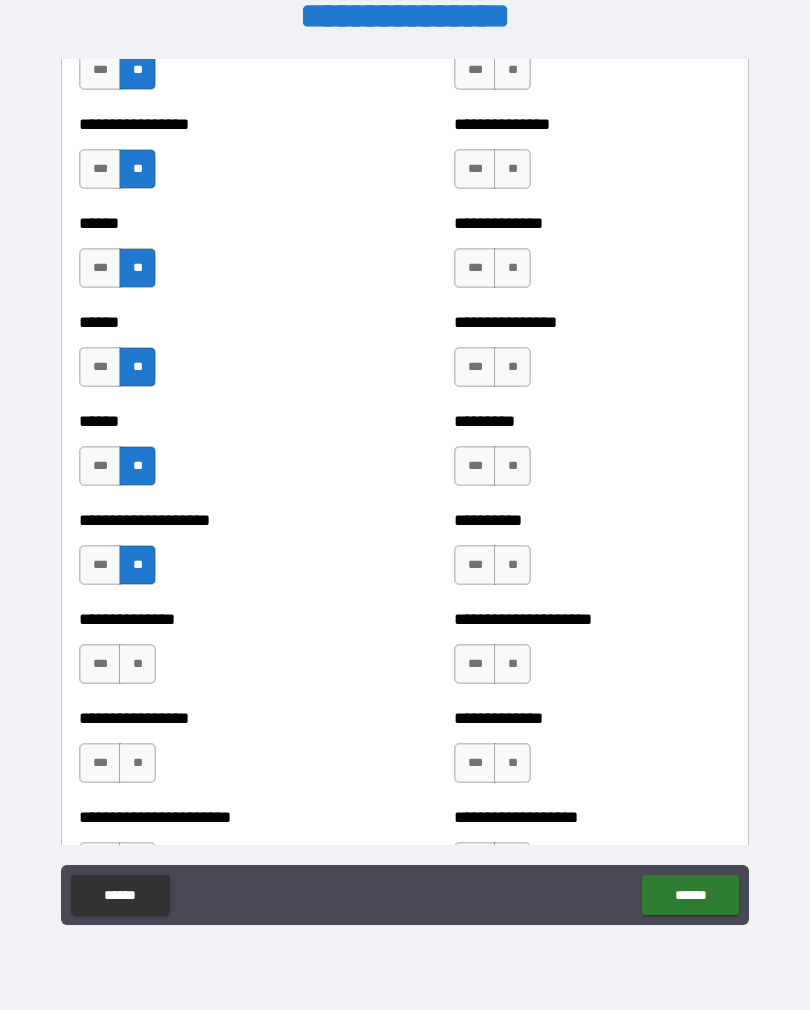 click on "**" at bounding box center [137, 664] 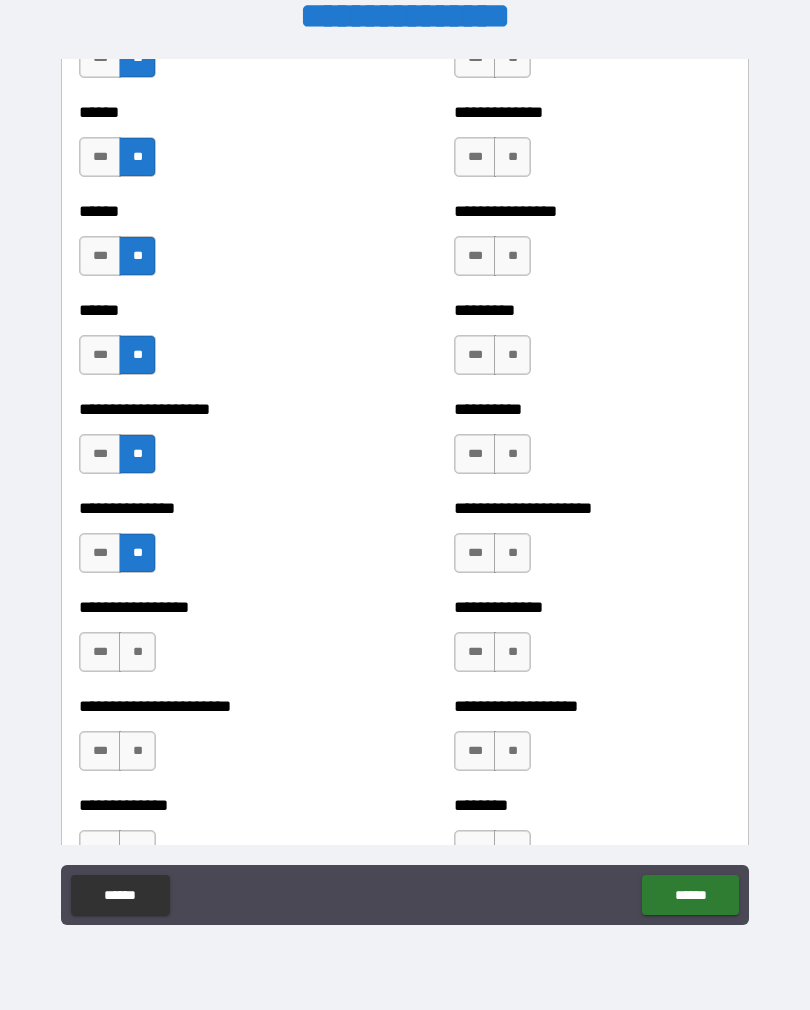scroll, scrollTop: 3028, scrollLeft: 0, axis: vertical 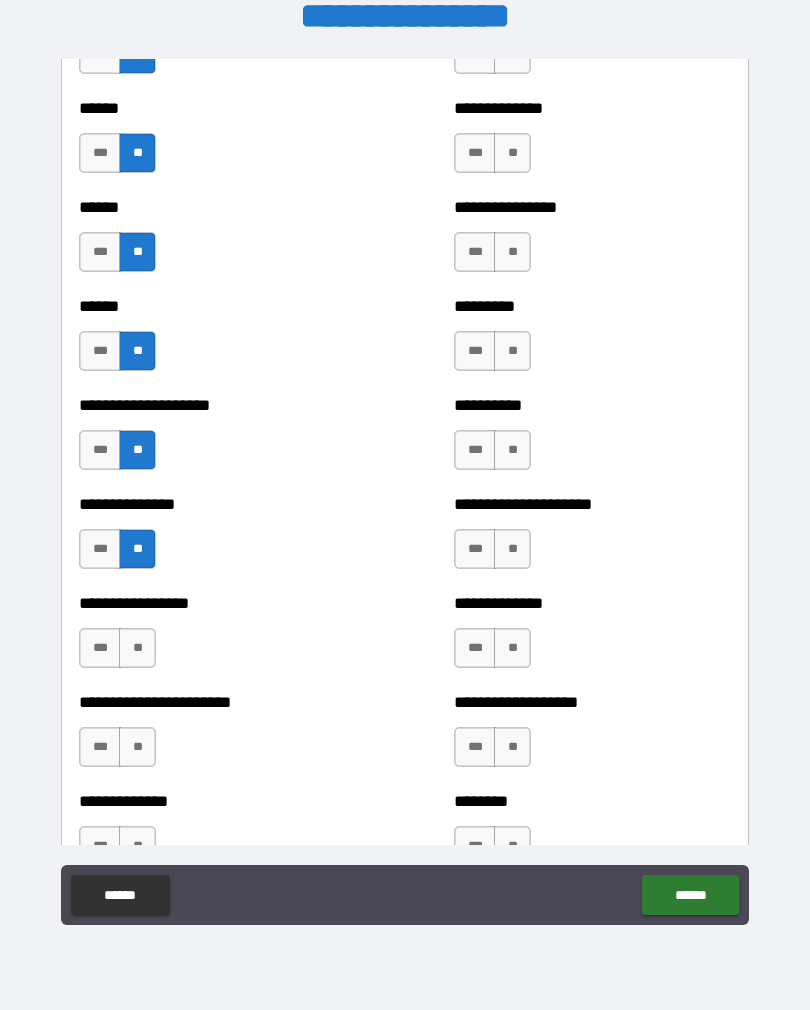 click on "**" at bounding box center [137, 648] 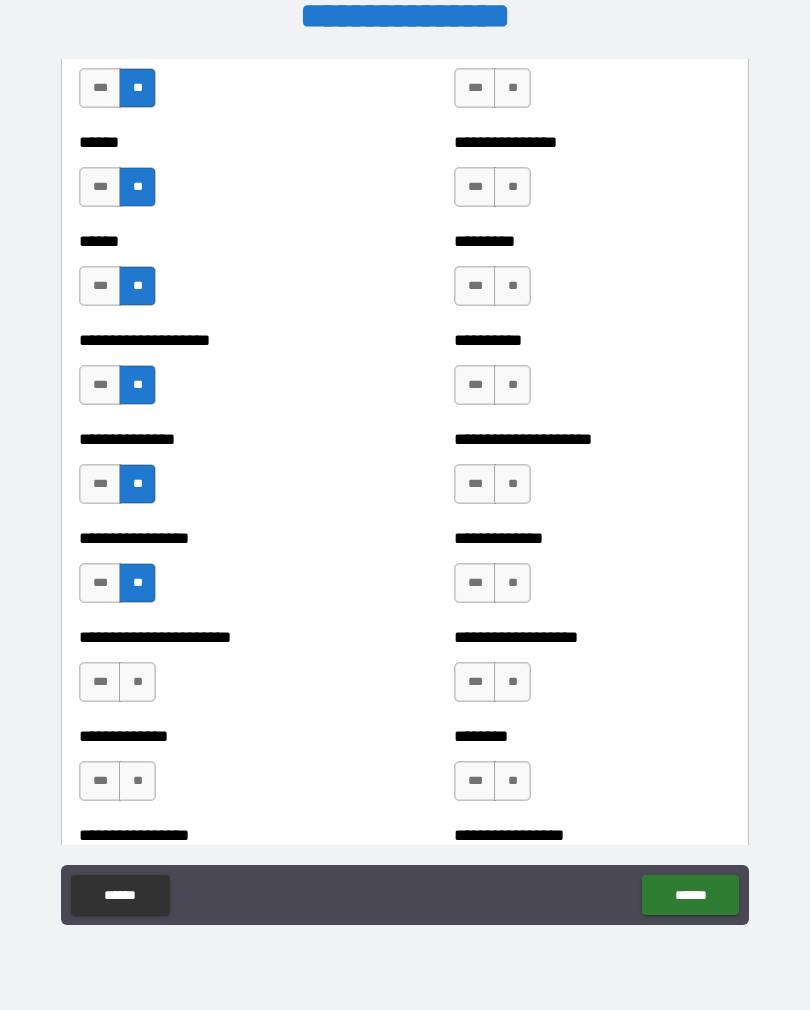 scroll, scrollTop: 3127, scrollLeft: 0, axis: vertical 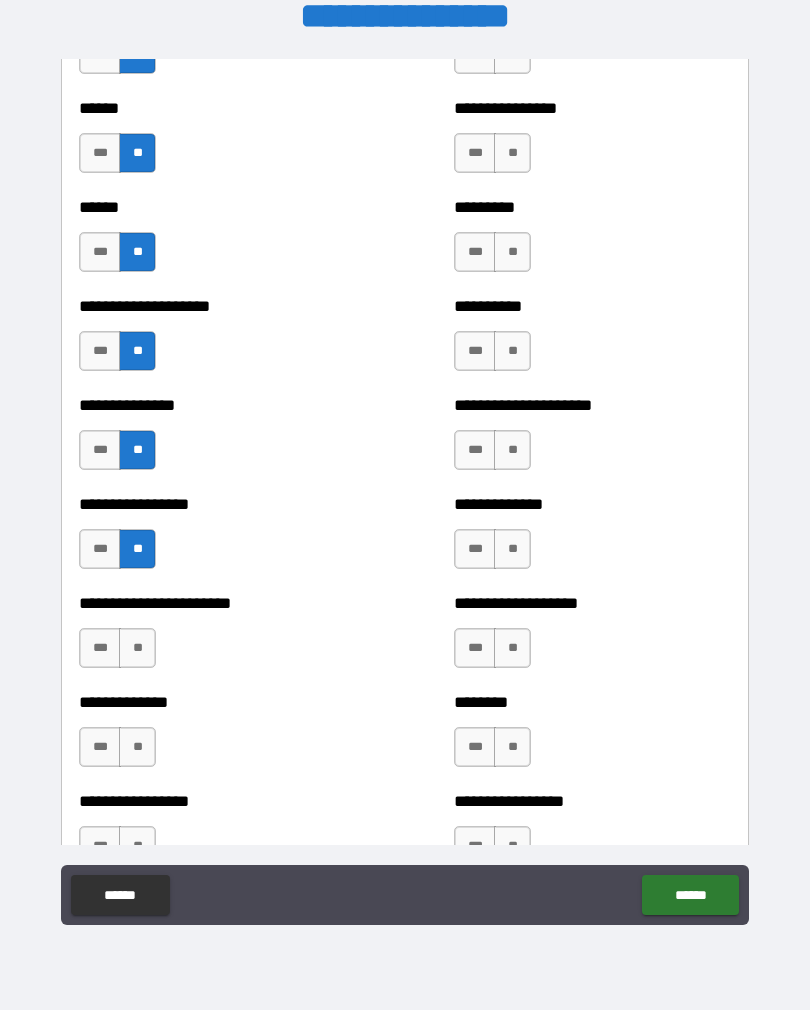 click on "**" at bounding box center (137, 648) 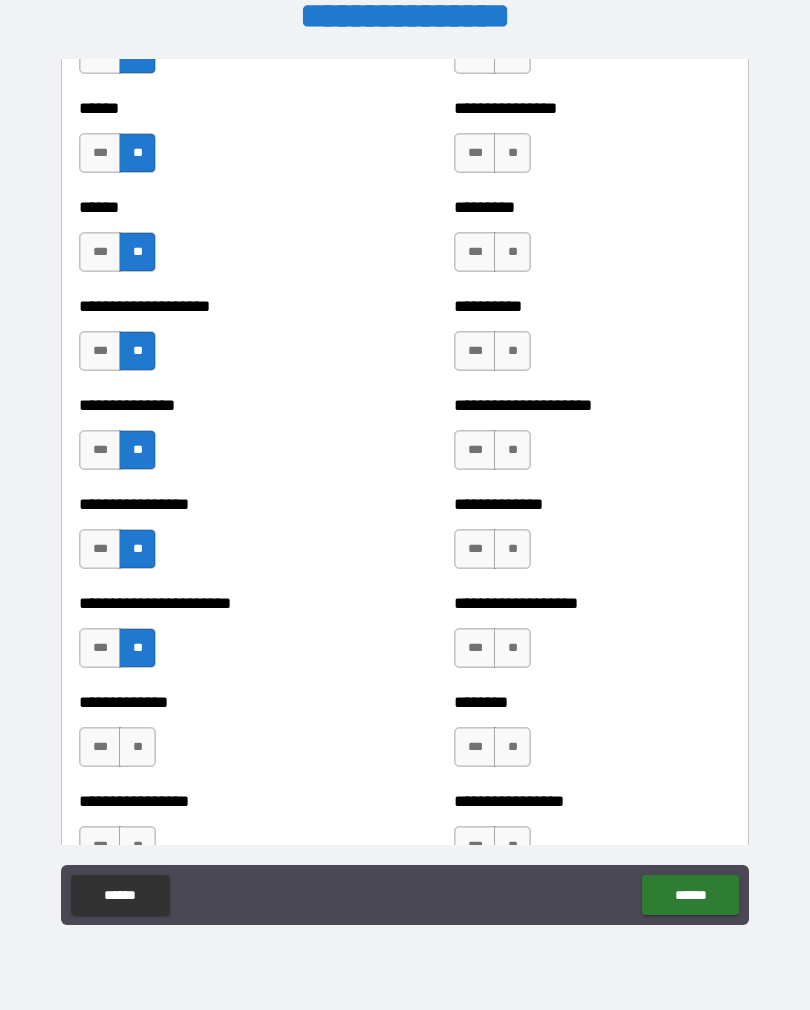 click on "**" at bounding box center (137, 747) 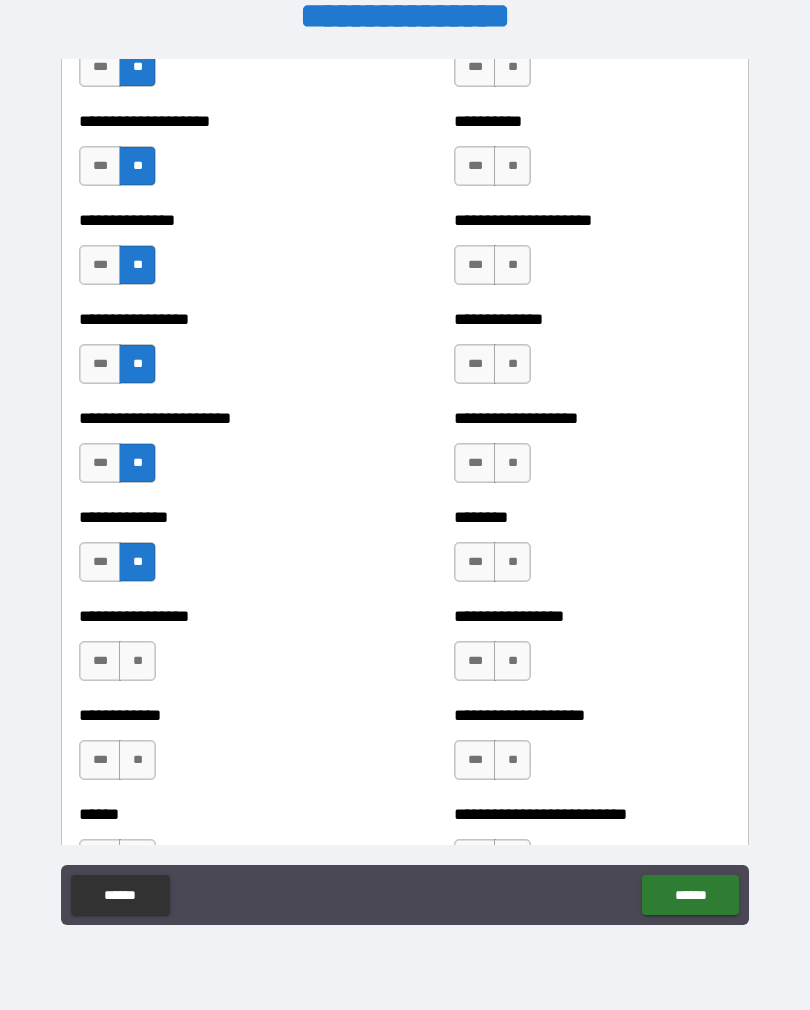scroll, scrollTop: 3321, scrollLeft: 0, axis: vertical 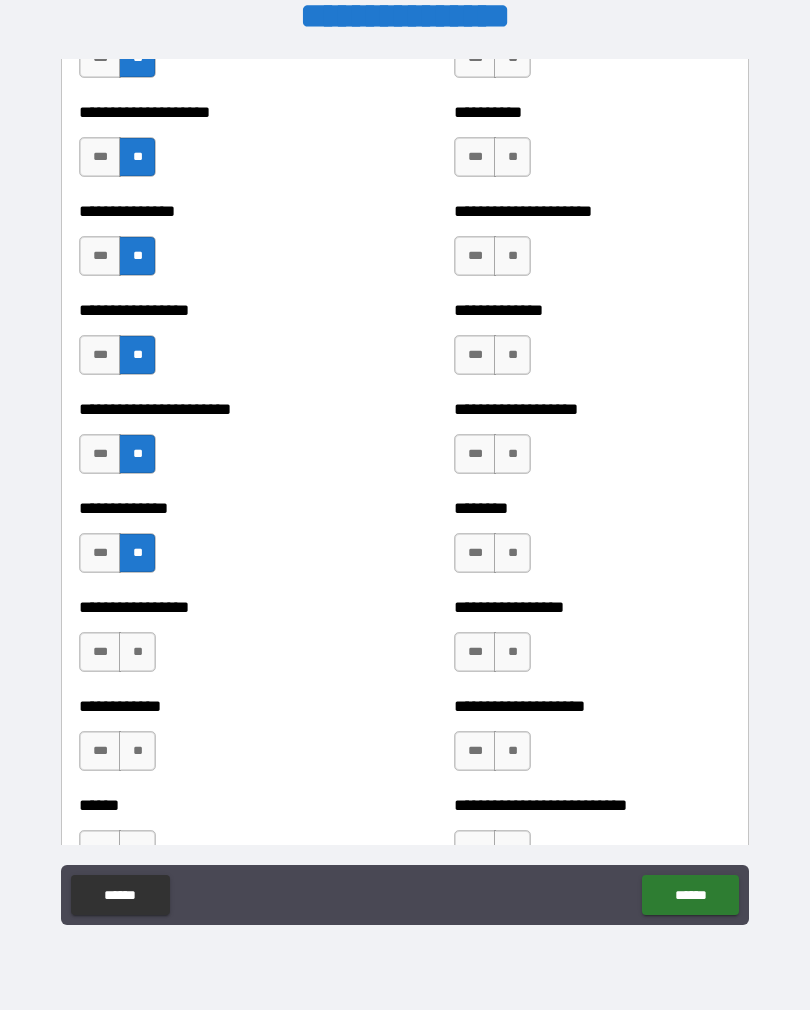 click on "**" at bounding box center [137, 652] 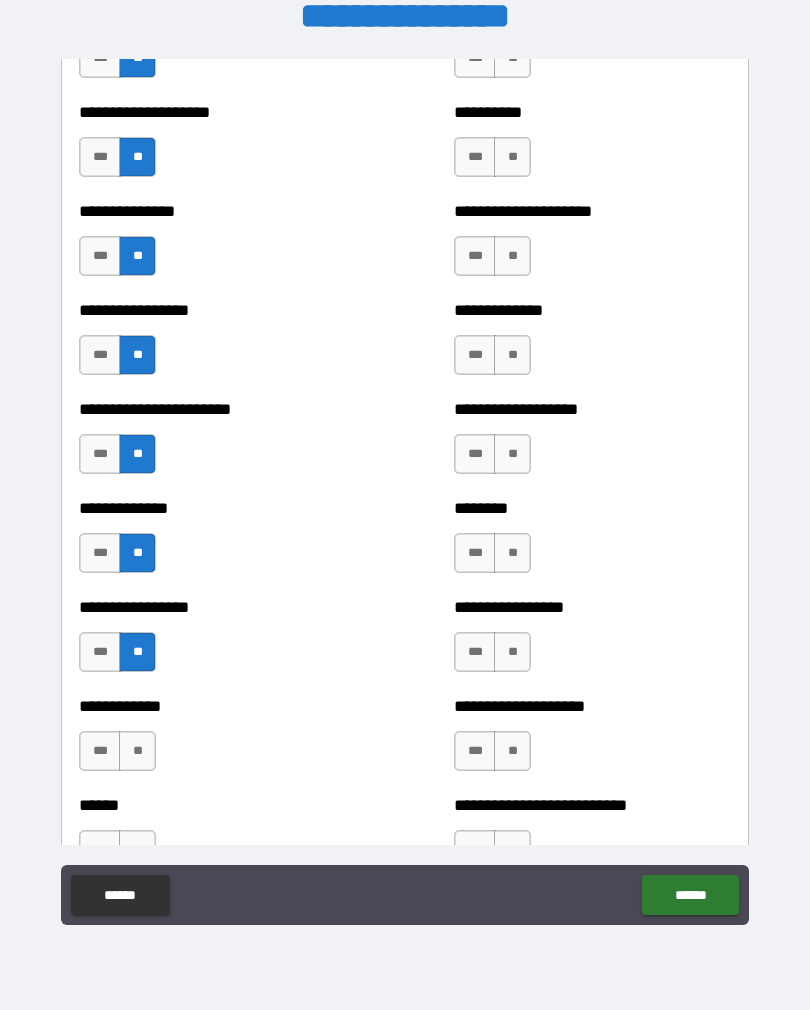click on "**" at bounding box center [137, 751] 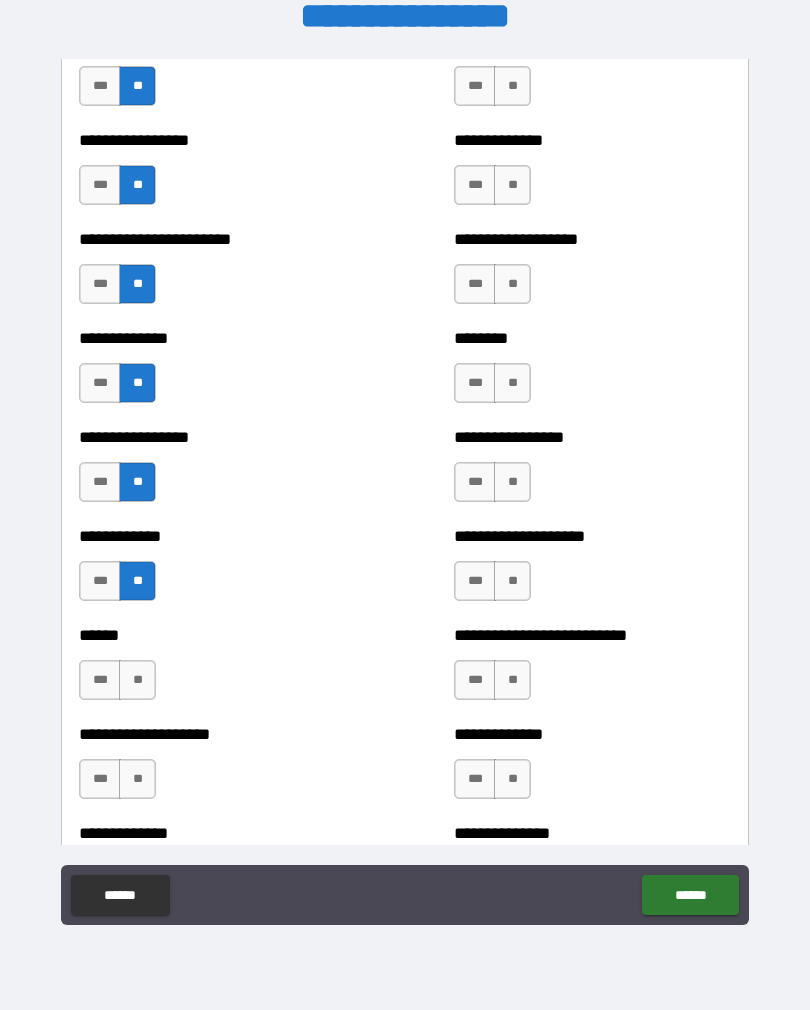 scroll, scrollTop: 3506, scrollLeft: 0, axis: vertical 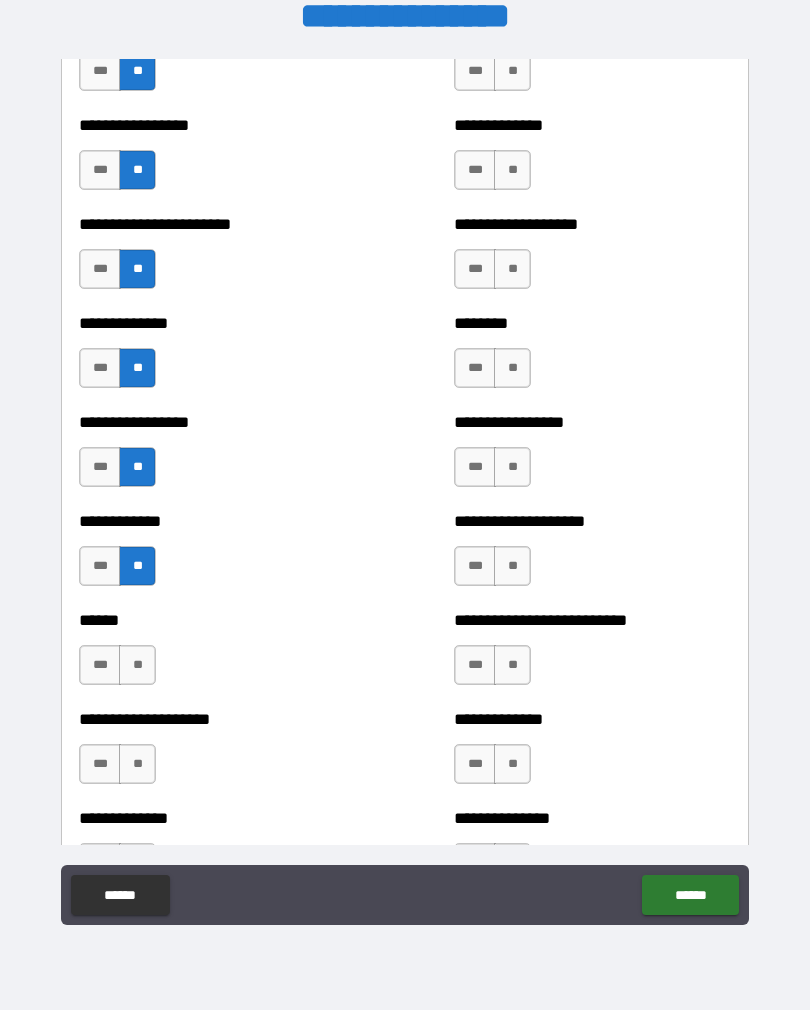 click on "**" at bounding box center [137, 665] 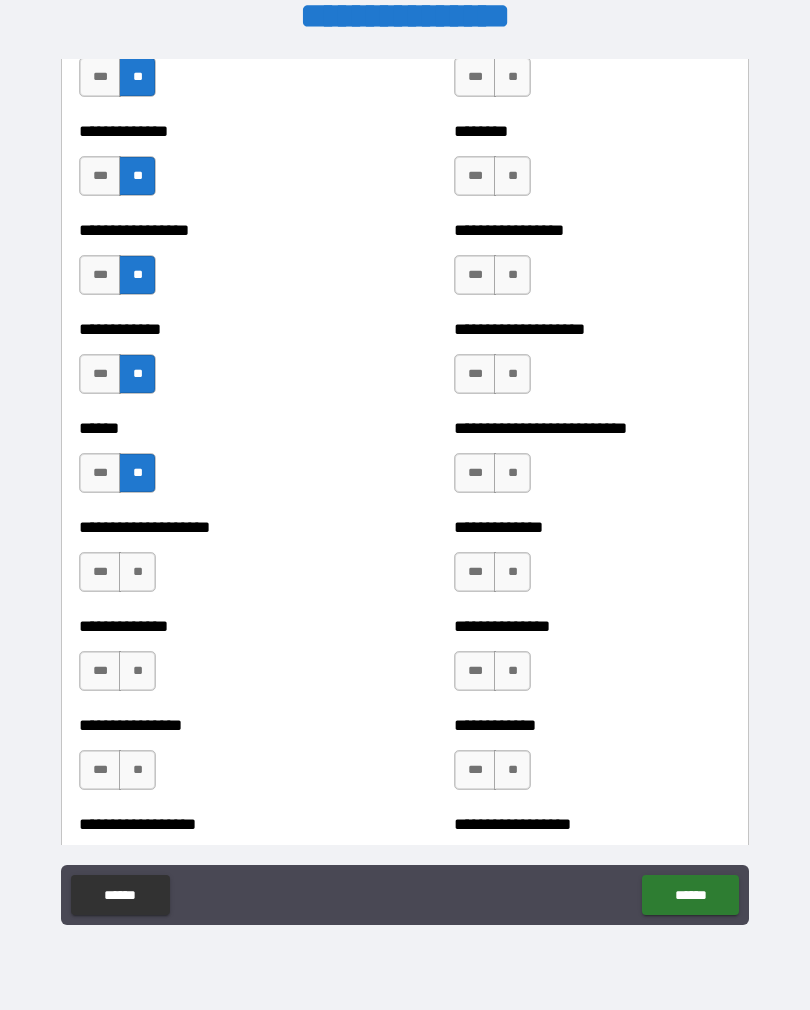 scroll, scrollTop: 3702, scrollLeft: 0, axis: vertical 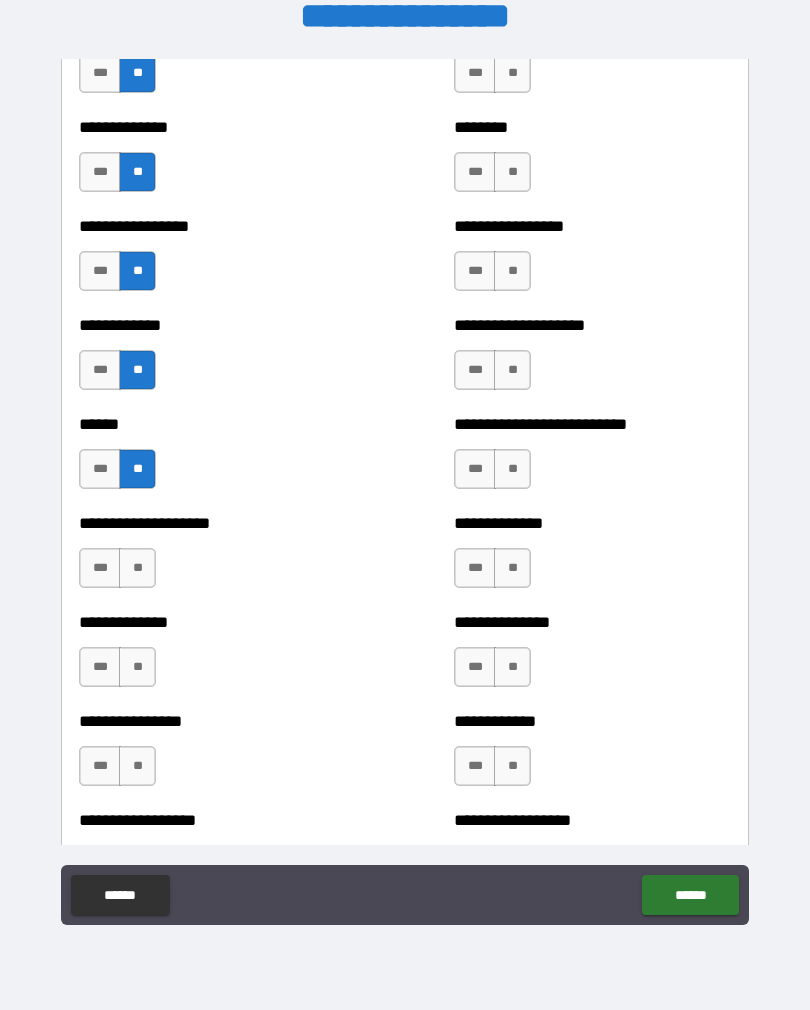 click on "**" at bounding box center [137, 667] 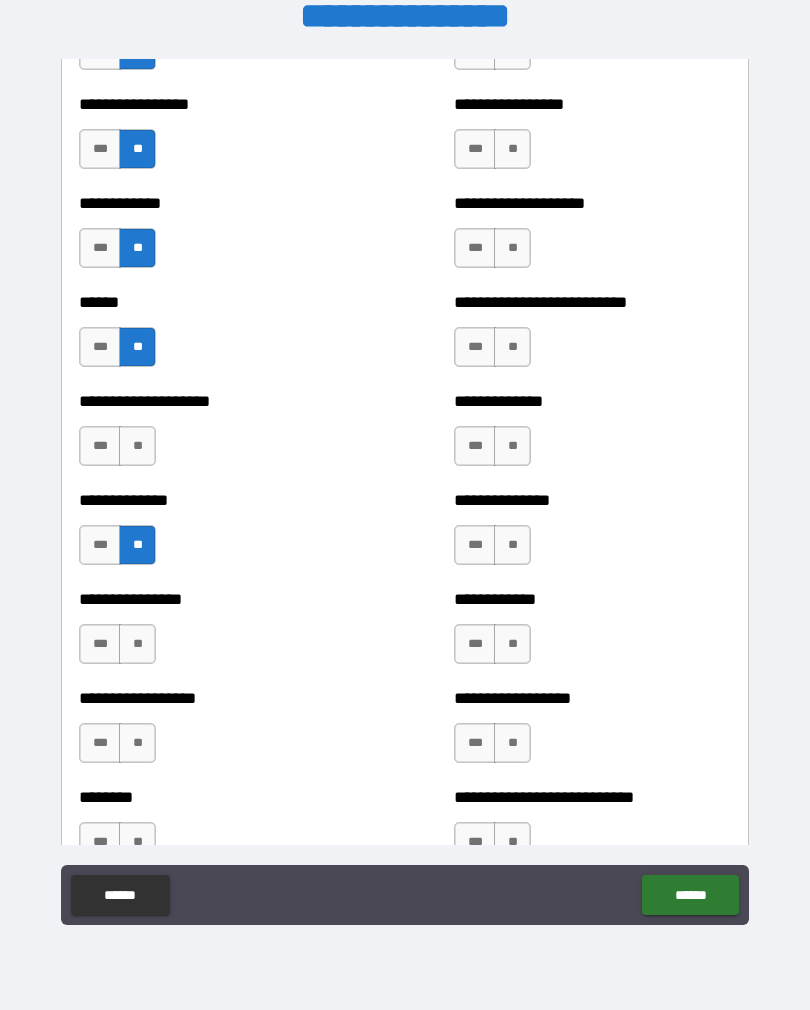 click on "**" at bounding box center [137, 644] 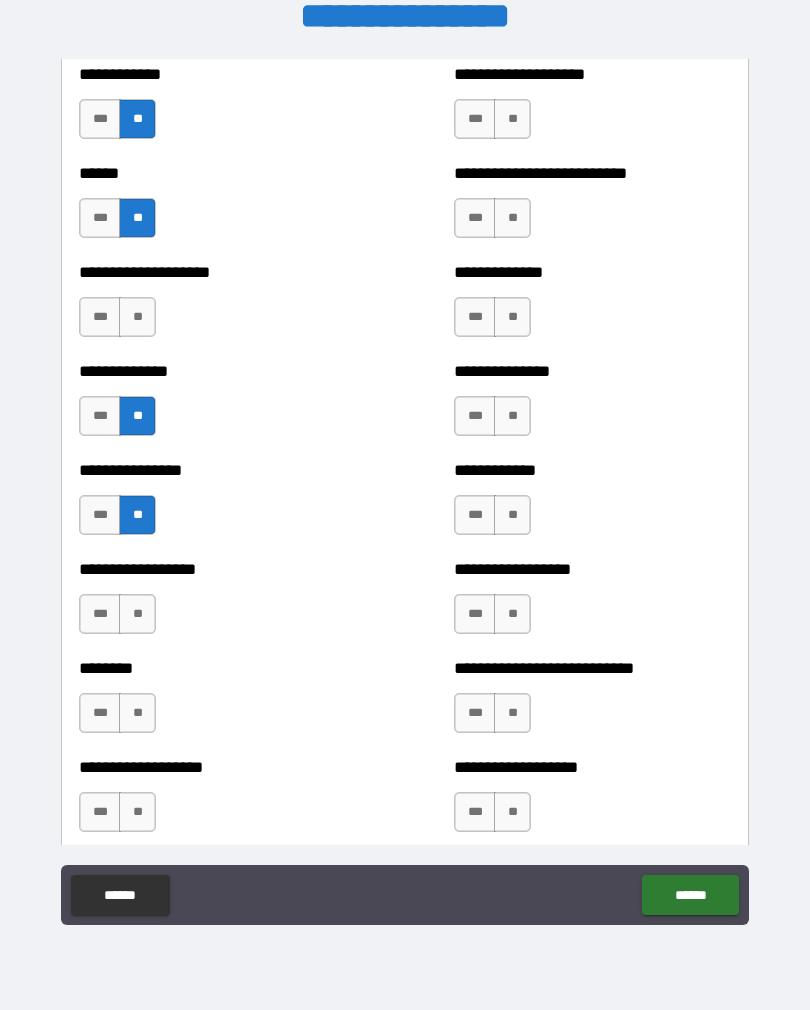 scroll, scrollTop: 3961, scrollLeft: 0, axis: vertical 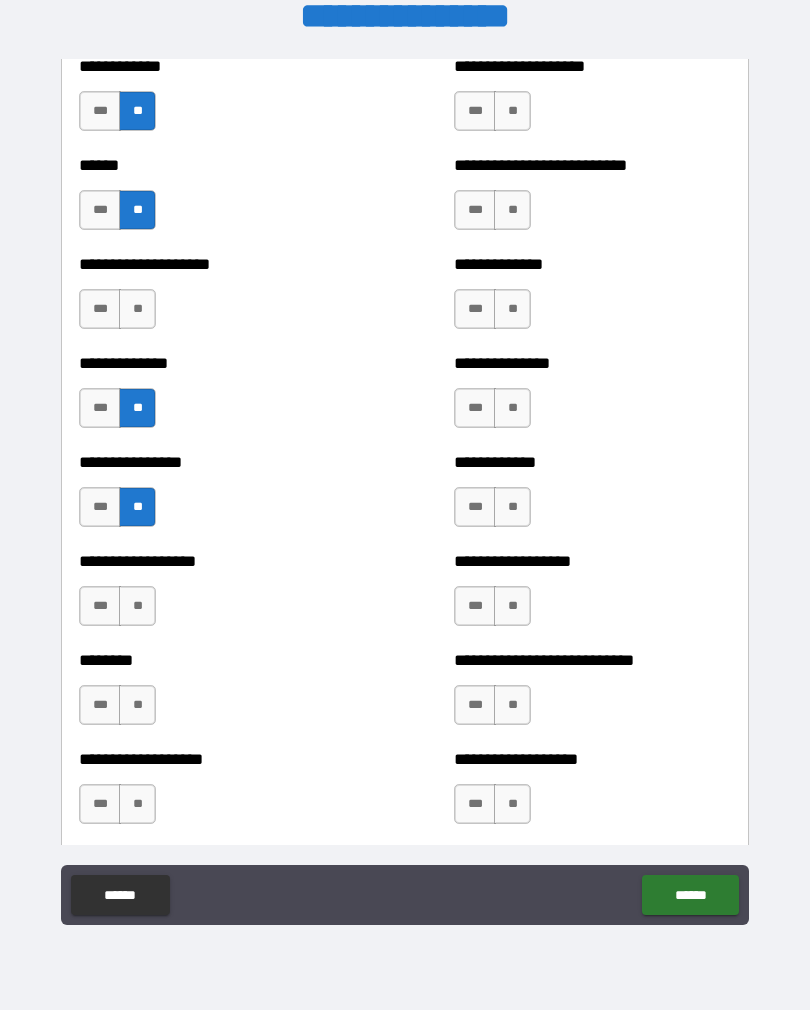 click on "**" at bounding box center (137, 606) 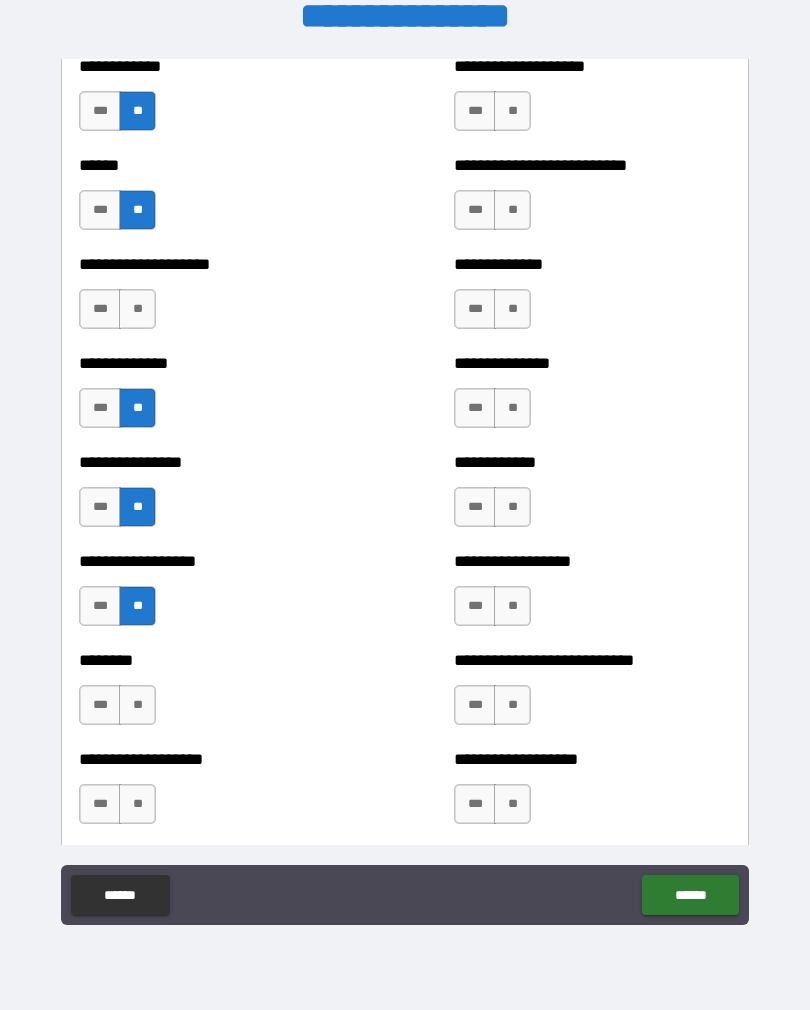 click on "**" at bounding box center (137, 705) 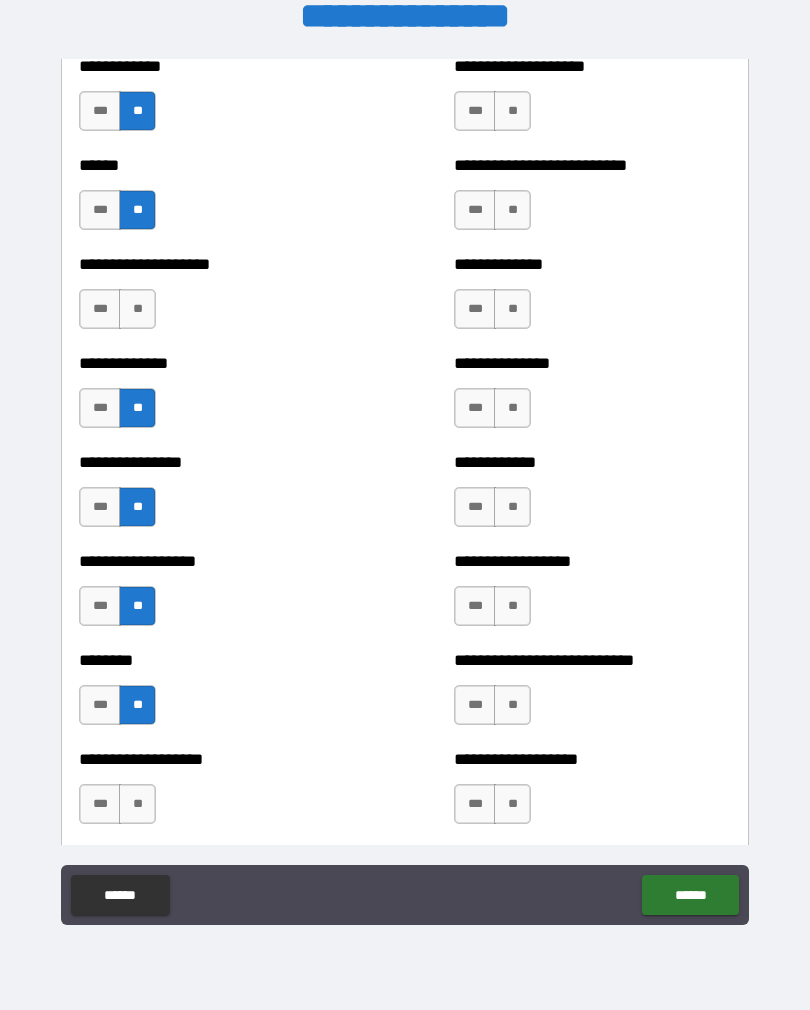 click on "**" at bounding box center [137, 804] 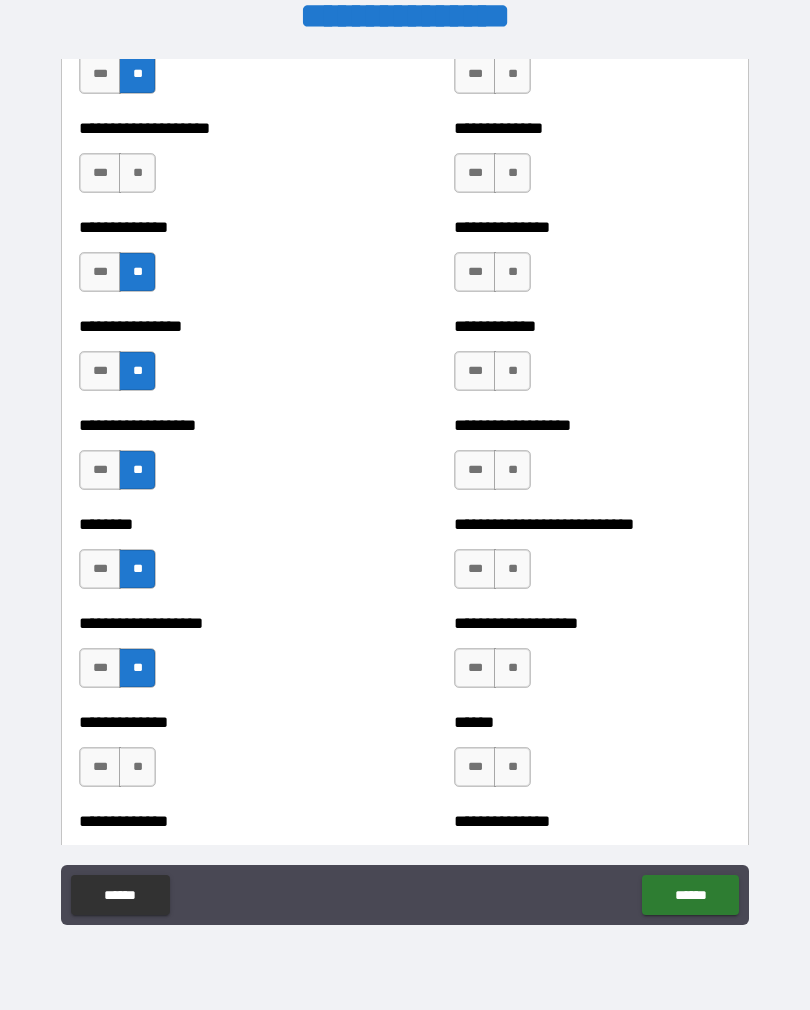 scroll, scrollTop: 4099, scrollLeft: 0, axis: vertical 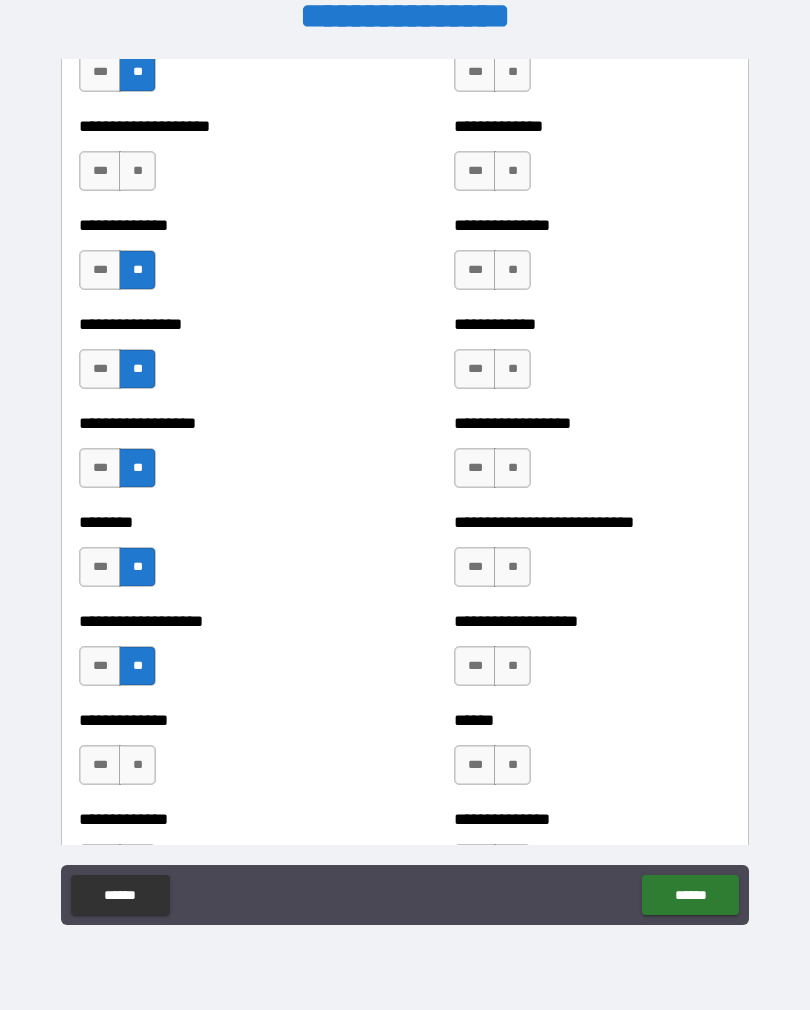 click on "**" at bounding box center (137, 765) 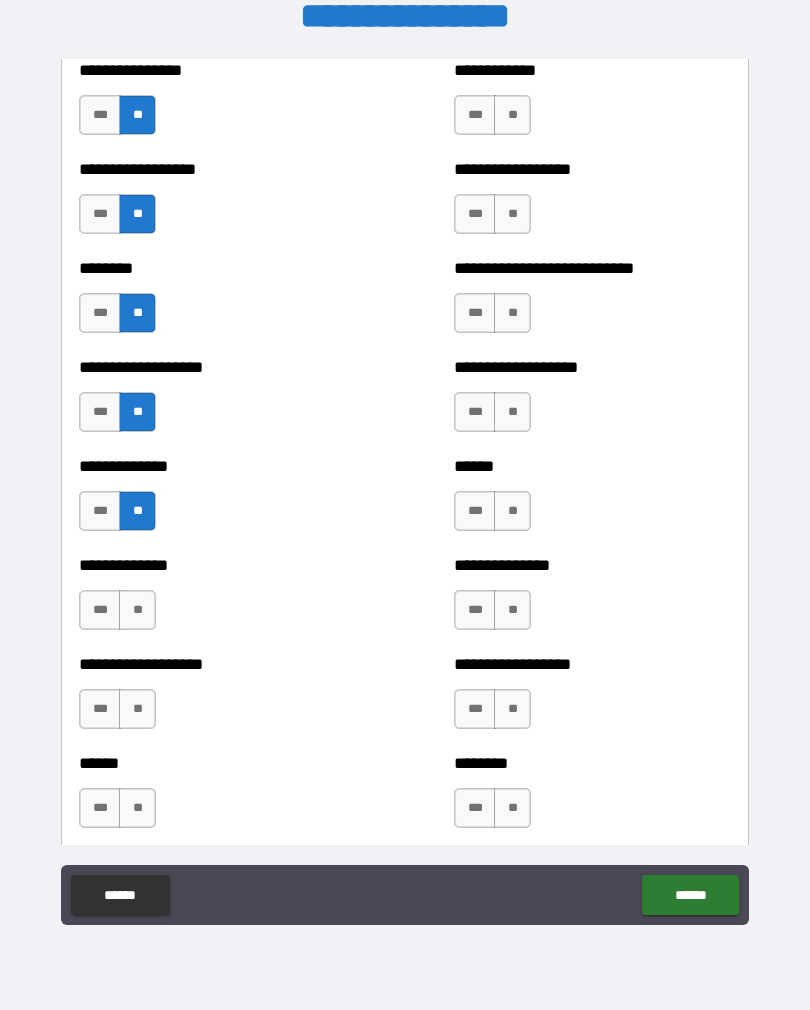 scroll, scrollTop: 4356, scrollLeft: 0, axis: vertical 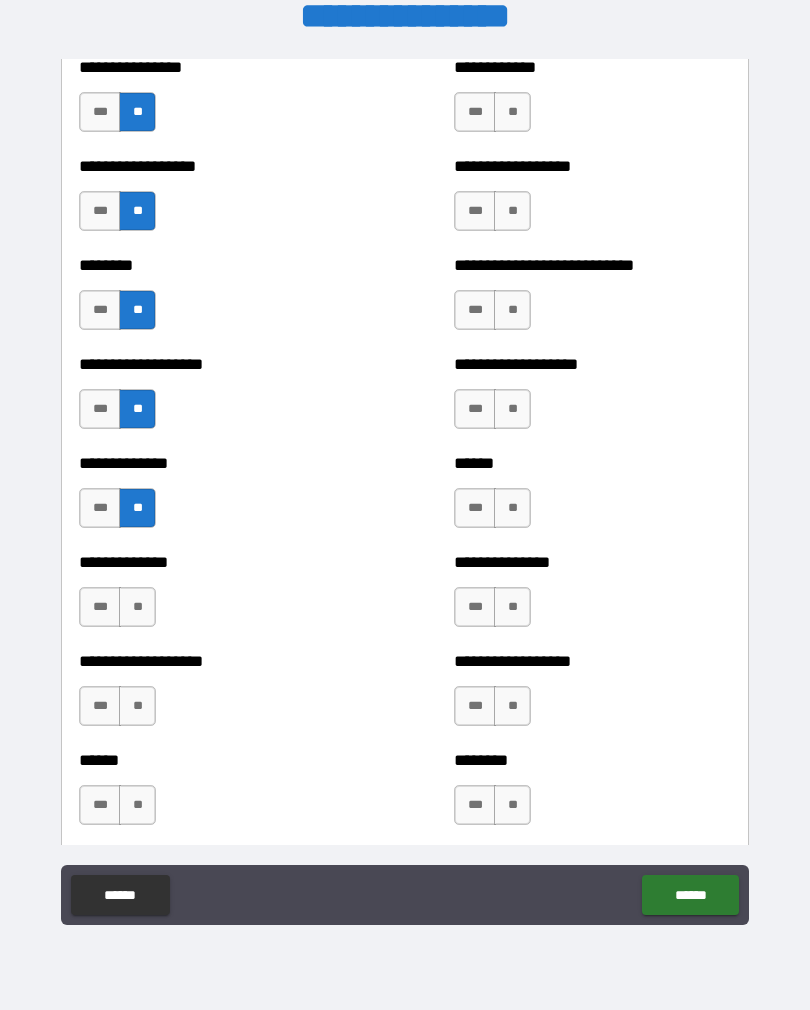 click on "**" at bounding box center (137, 607) 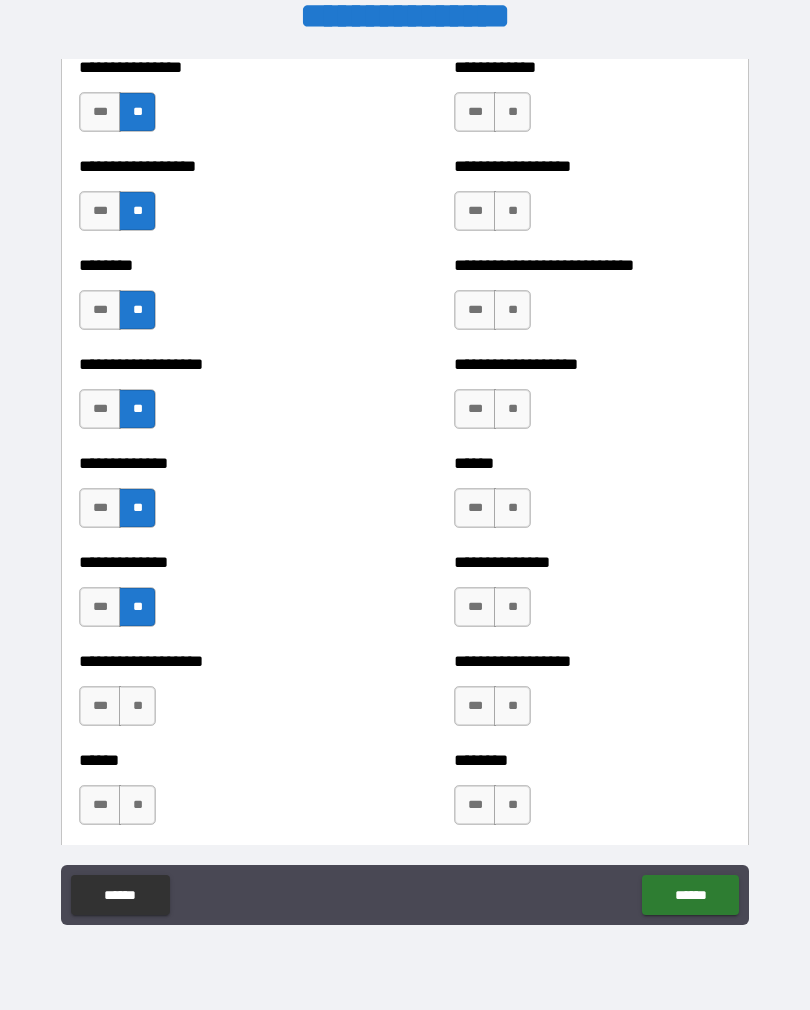 click on "**" at bounding box center [137, 706] 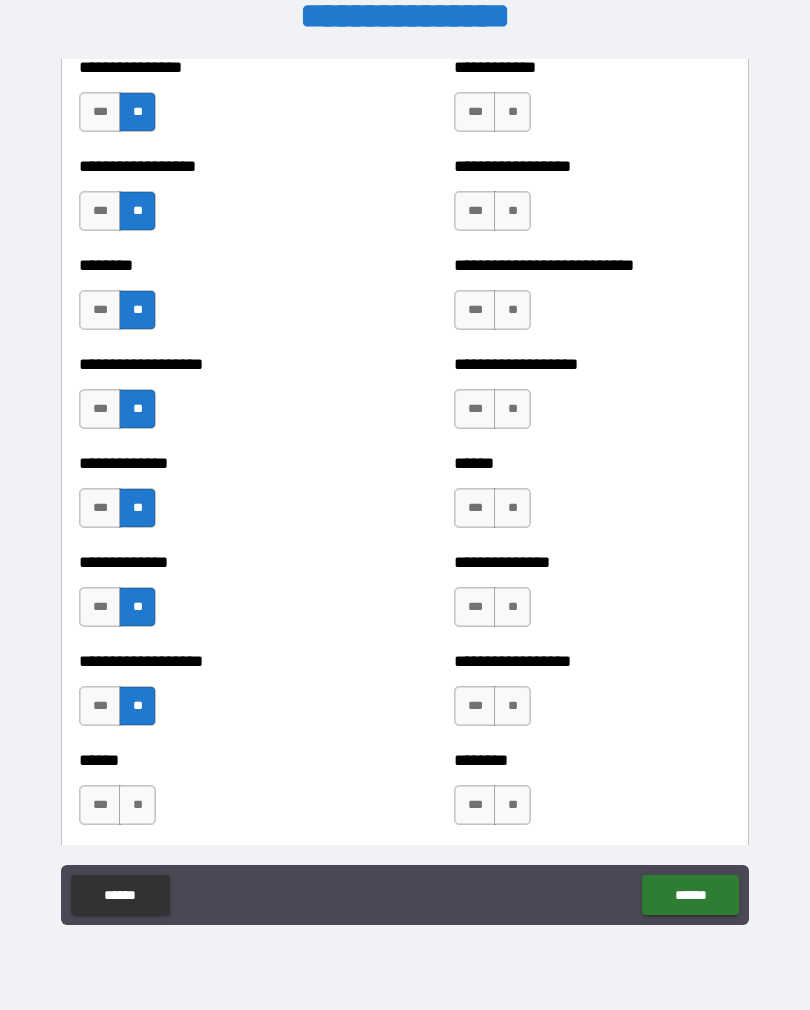 click on "**" at bounding box center [137, 805] 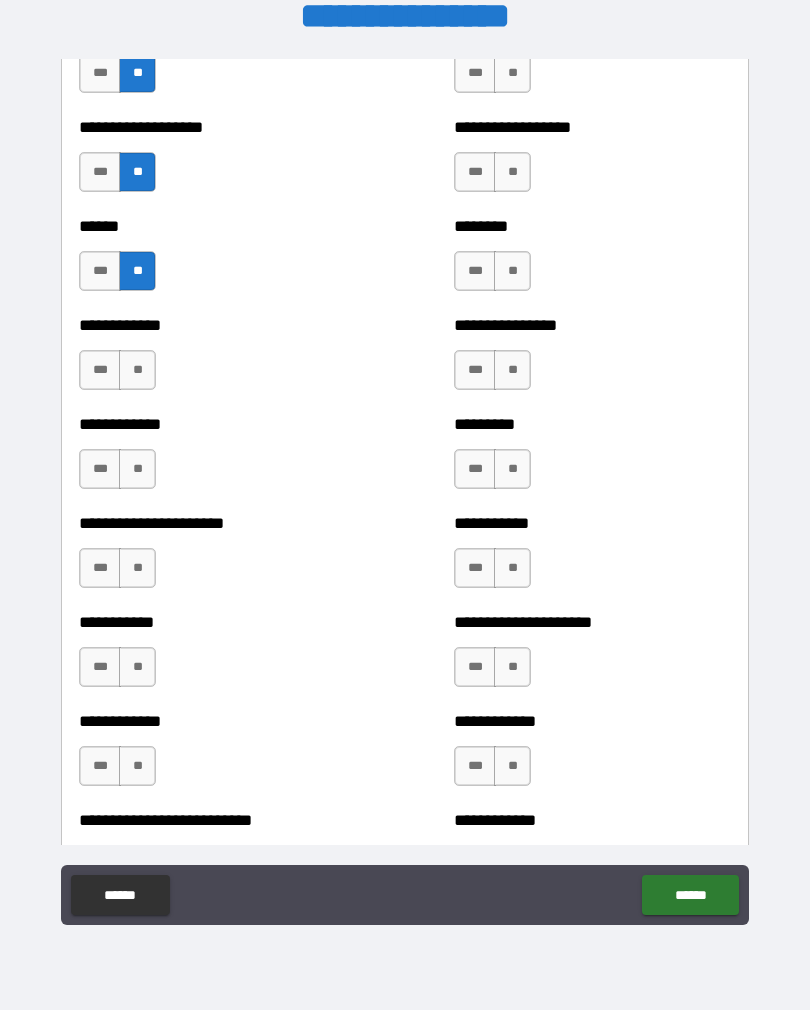 scroll, scrollTop: 4926, scrollLeft: 0, axis: vertical 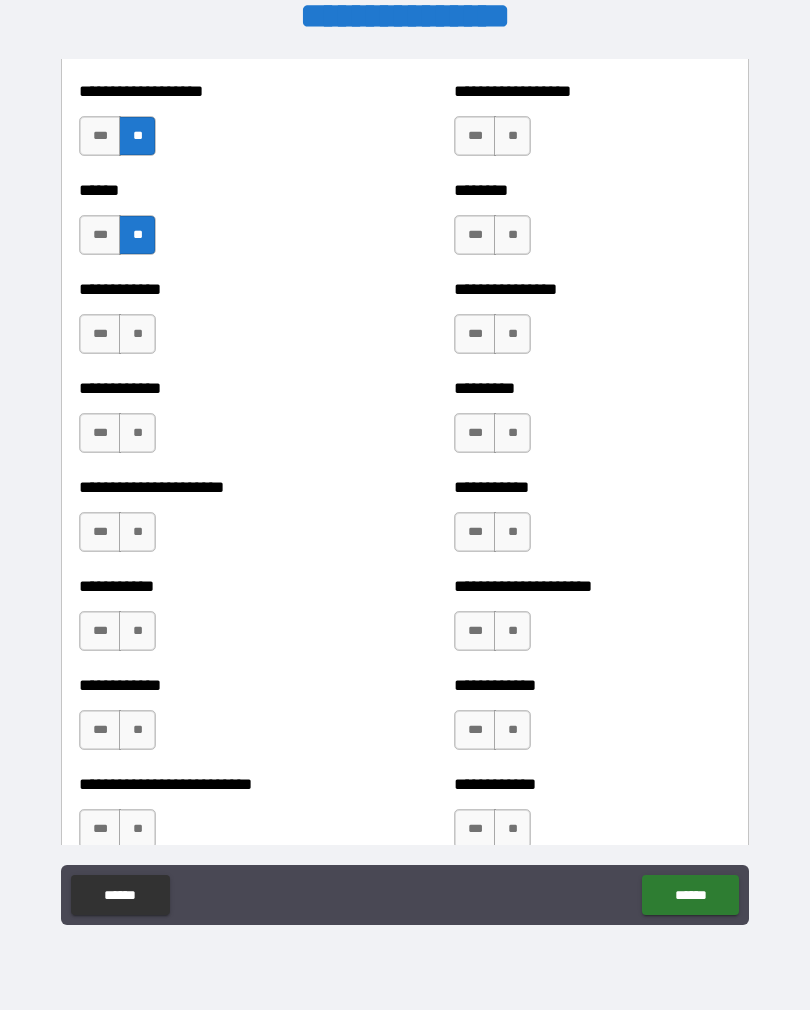 click on "**" at bounding box center [137, 334] 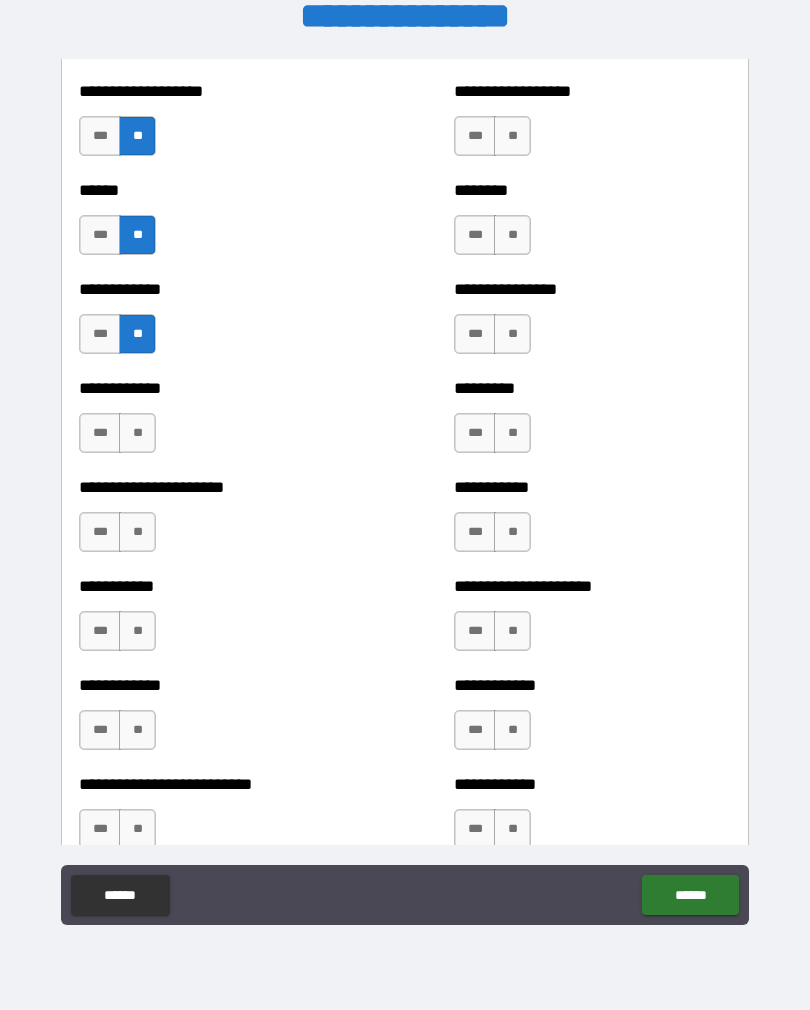 click on "**" at bounding box center [137, 433] 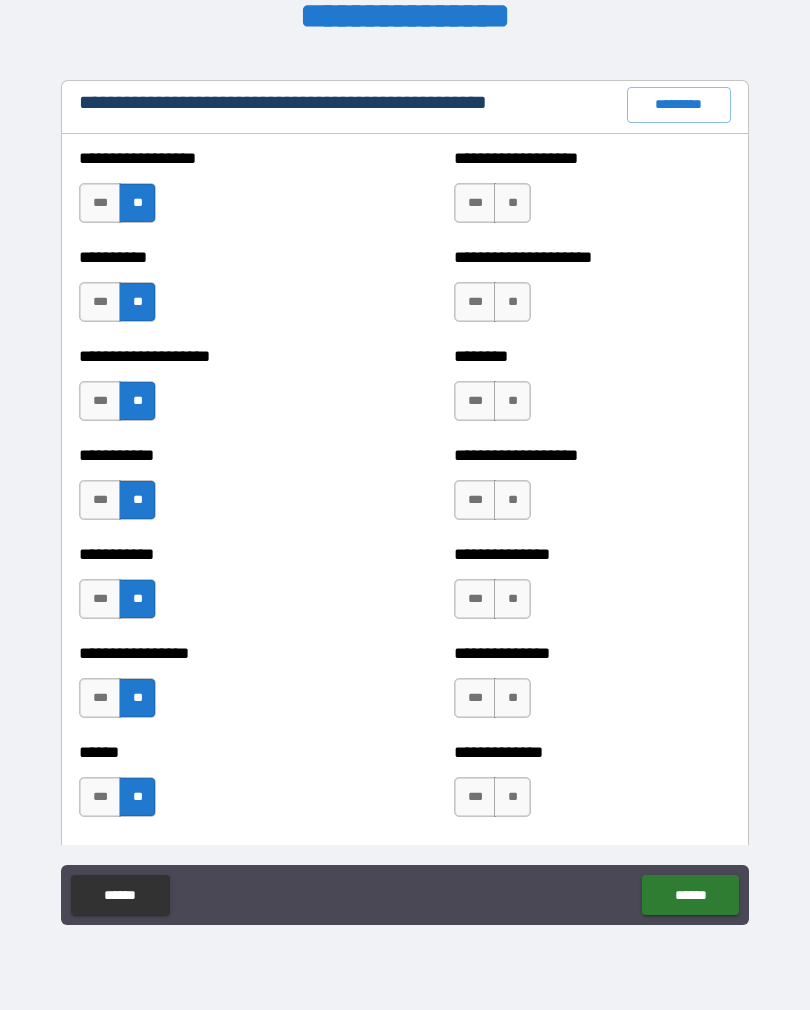 scroll, scrollTop: 2376, scrollLeft: 0, axis: vertical 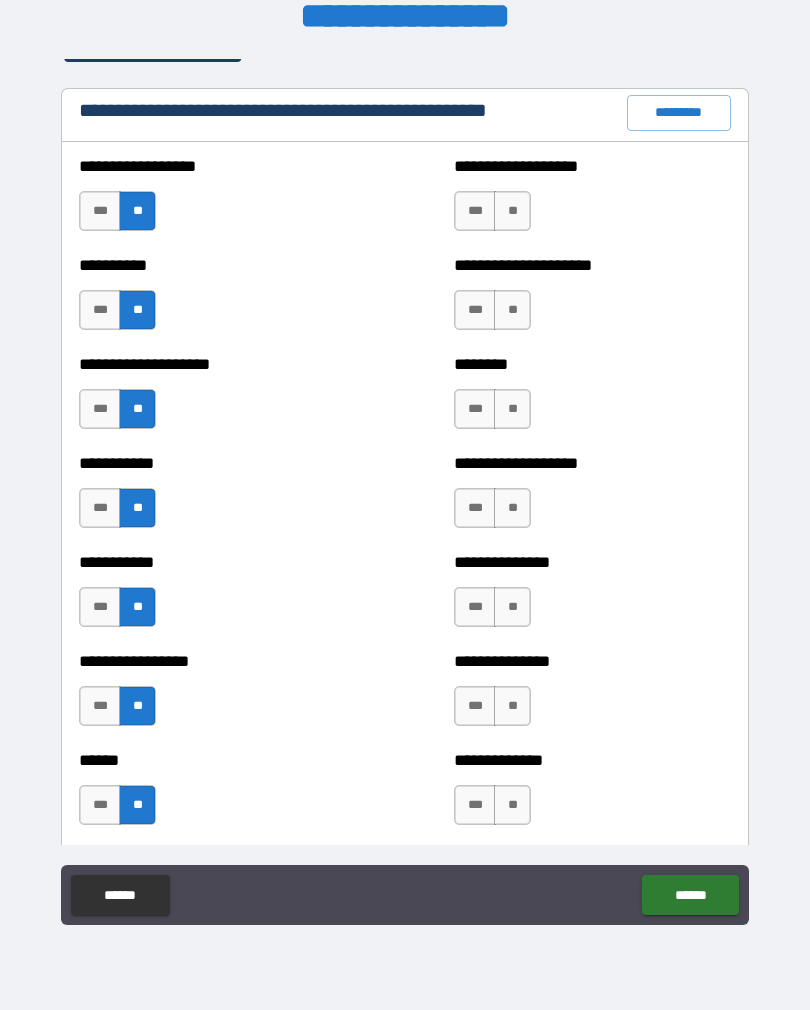 click on "**" at bounding box center [512, 211] 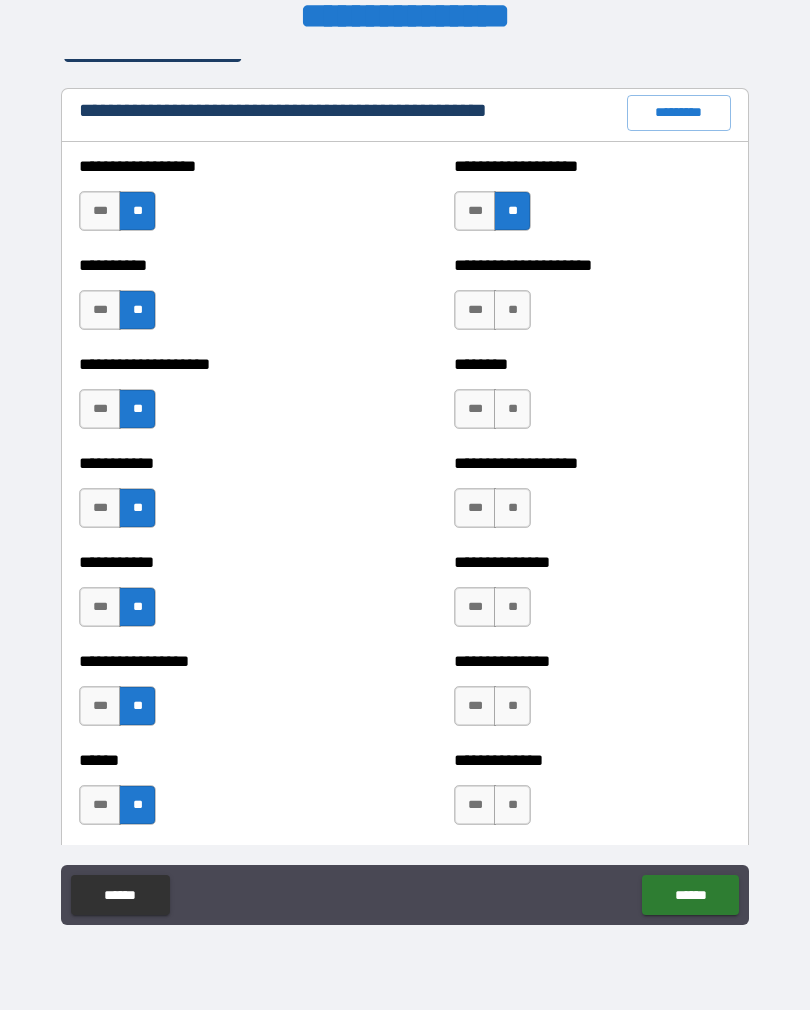 click on "*** **" at bounding box center (495, 216) 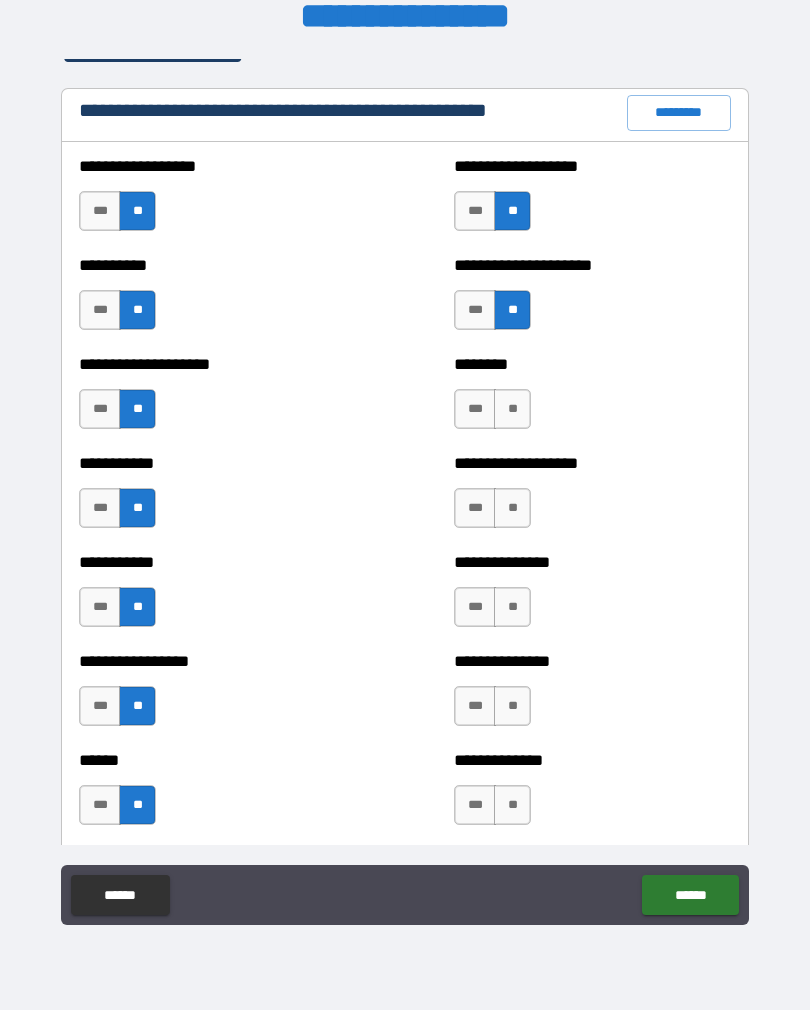 click on "**" at bounding box center (512, 409) 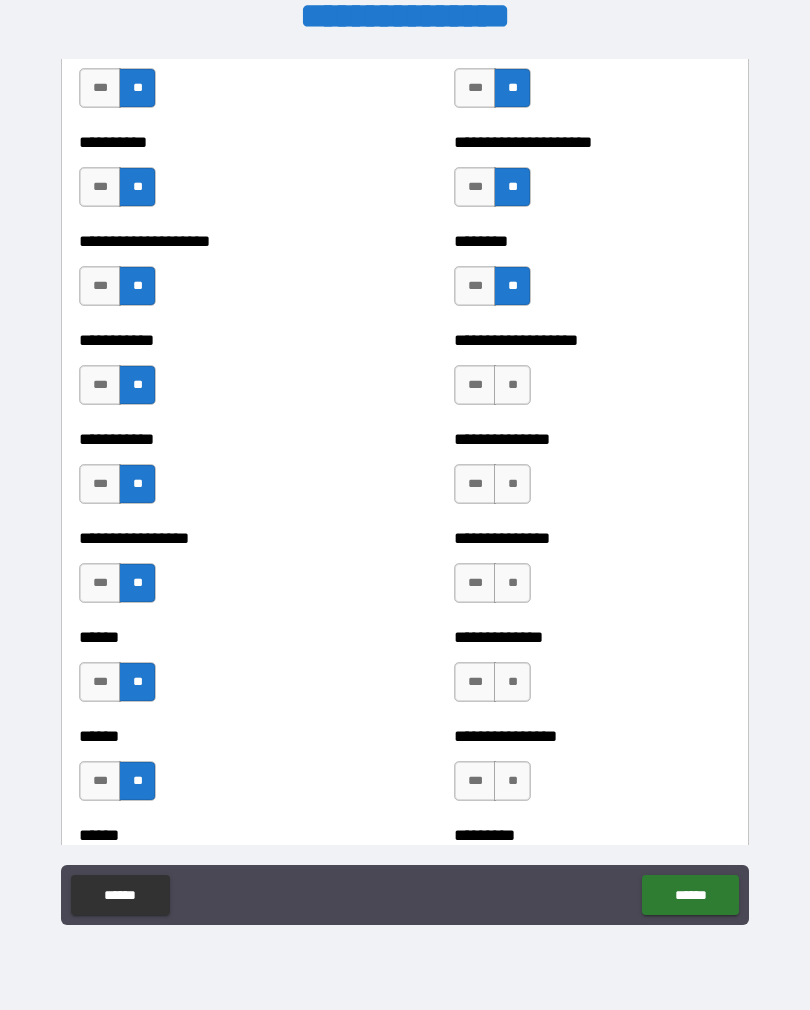 scroll, scrollTop: 2513, scrollLeft: 0, axis: vertical 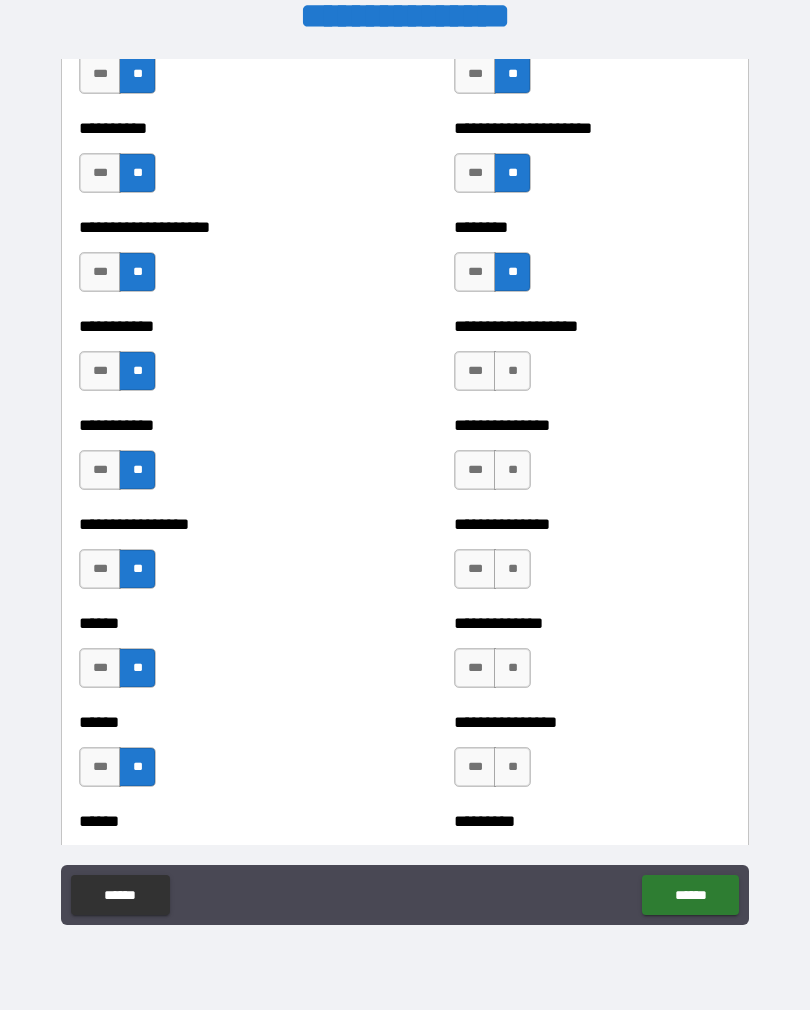 click on "**" at bounding box center (512, 371) 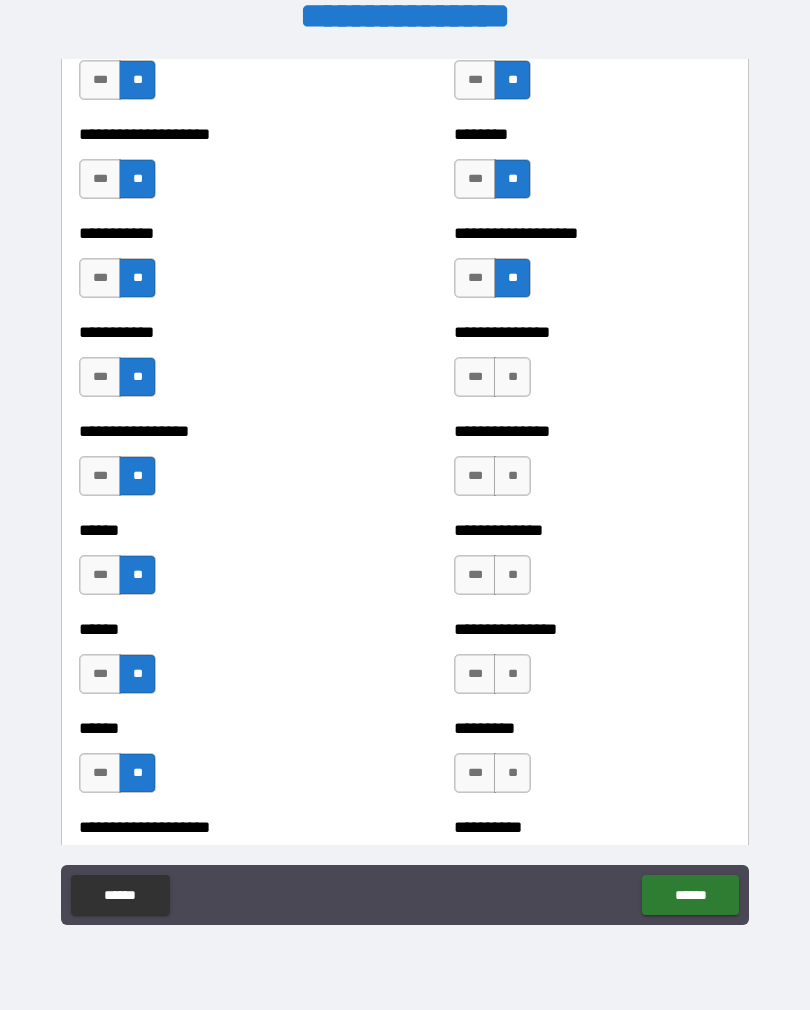 scroll, scrollTop: 2616, scrollLeft: 0, axis: vertical 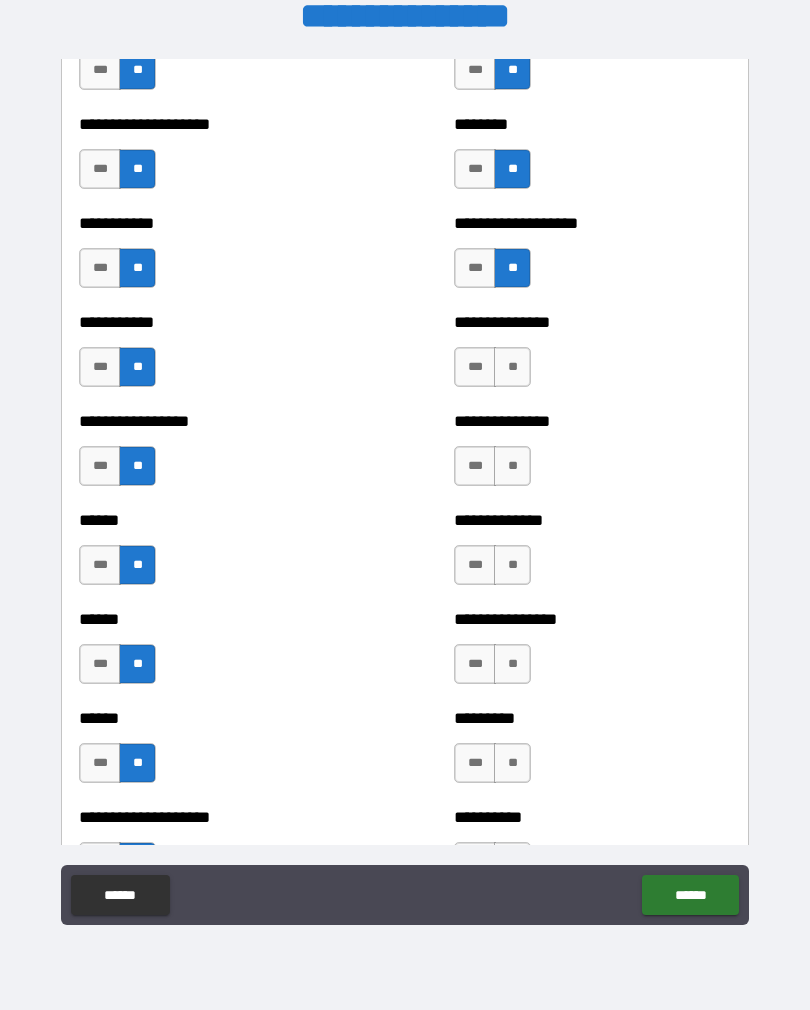 click on "**" at bounding box center (512, 367) 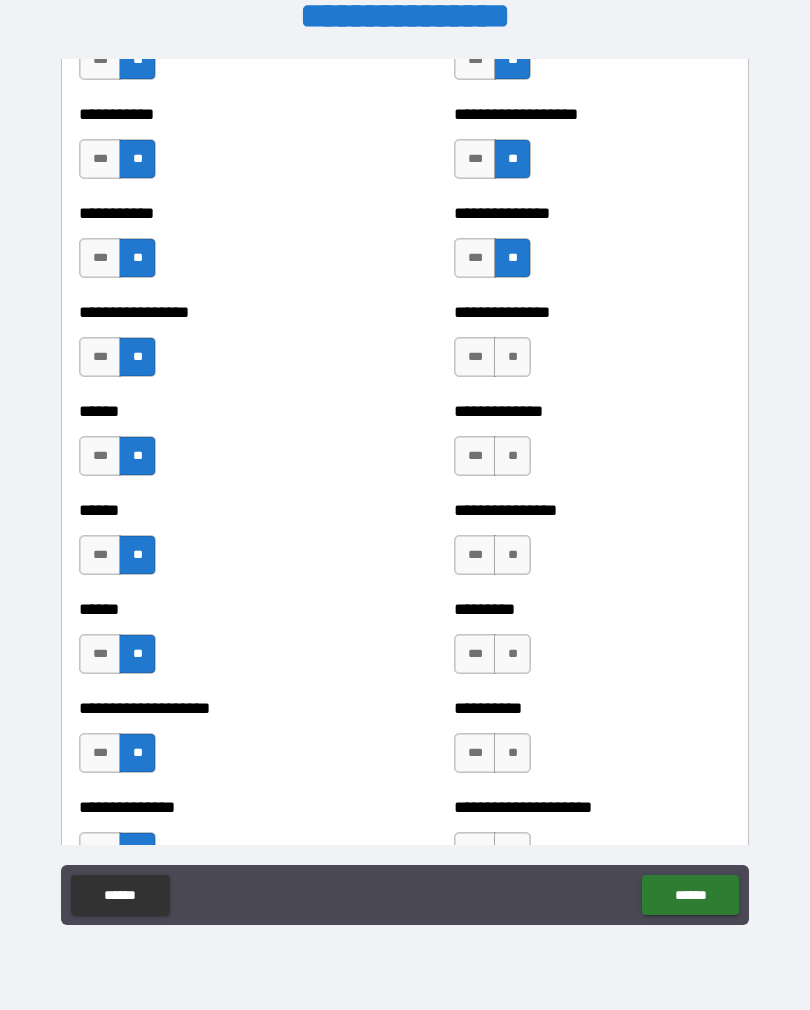 scroll, scrollTop: 2736, scrollLeft: 0, axis: vertical 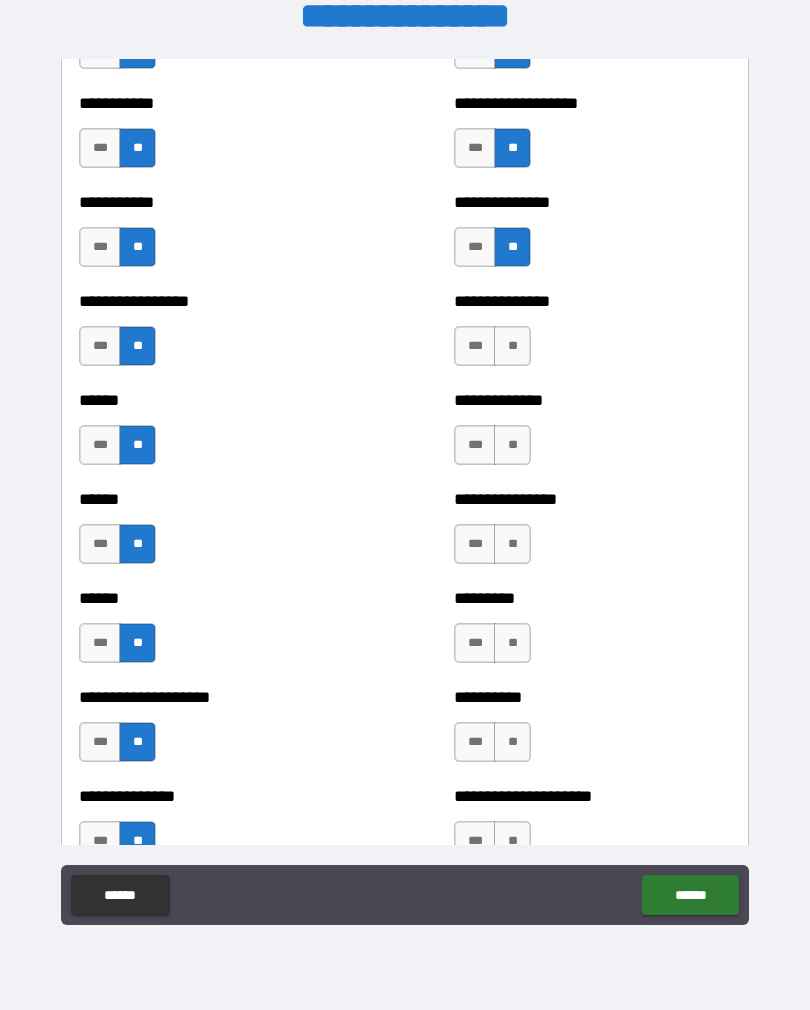 click on "**" at bounding box center [512, 346] 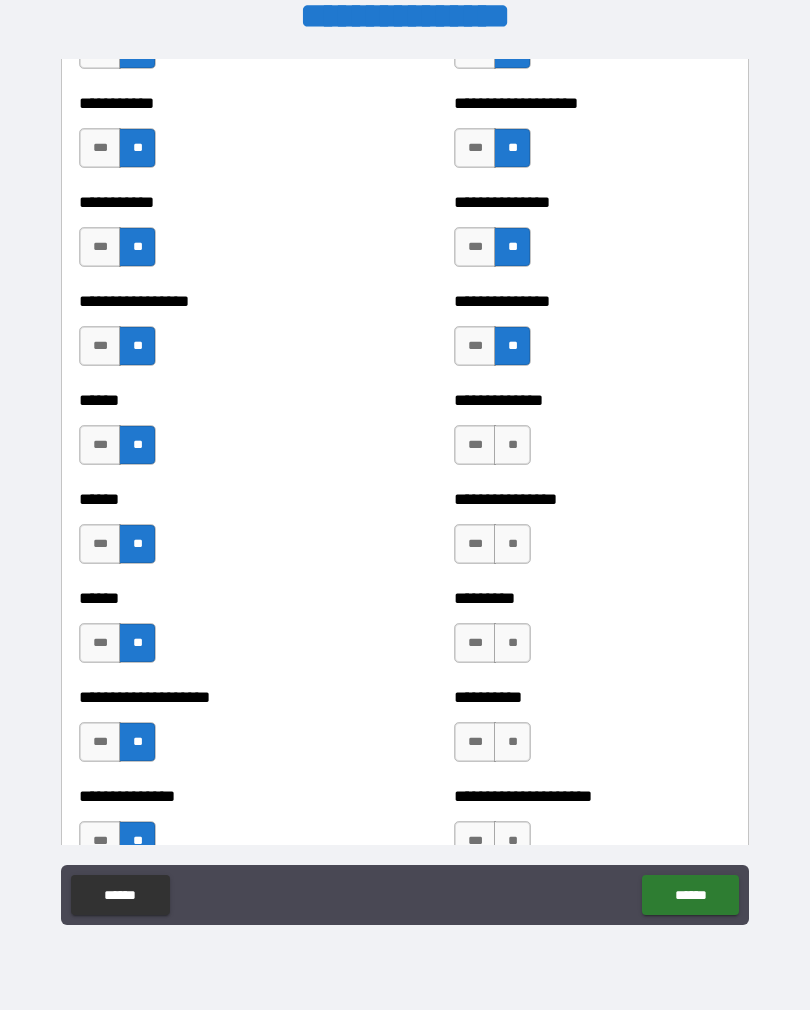 click on "**" at bounding box center (512, 445) 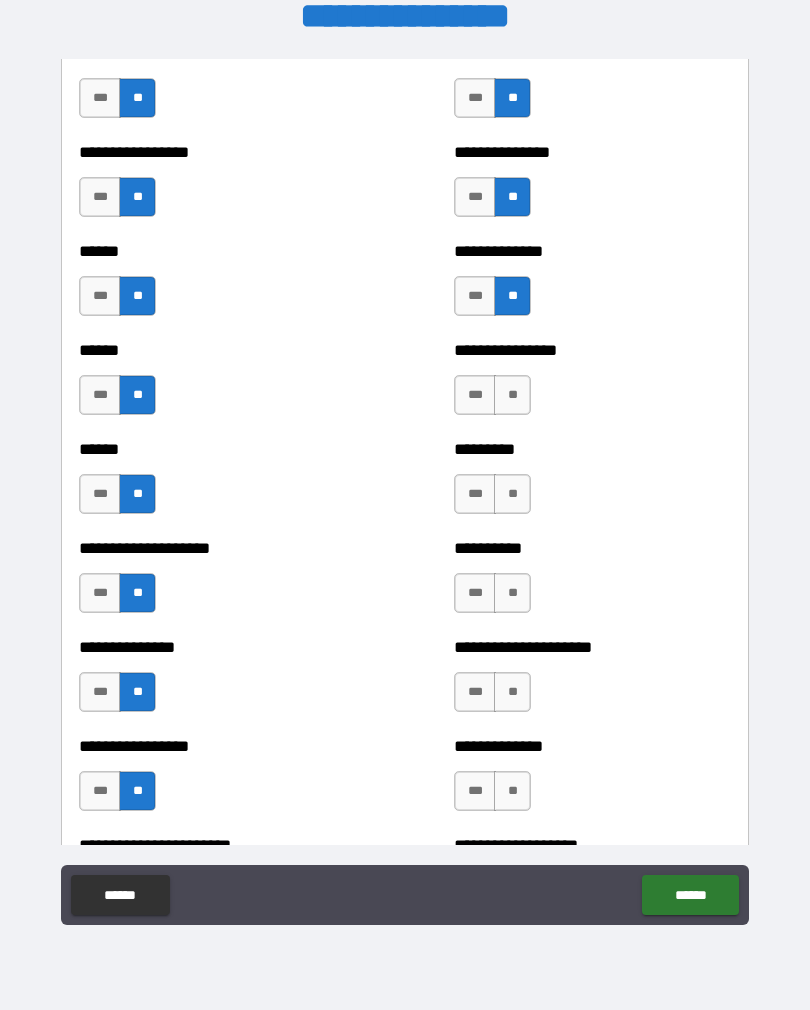 scroll, scrollTop: 2886, scrollLeft: 0, axis: vertical 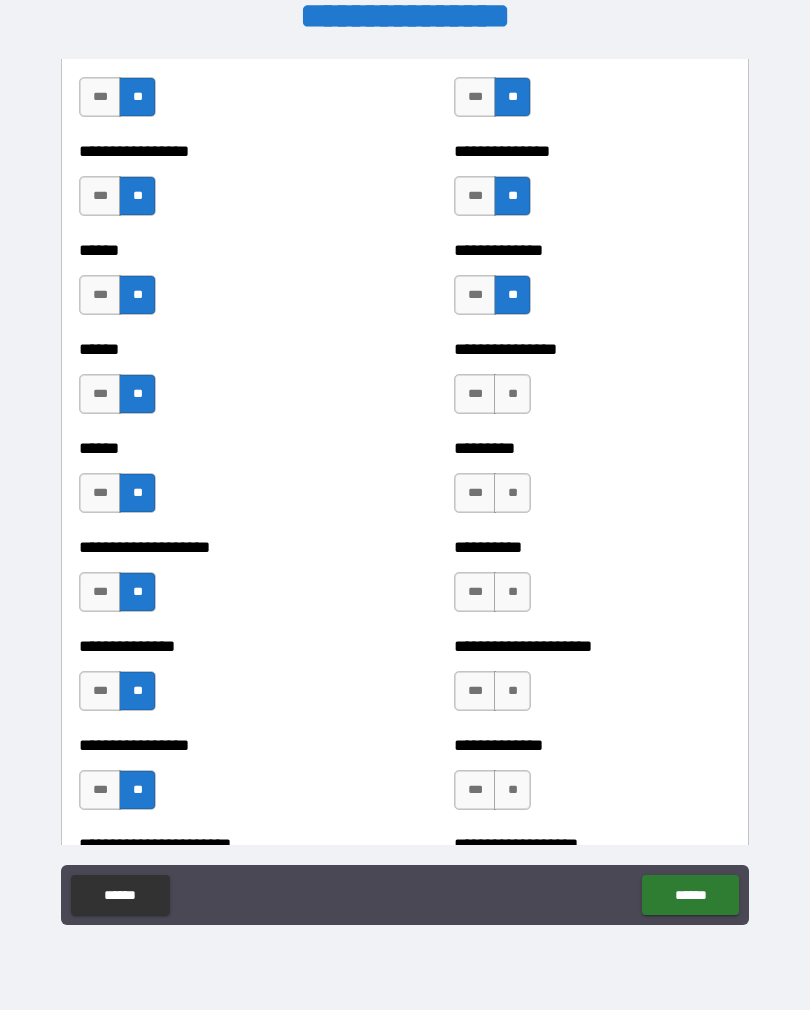 click on "**" at bounding box center [512, 394] 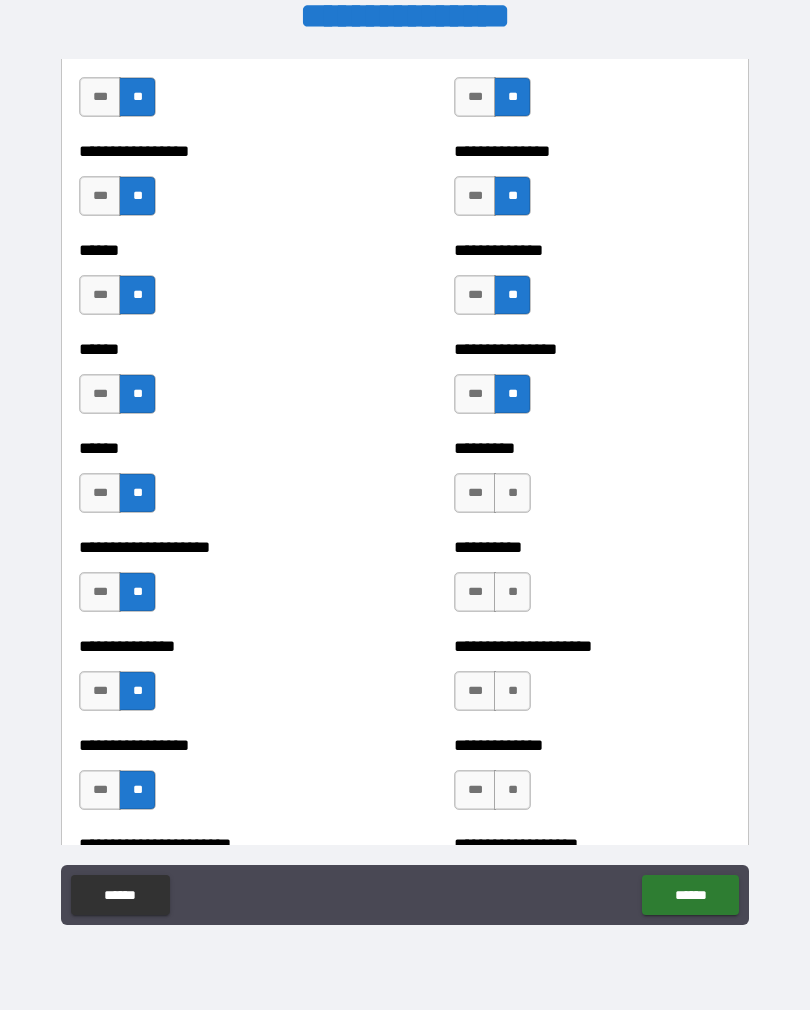 click on "**" at bounding box center (512, 493) 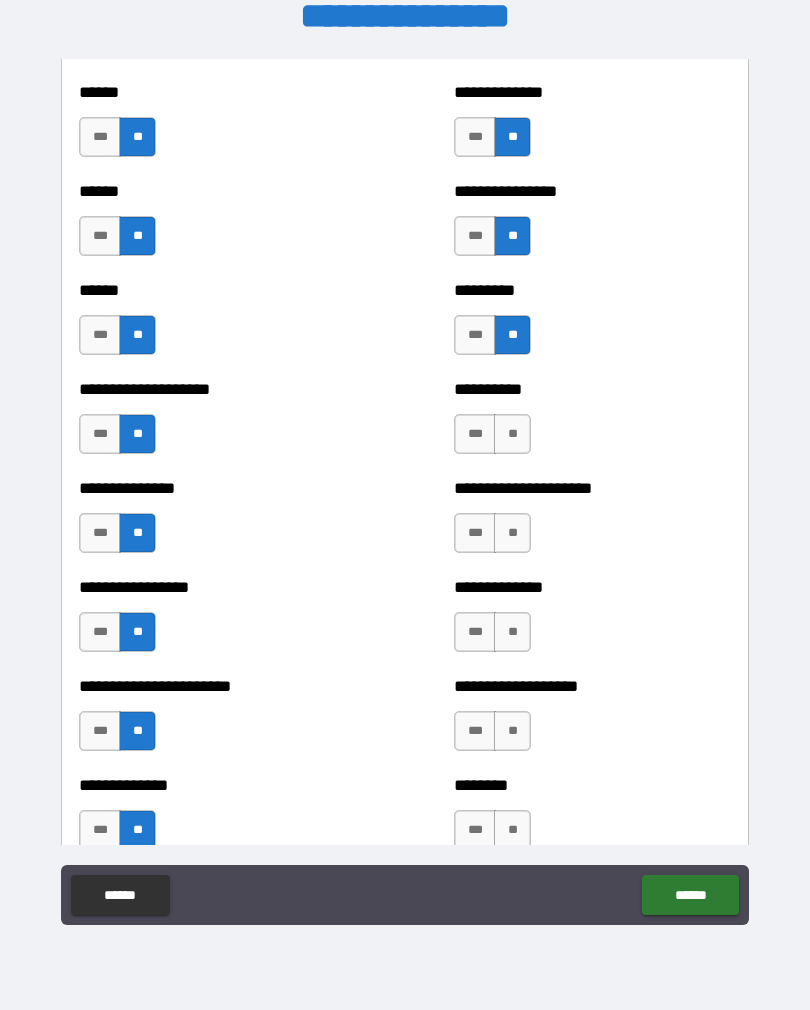 click on "**" at bounding box center (512, 434) 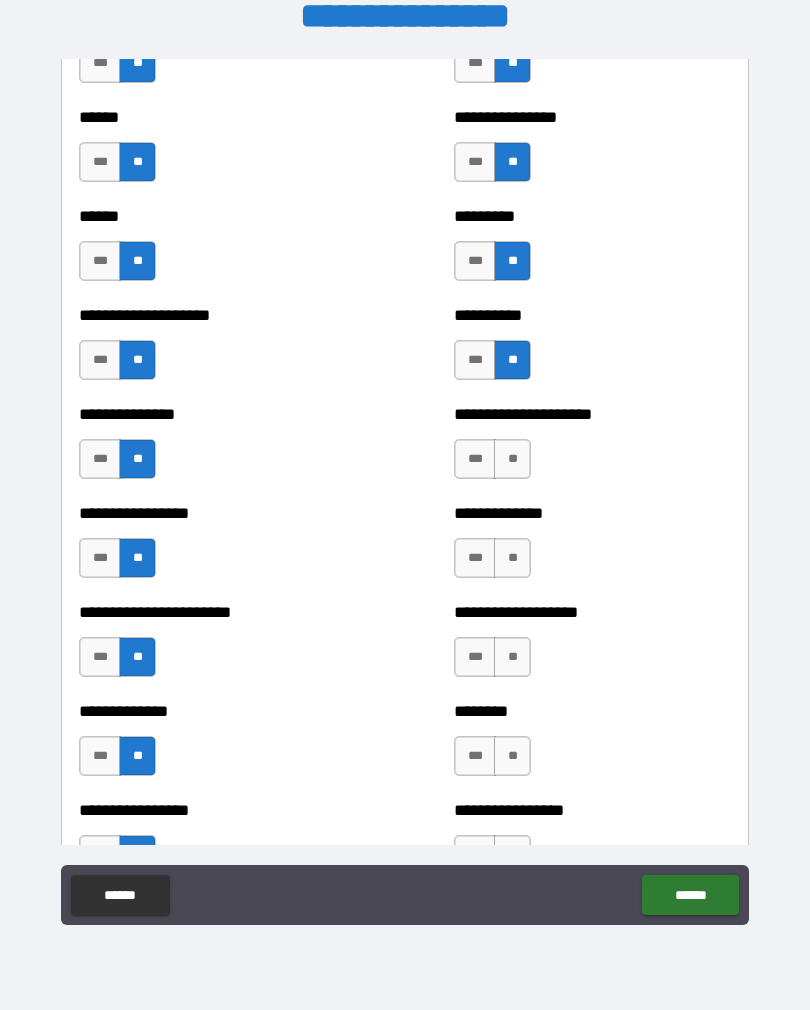 click on "**" at bounding box center (512, 459) 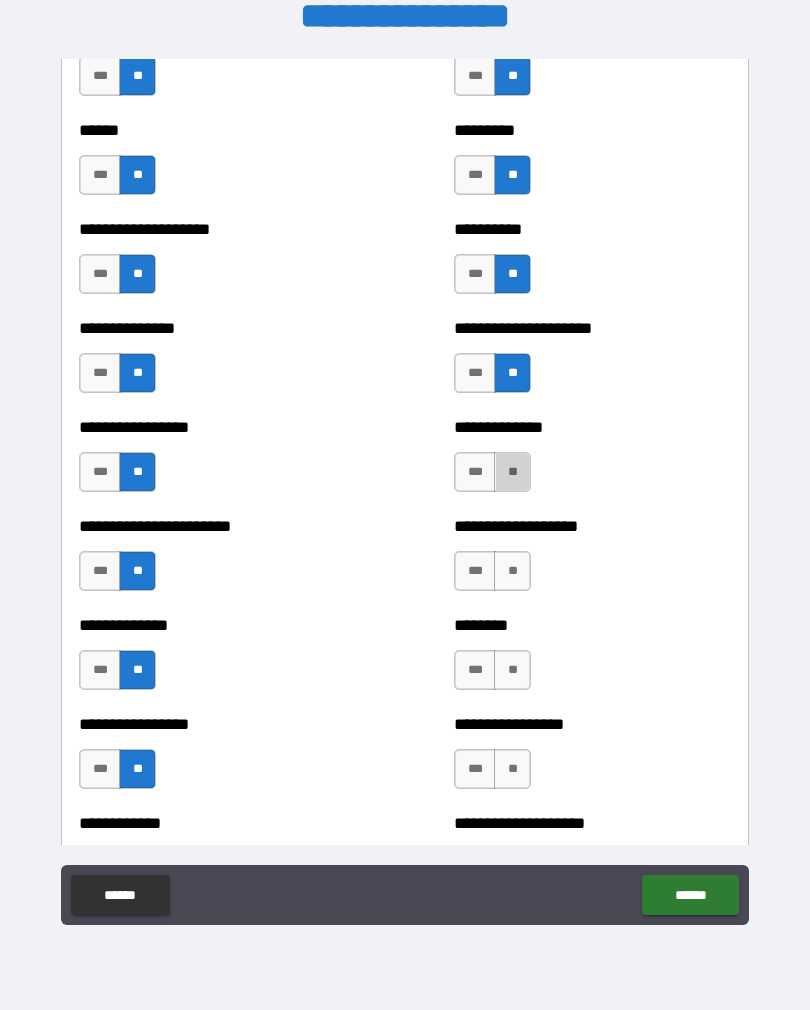 click on "**" at bounding box center (512, 472) 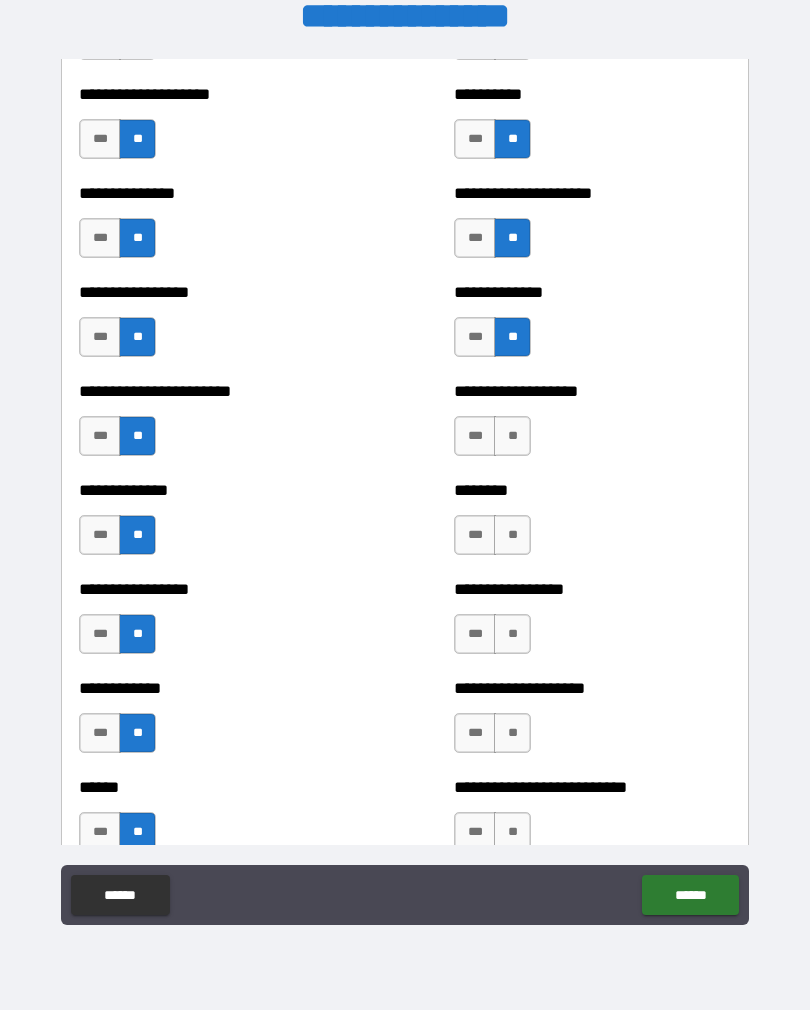 click on "**" at bounding box center (512, 436) 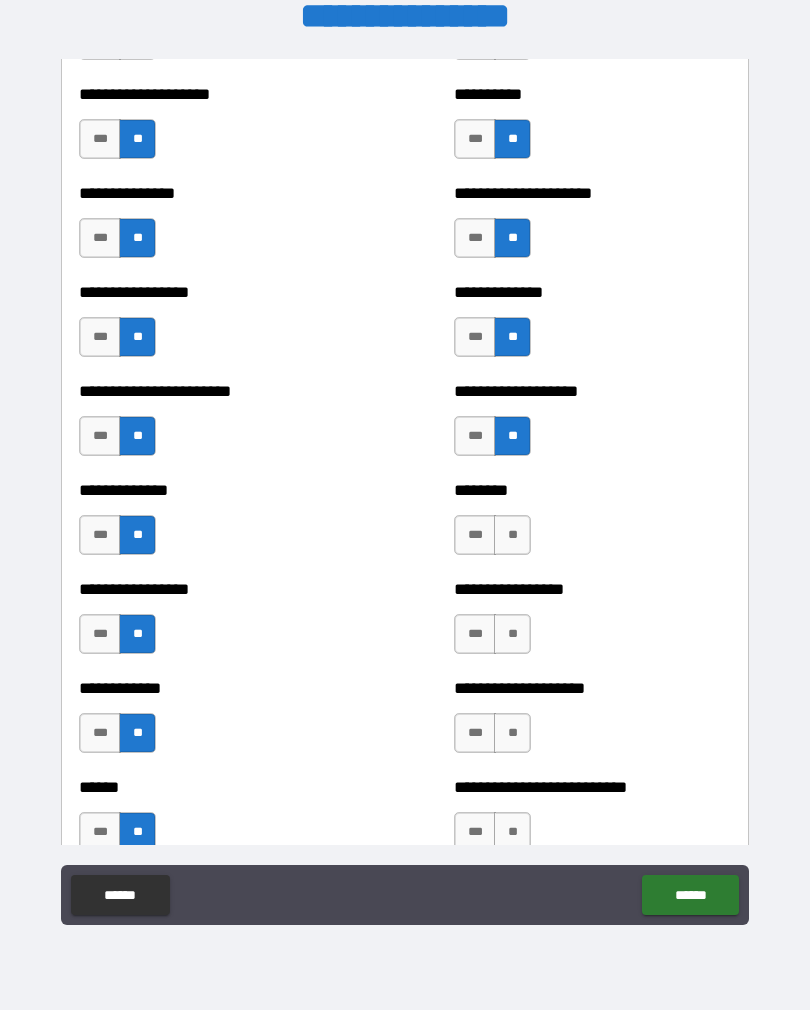 scroll, scrollTop: 3442, scrollLeft: 0, axis: vertical 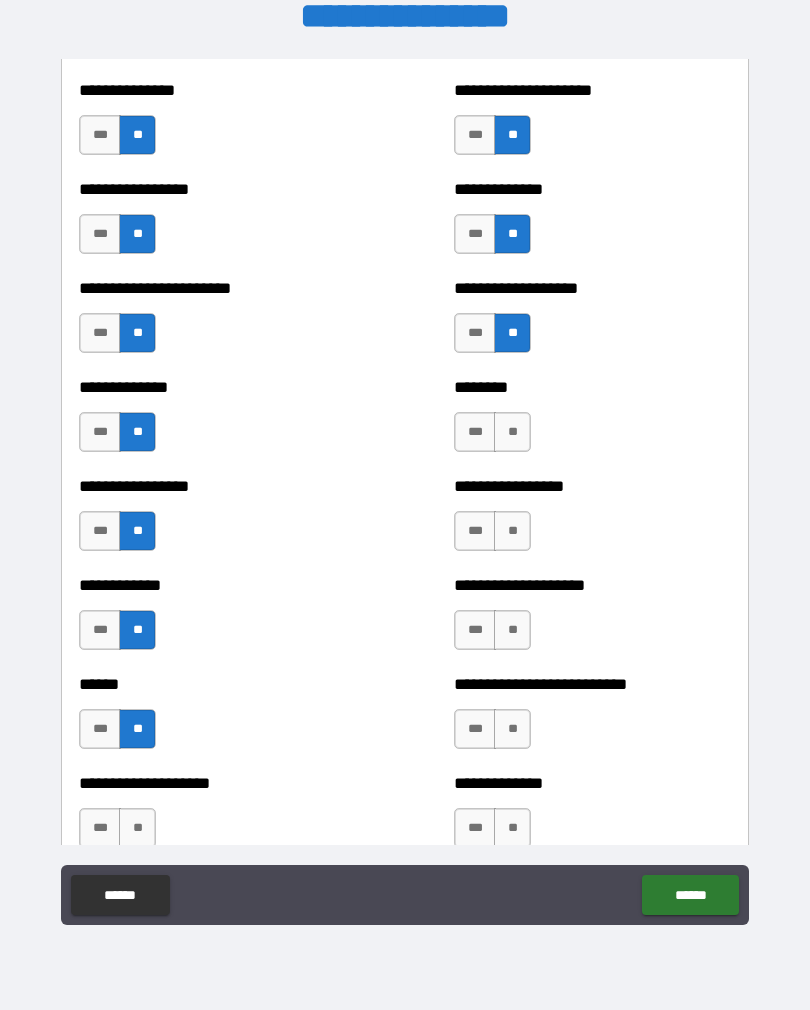 click on "**" at bounding box center (512, 432) 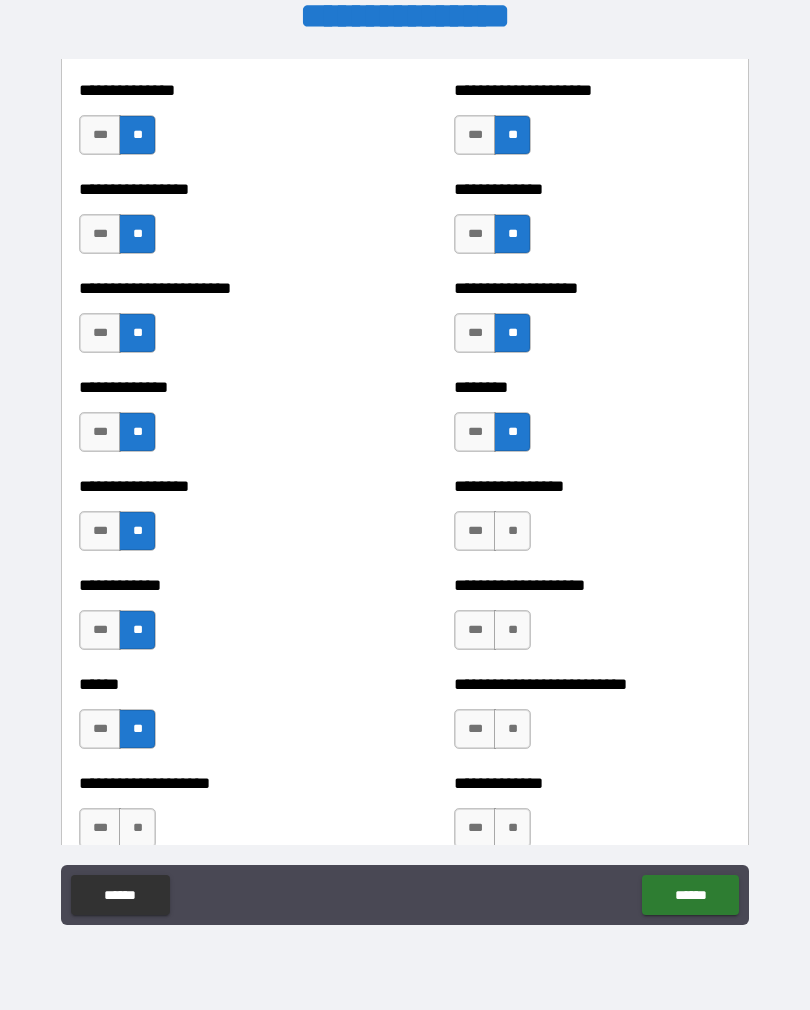 click on "**" at bounding box center [512, 531] 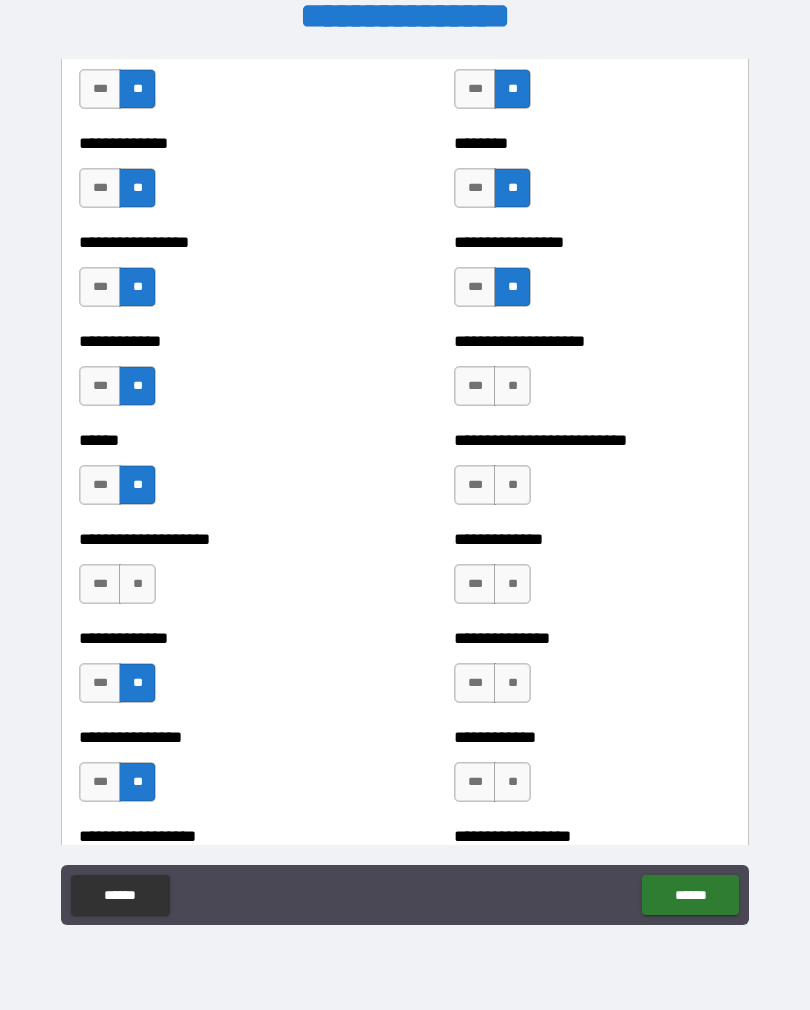 scroll, scrollTop: 3707, scrollLeft: 0, axis: vertical 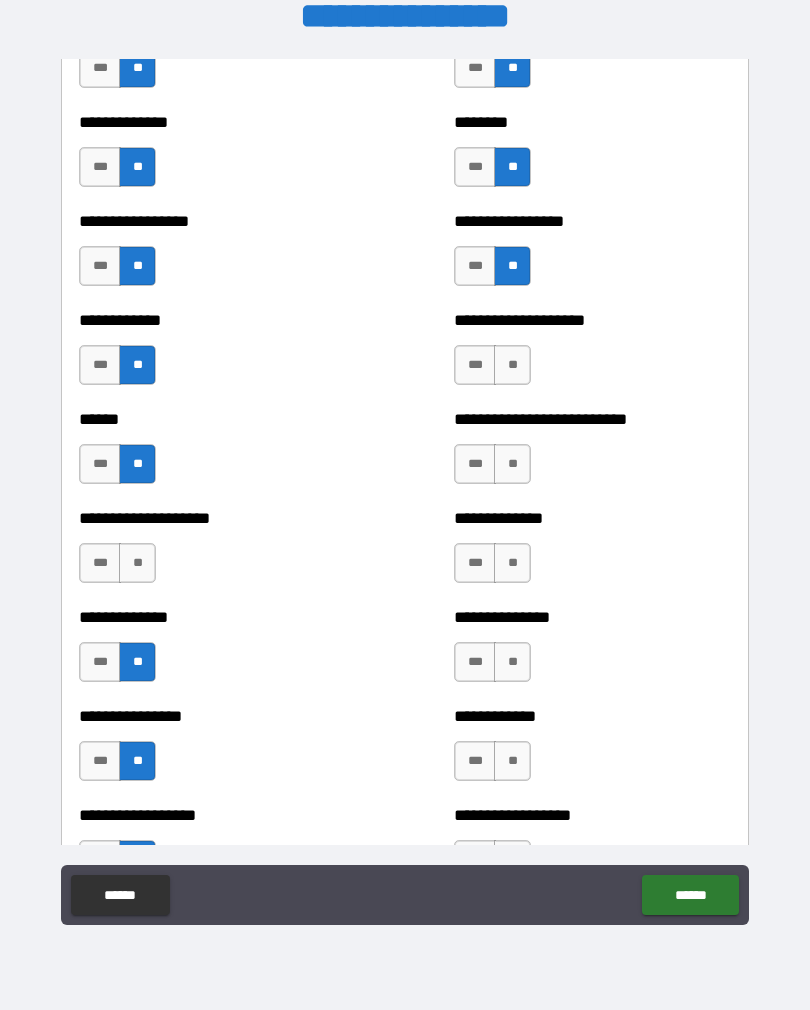 click on "**" at bounding box center [512, 365] 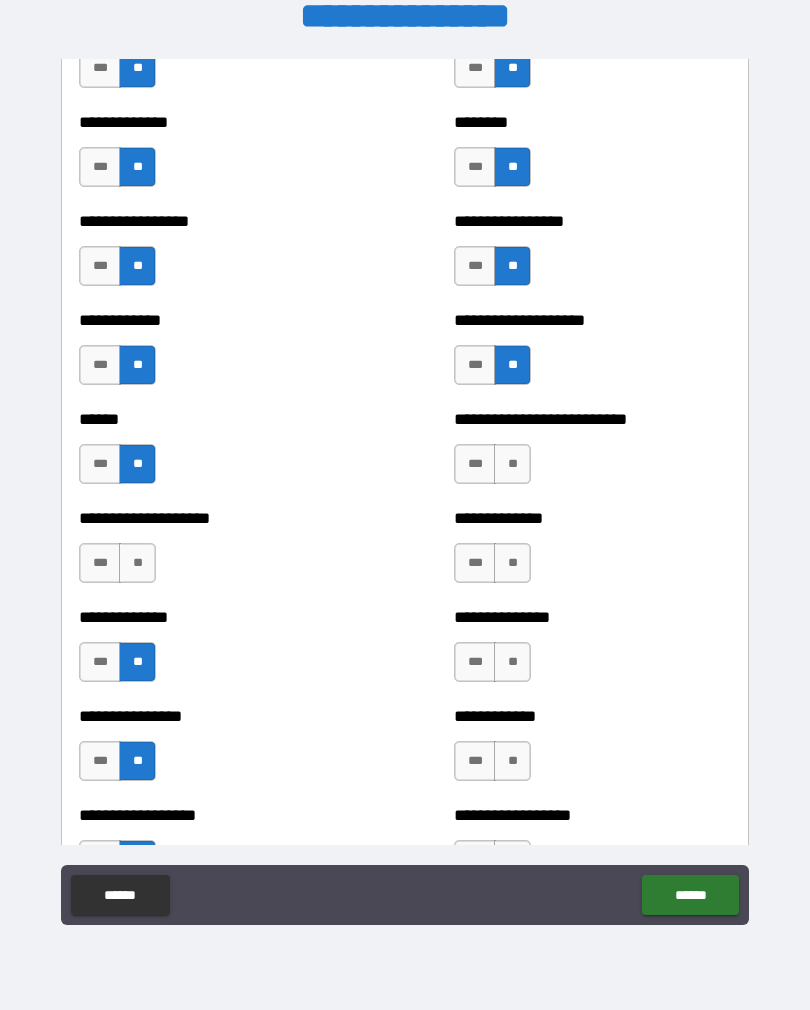 click on "**" at bounding box center [512, 464] 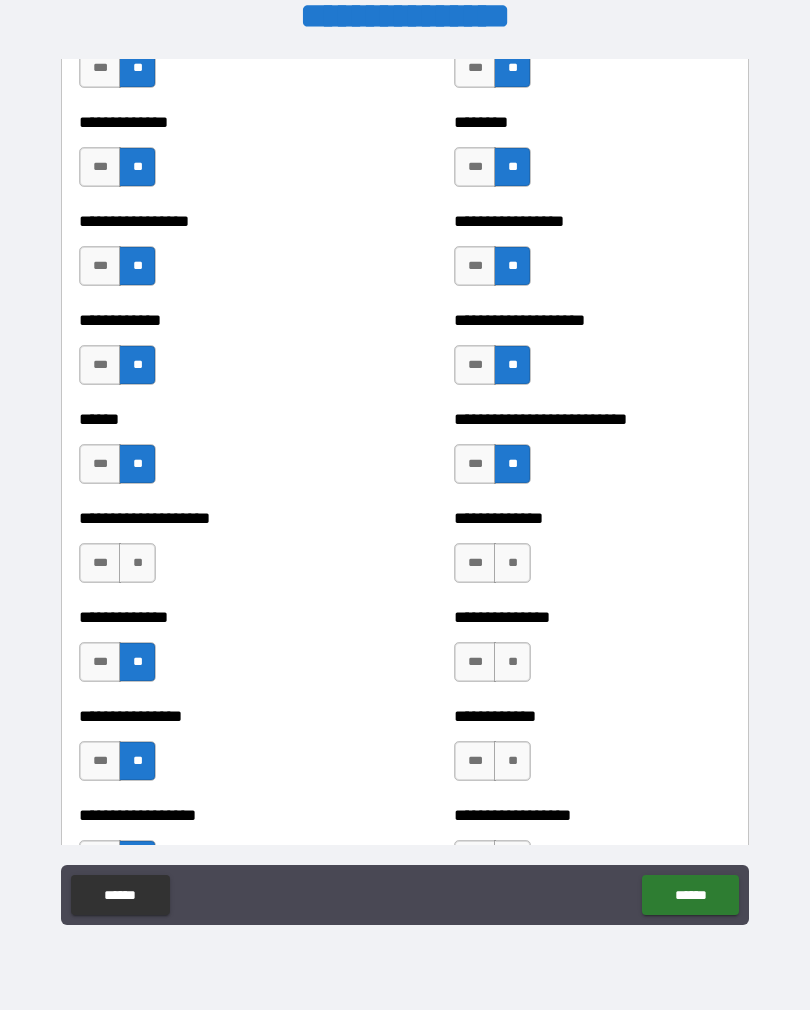 click on "**" at bounding box center [512, 563] 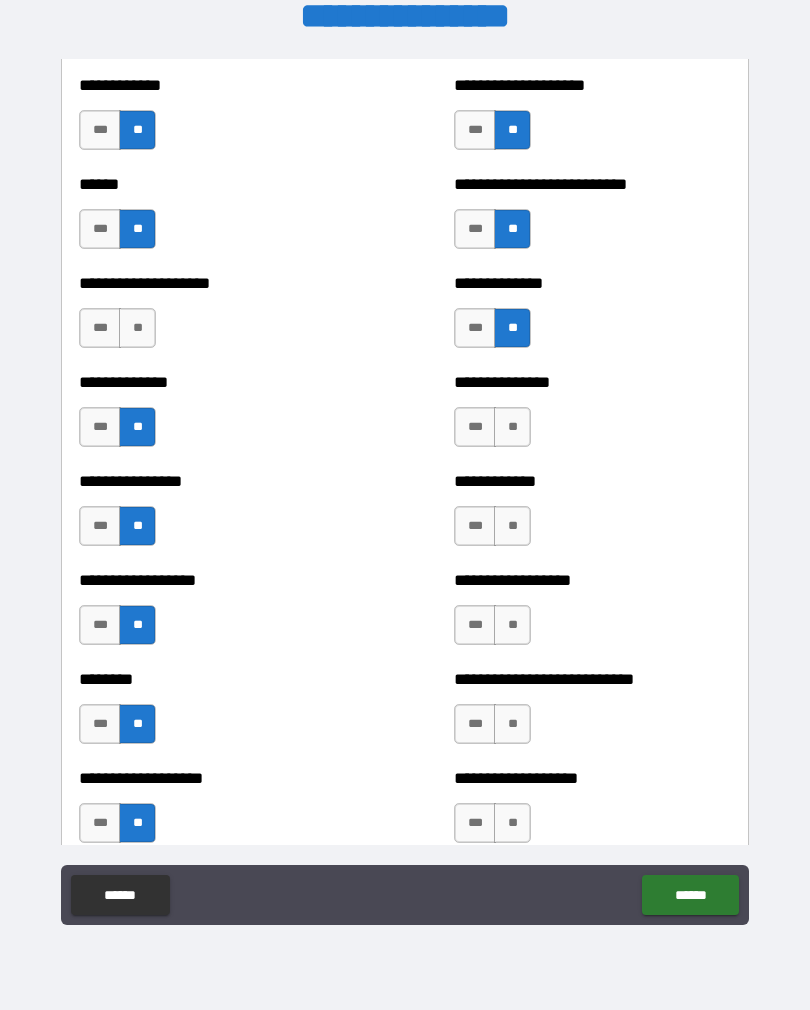 scroll, scrollTop: 3947, scrollLeft: 0, axis: vertical 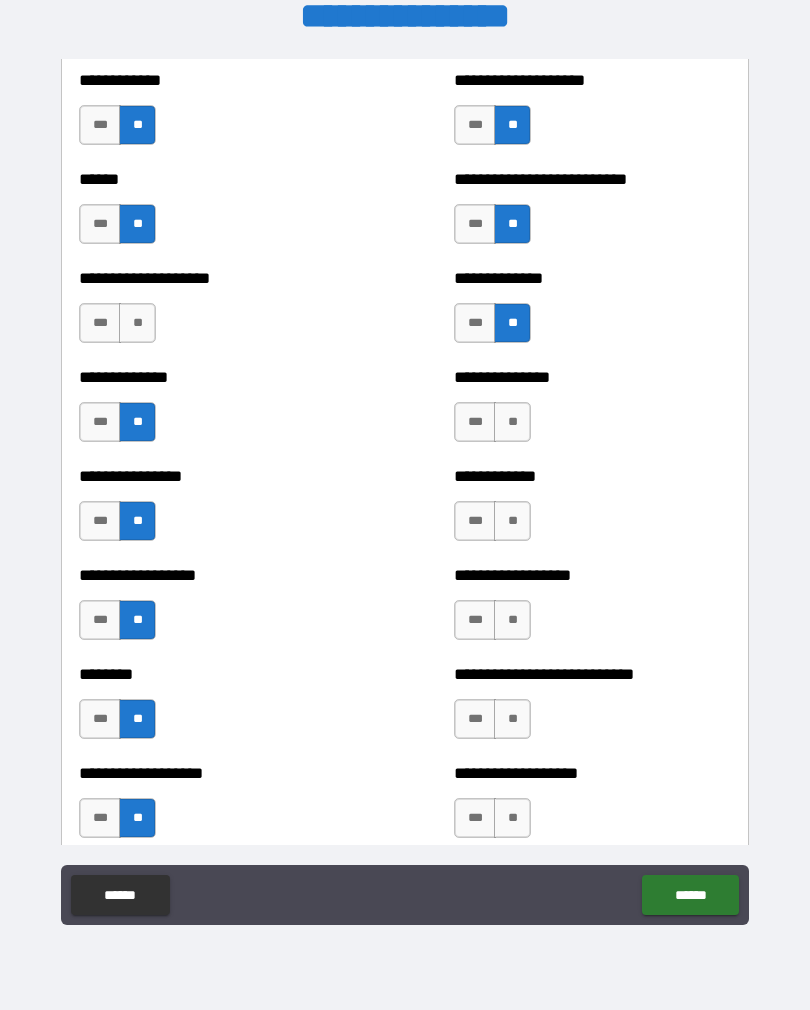 click on "**" at bounding box center (512, 422) 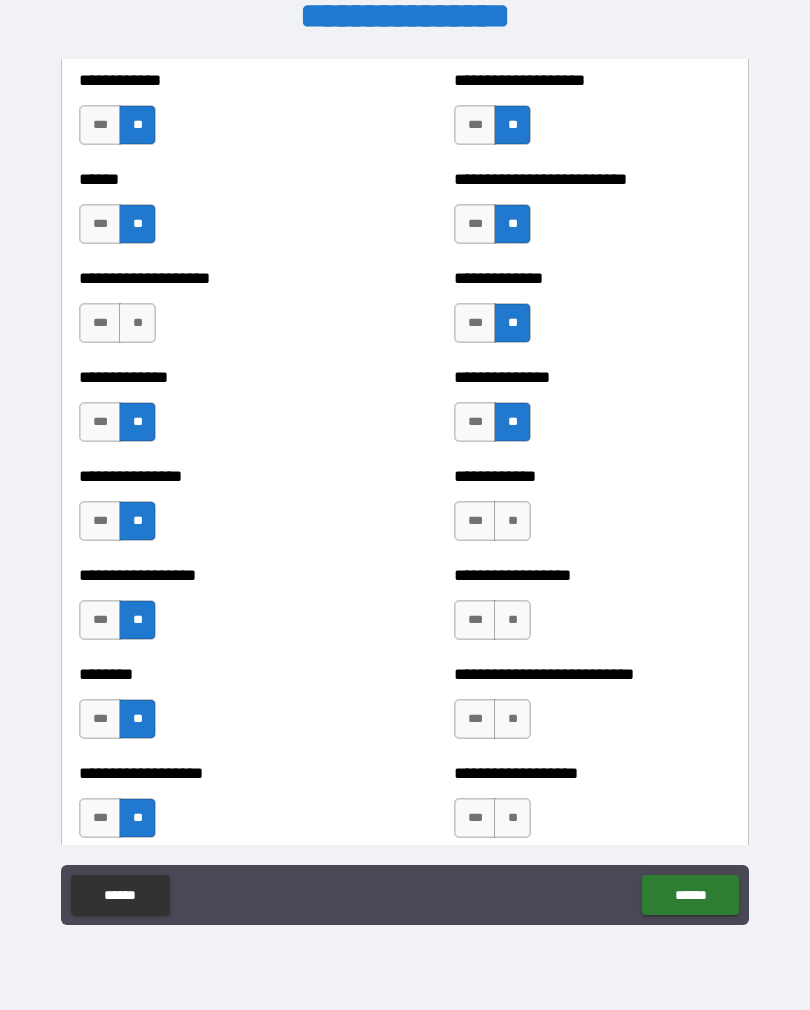 click on "**" at bounding box center (512, 521) 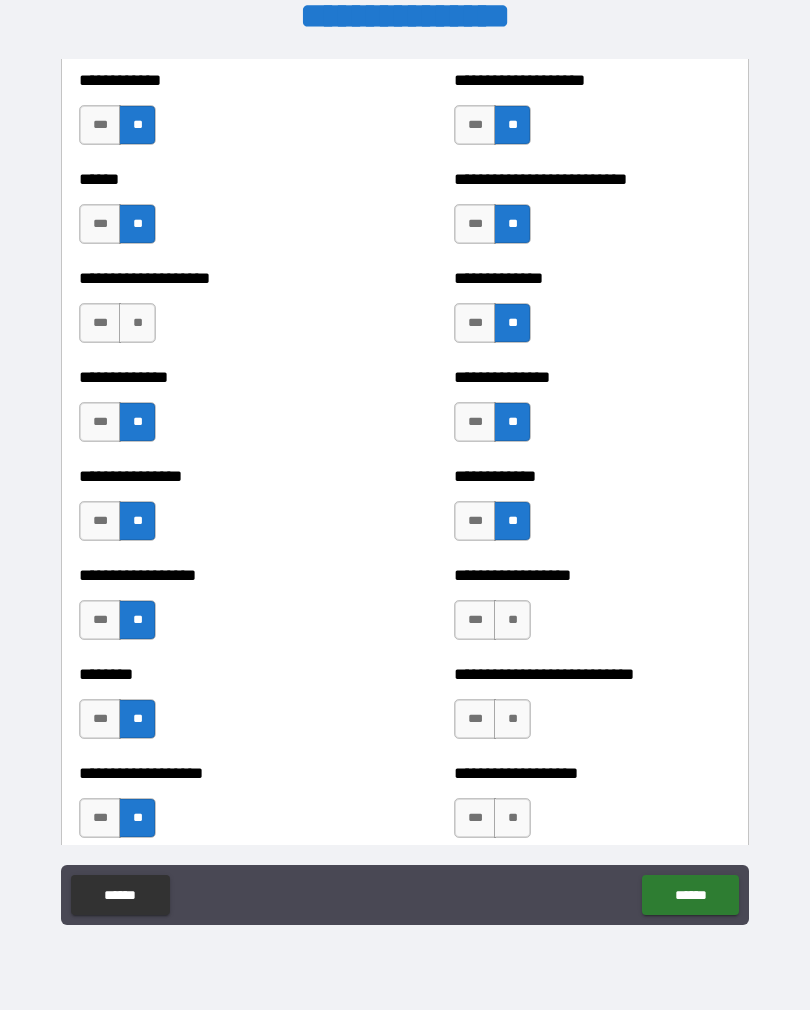 click on "**" at bounding box center (512, 620) 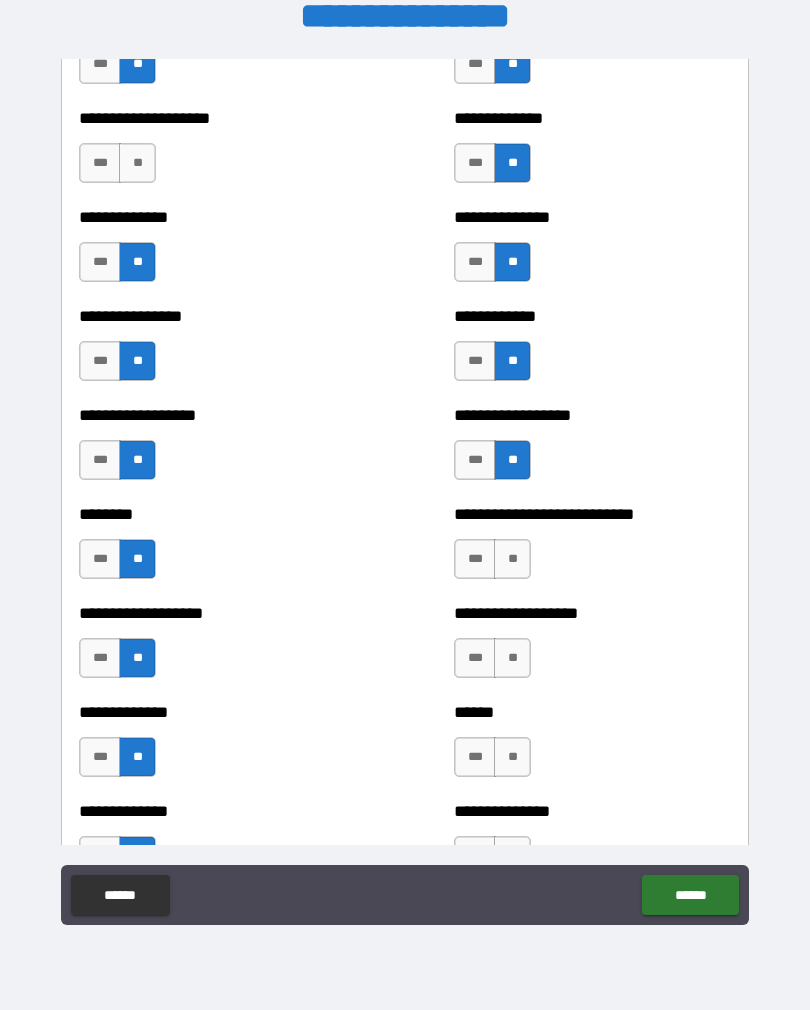 scroll, scrollTop: 4127, scrollLeft: 0, axis: vertical 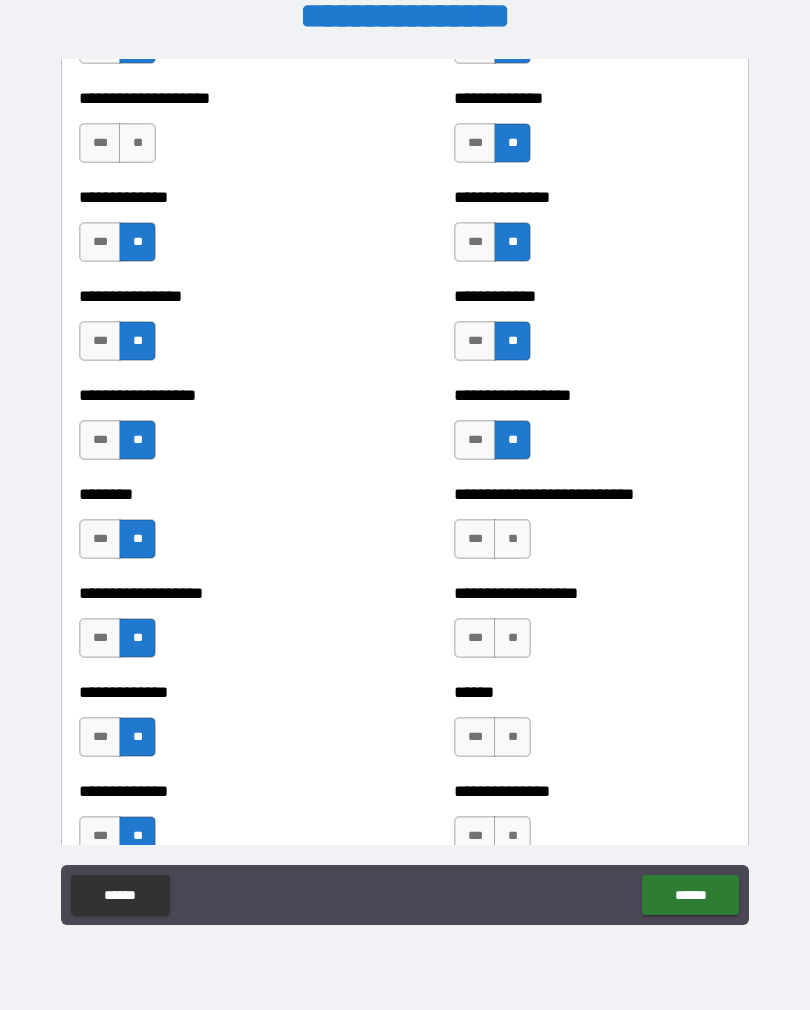 click on "**" at bounding box center (512, 539) 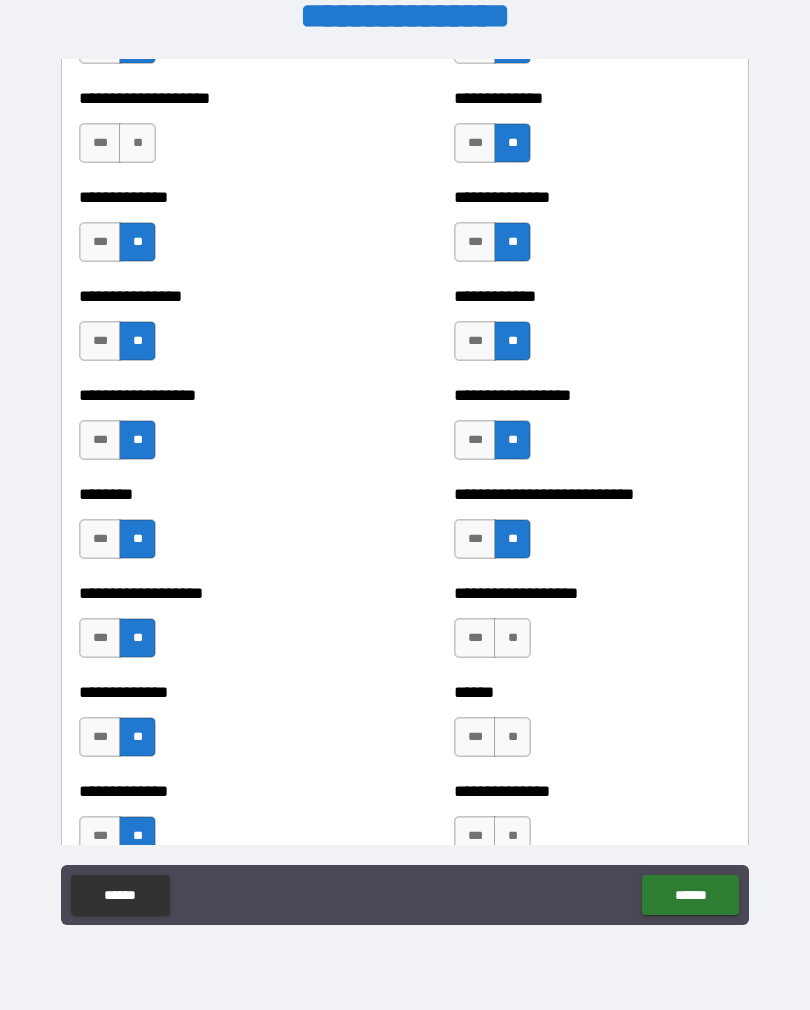 click on "**" at bounding box center (512, 638) 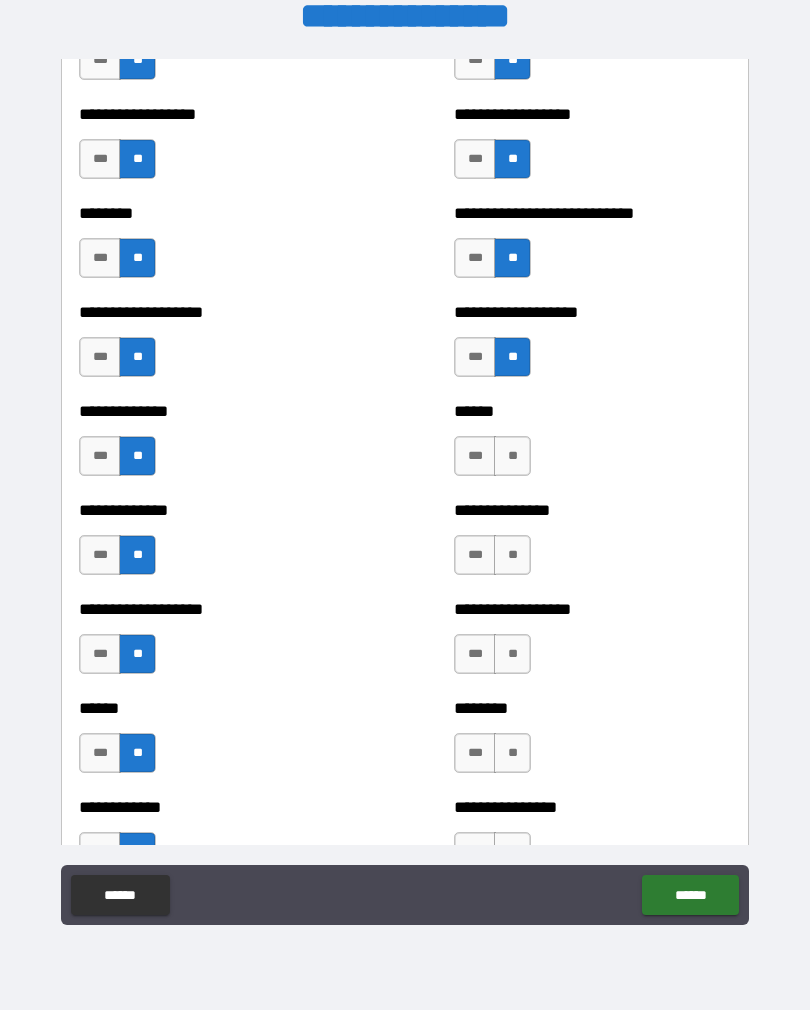 scroll, scrollTop: 4447, scrollLeft: 0, axis: vertical 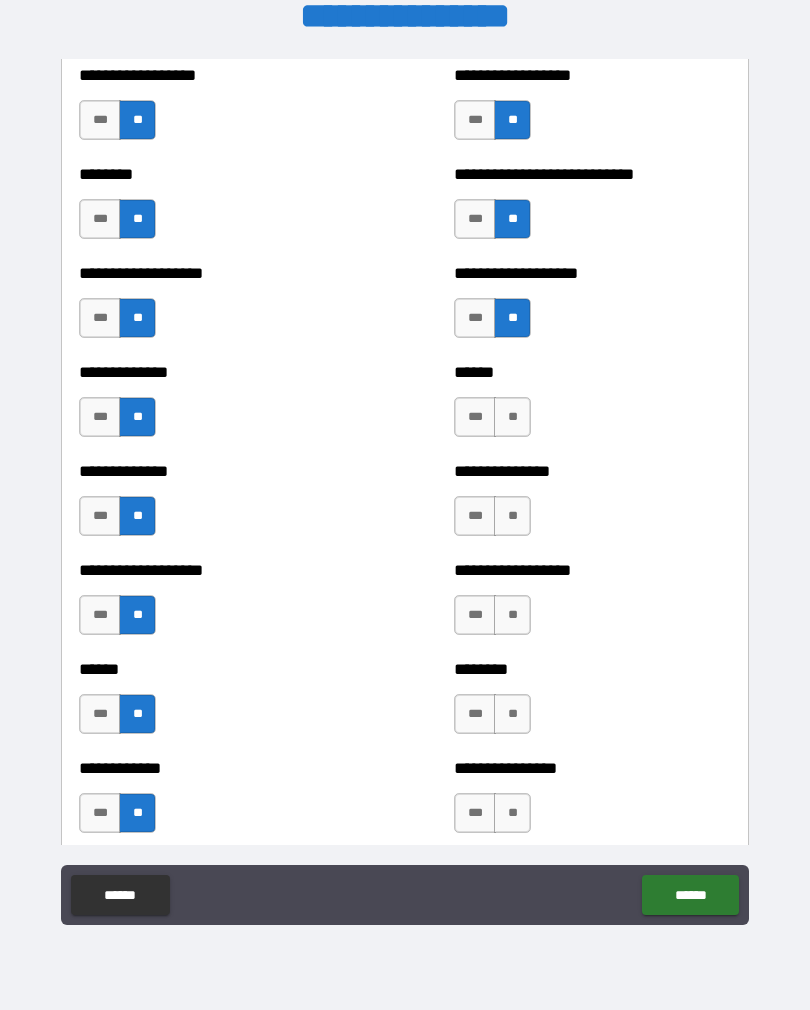 click on "**" at bounding box center [512, 417] 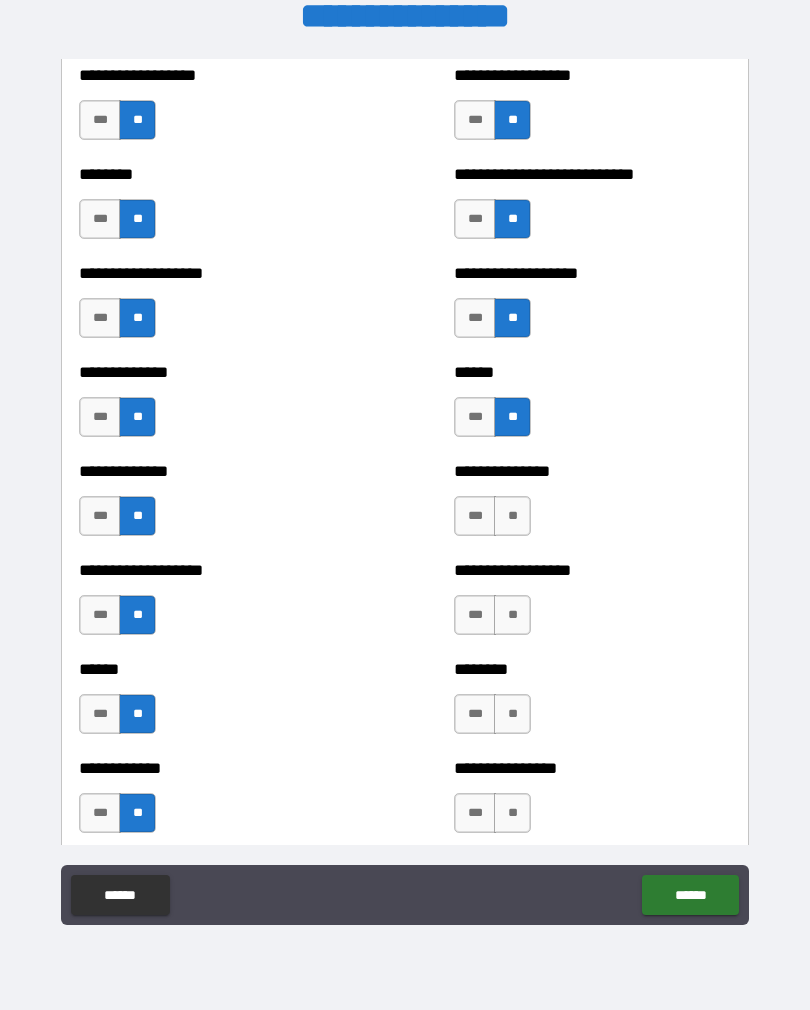 click on "**" at bounding box center [512, 516] 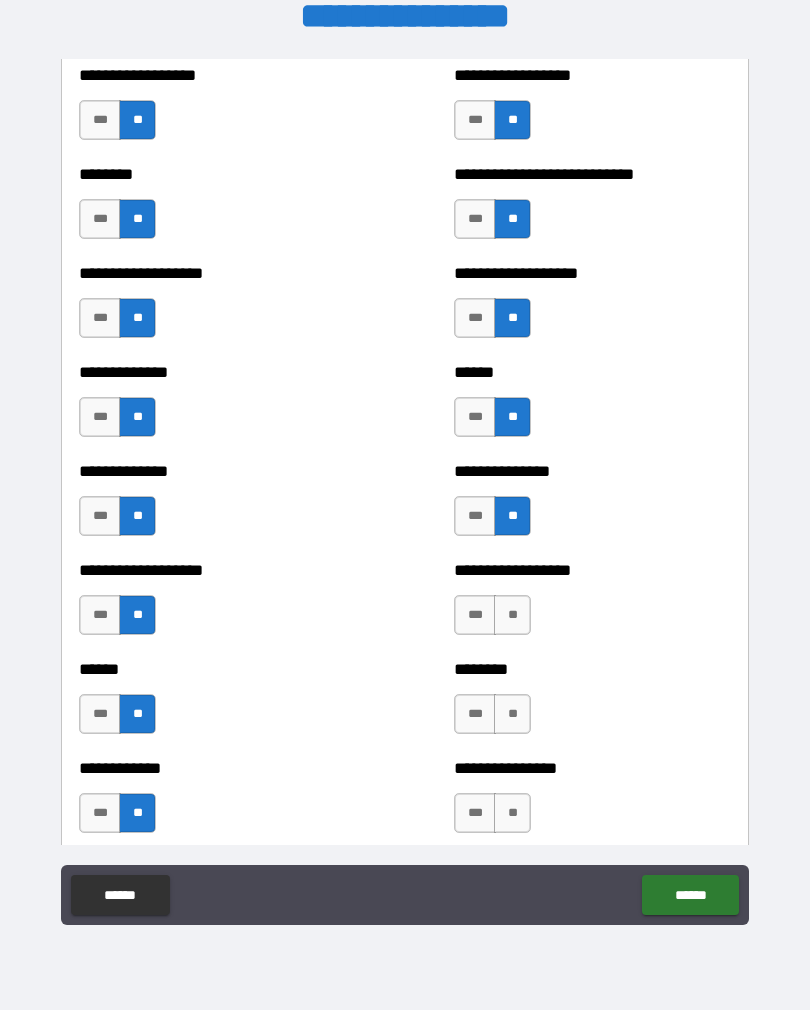 click on "**" at bounding box center (512, 615) 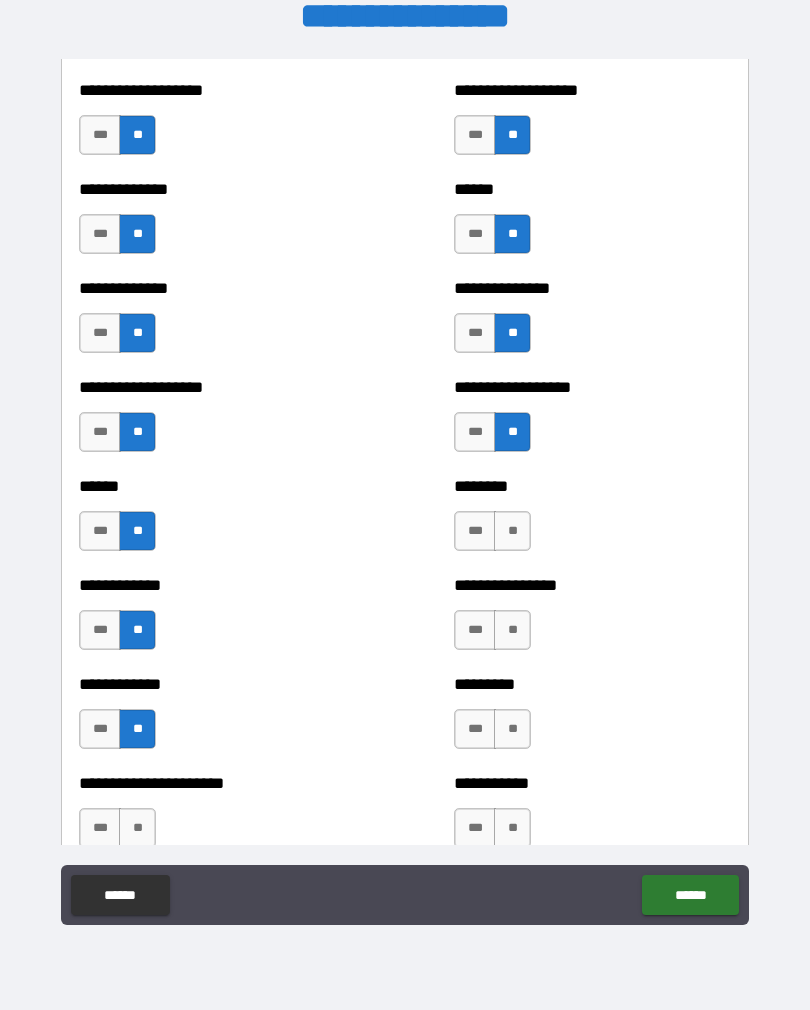 scroll, scrollTop: 4633, scrollLeft: 0, axis: vertical 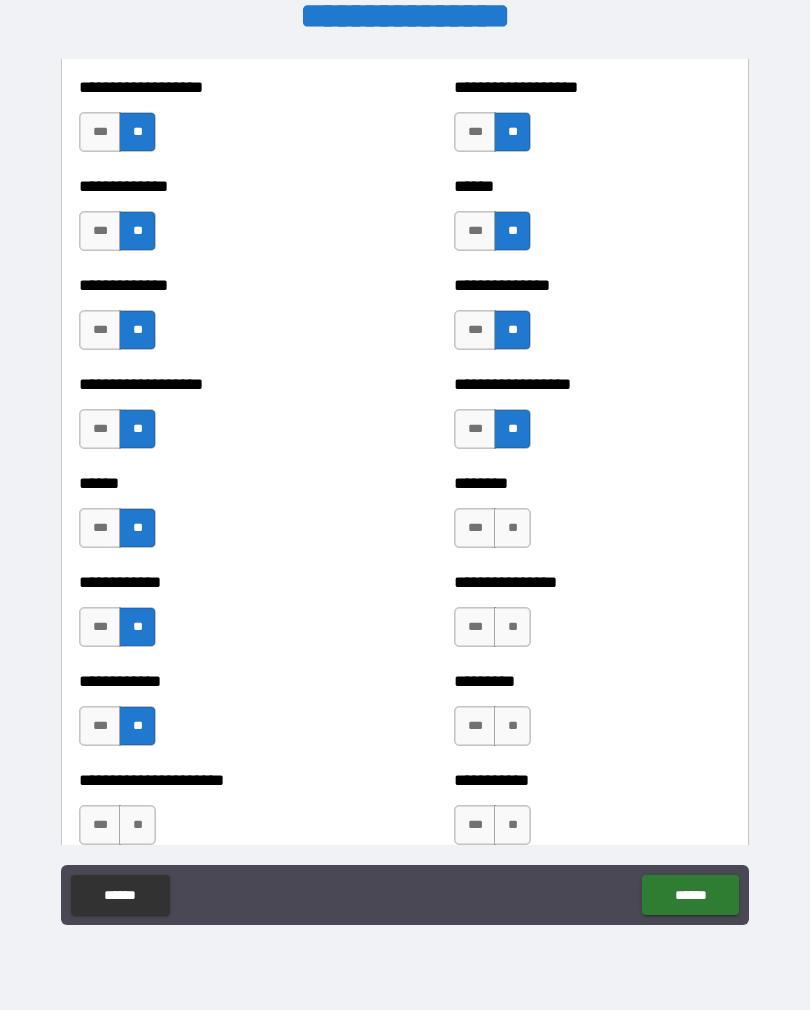 click on "**" at bounding box center (512, 528) 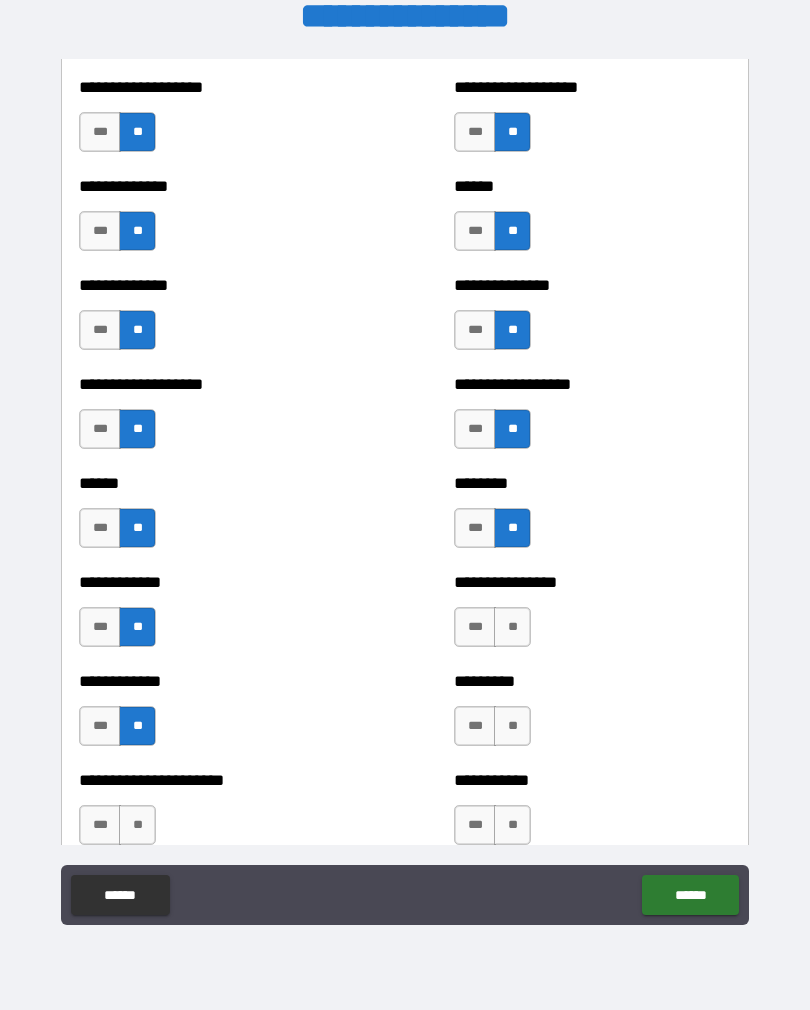 click on "**" at bounding box center (512, 627) 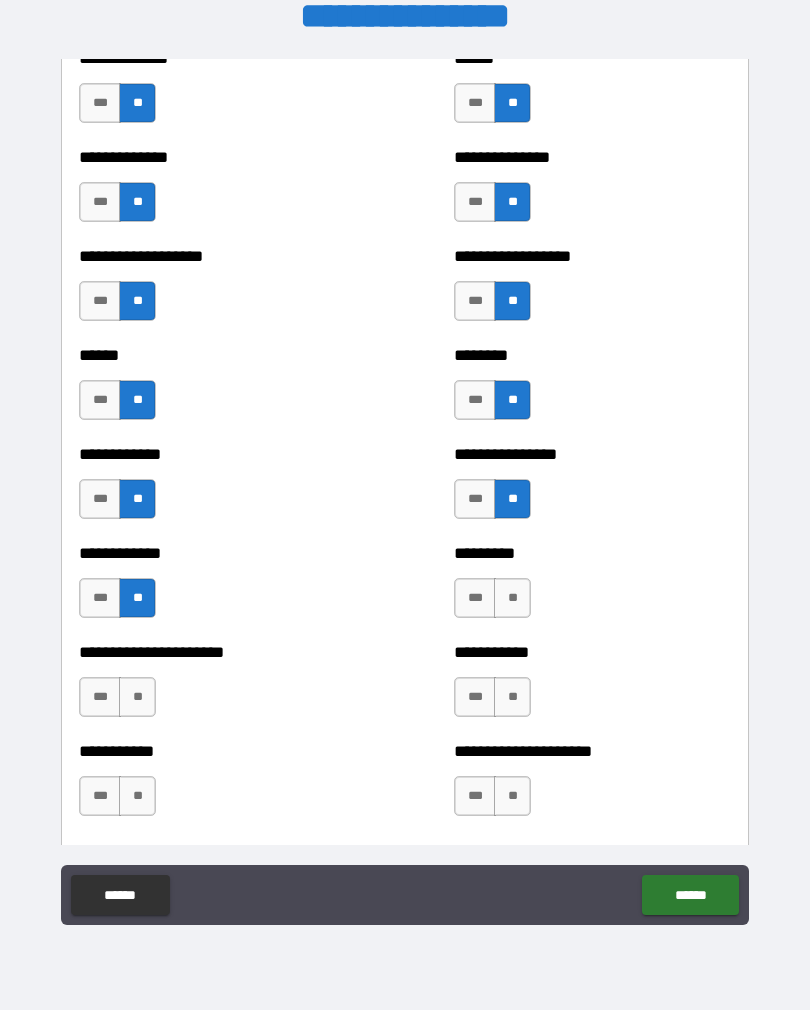 scroll, scrollTop: 4788, scrollLeft: 0, axis: vertical 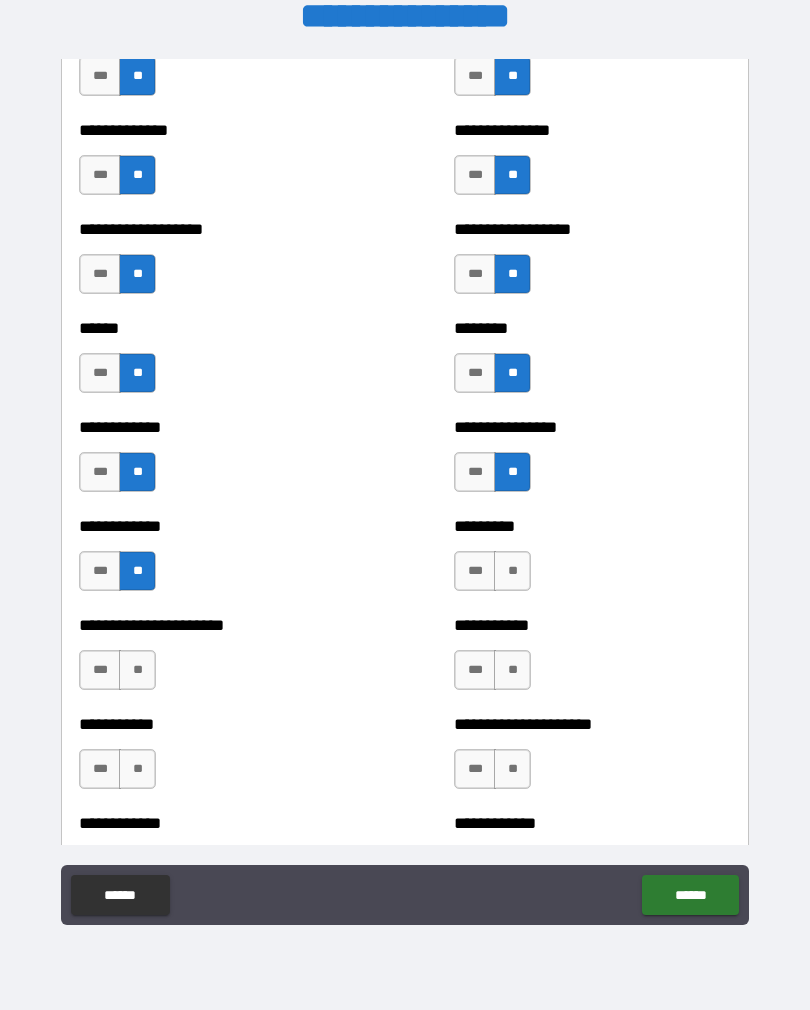 click on "**" at bounding box center (512, 571) 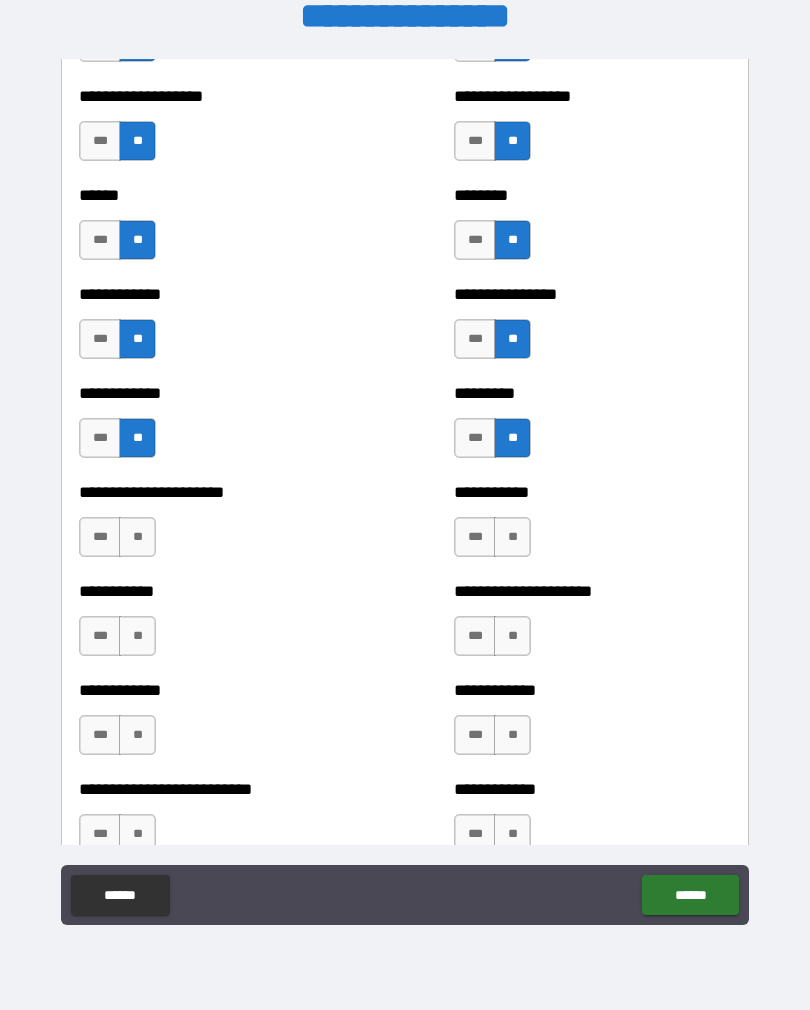 scroll, scrollTop: 4931, scrollLeft: 0, axis: vertical 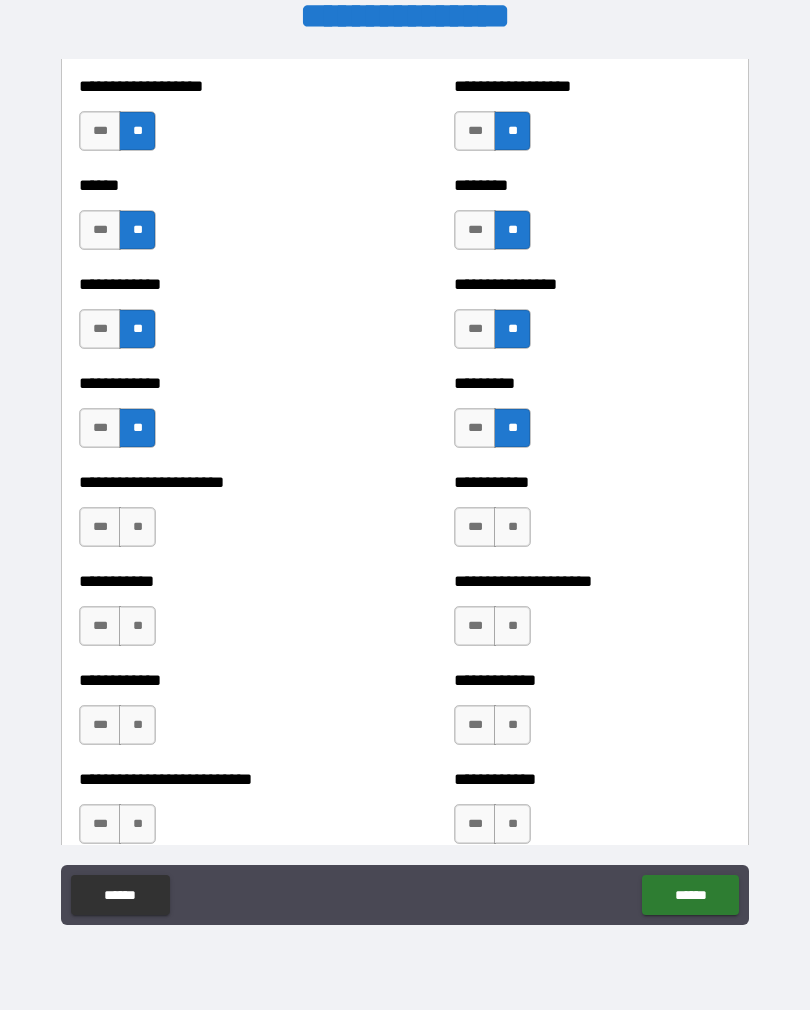 click on "**" at bounding box center (137, 527) 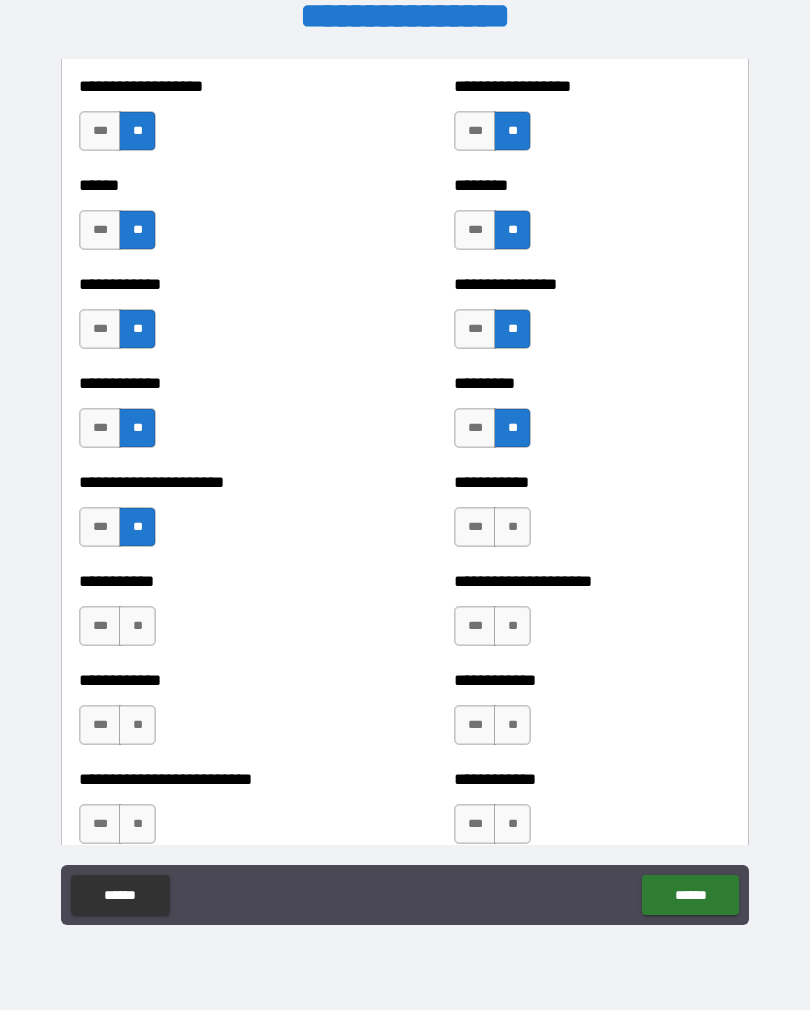 click on "**" at bounding box center (137, 626) 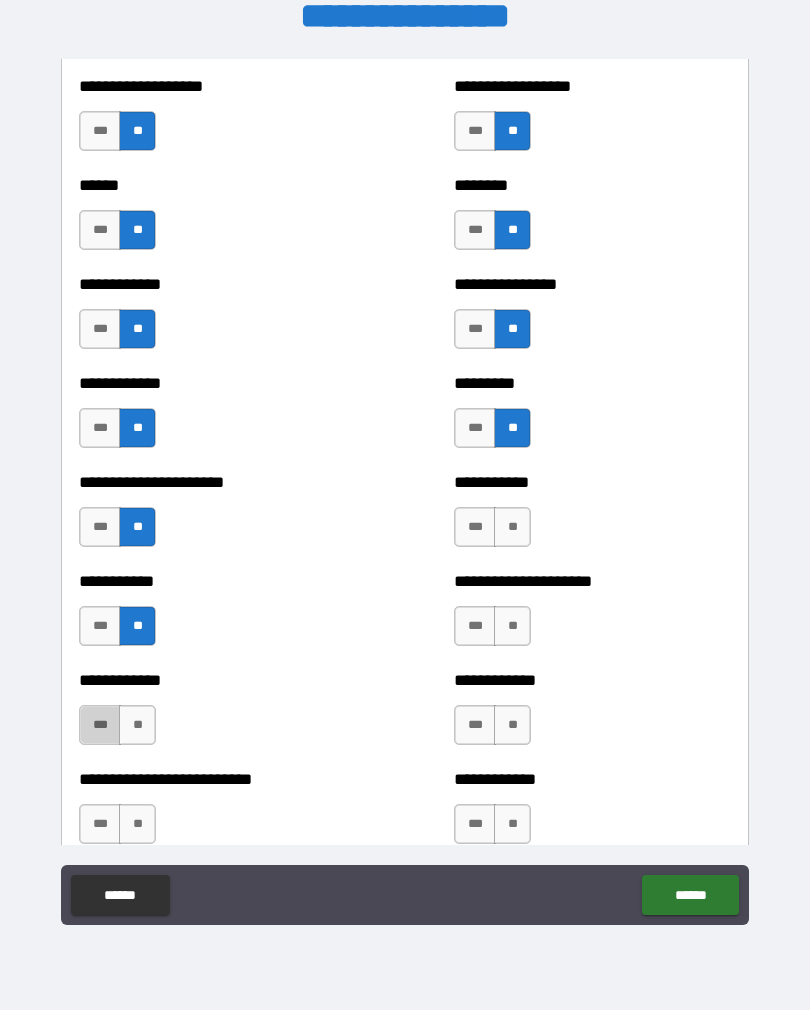 click on "***" at bounding box center (100, 725) 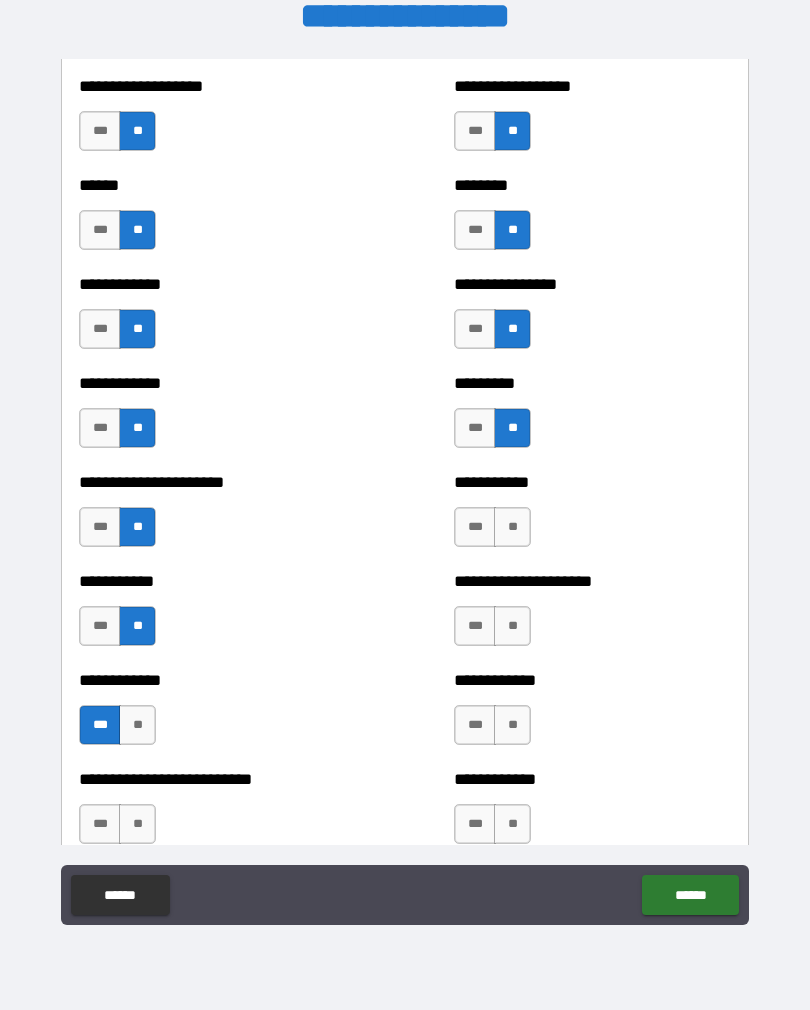 click on "**" at bounding box center [137, 824] 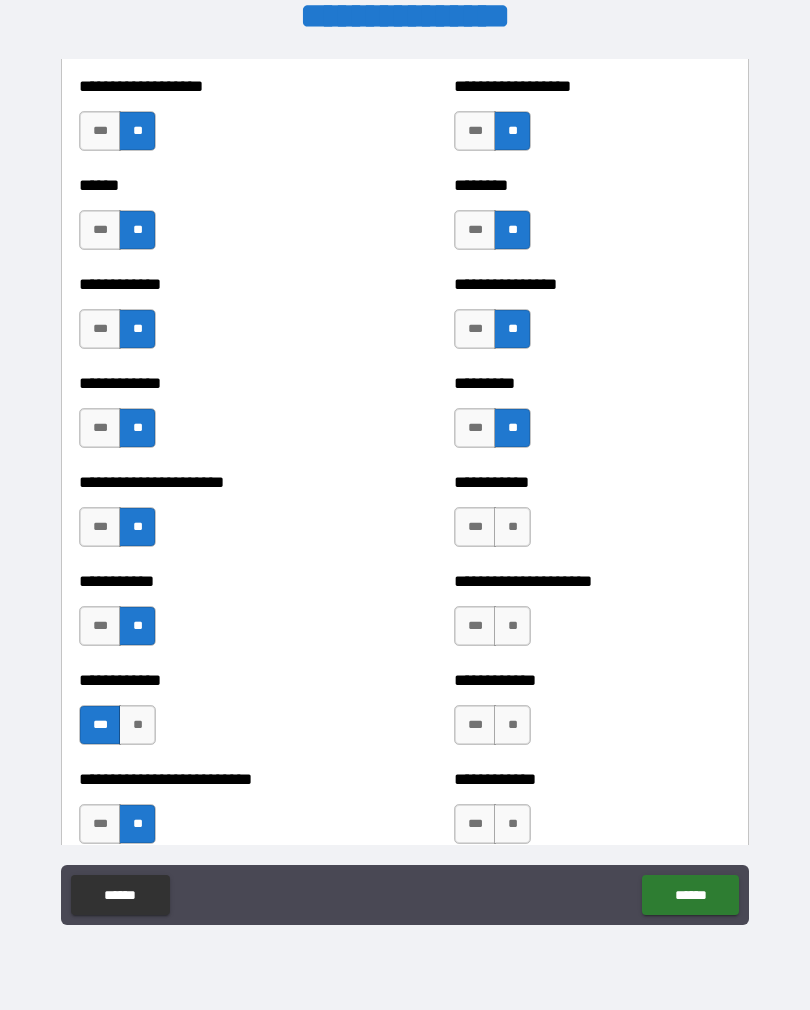 click on "***" at bounding box center [475, 527] 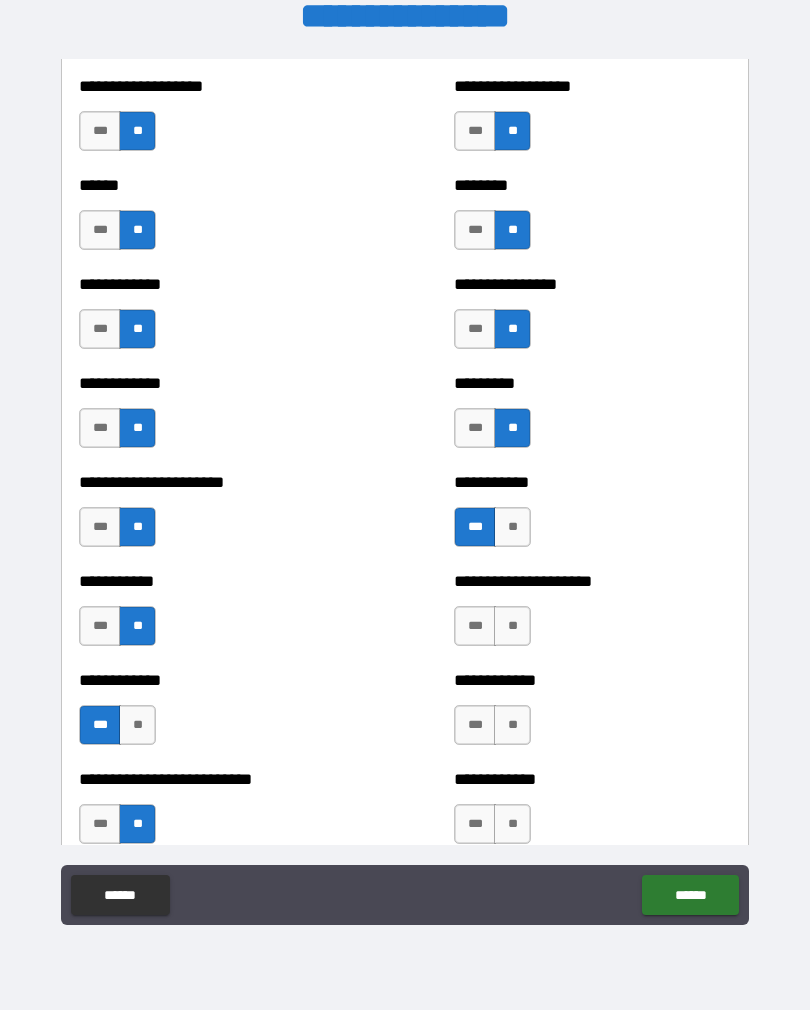 click on "**" at bounding box center [512, 626] 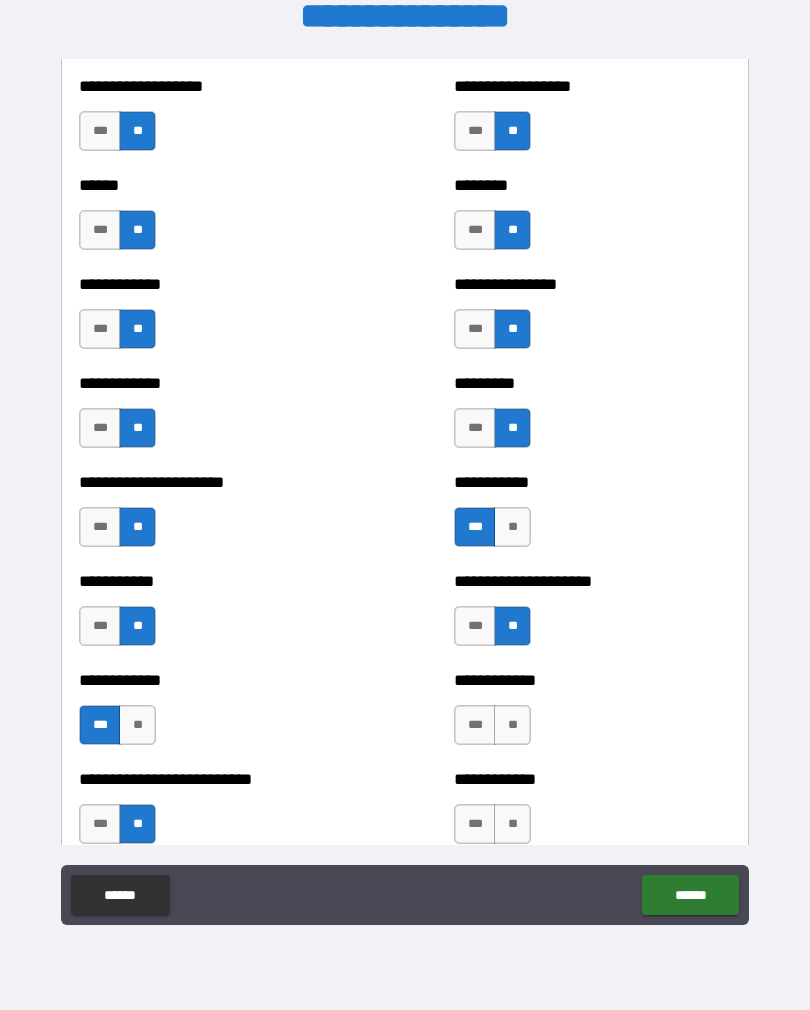 click on "**" at bounding box center (512, 725) 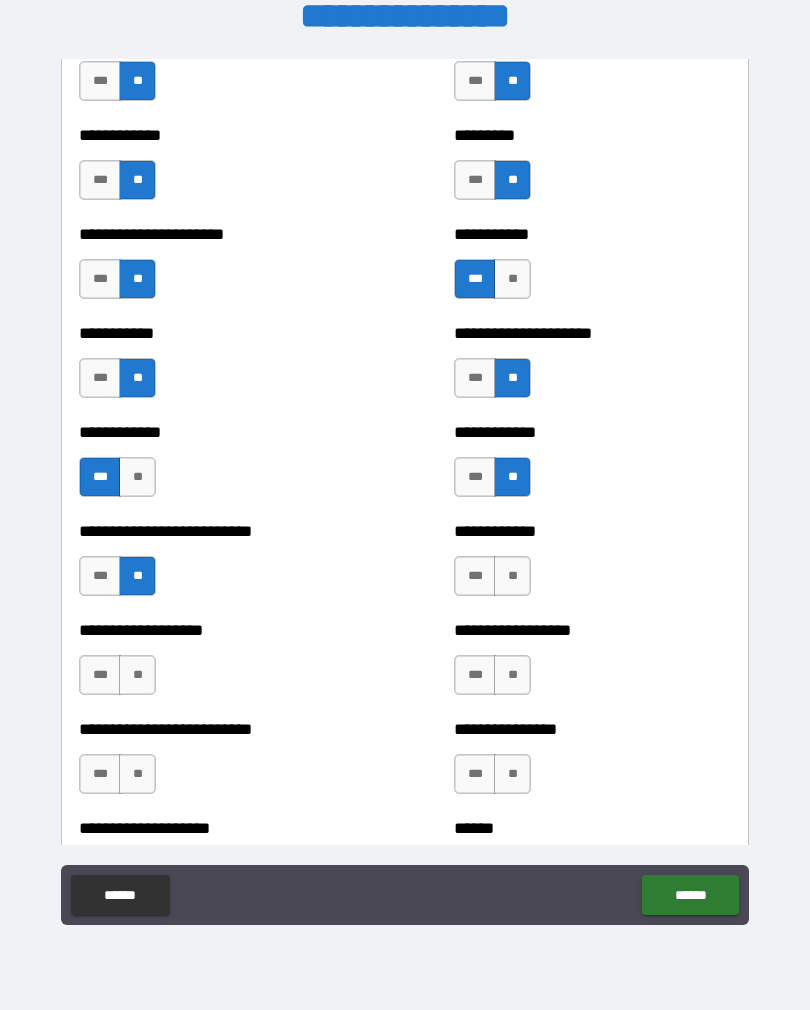 scroll, scrollTop: 5183, scrollLeft: 0, axis: vertical 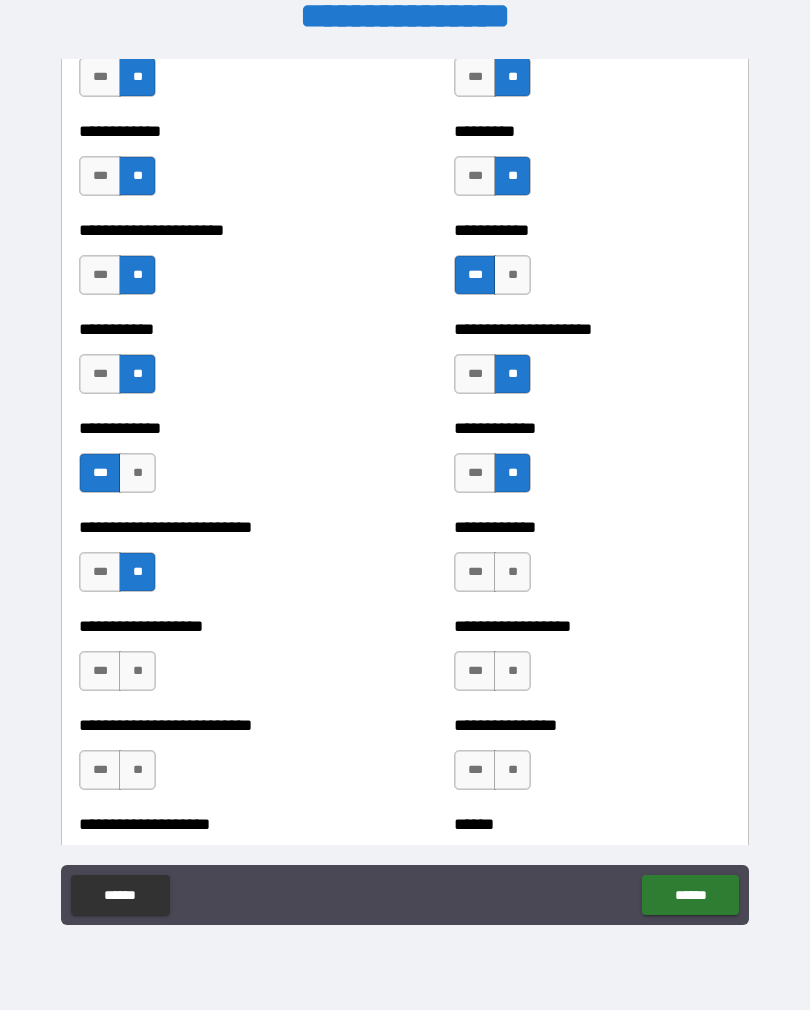 click on "**" at bounding box center [512, 572] 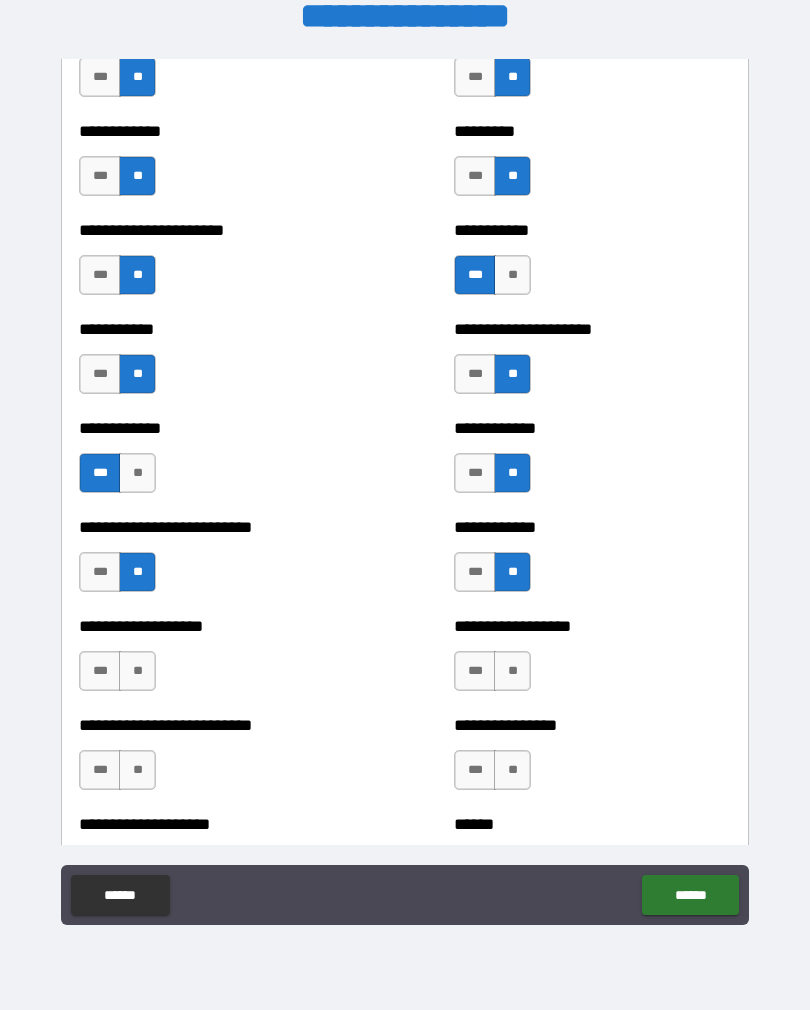click on "**" at bounding box center (512, 671) 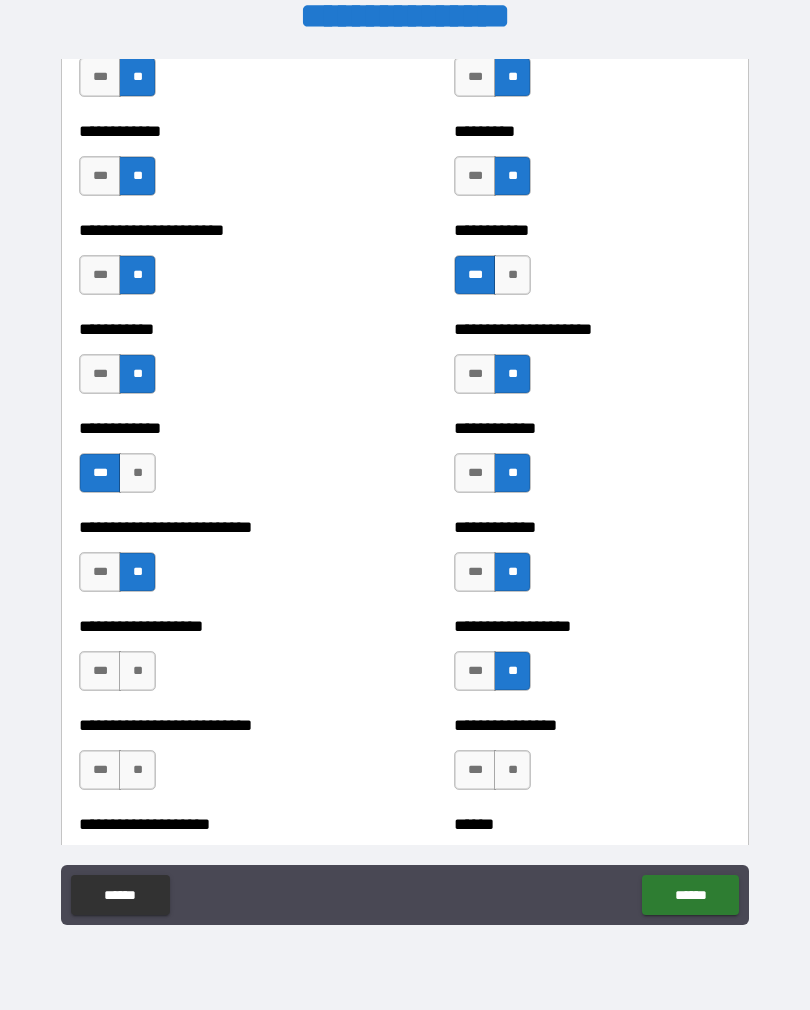 click on "**" at bounding box center [512, 770] 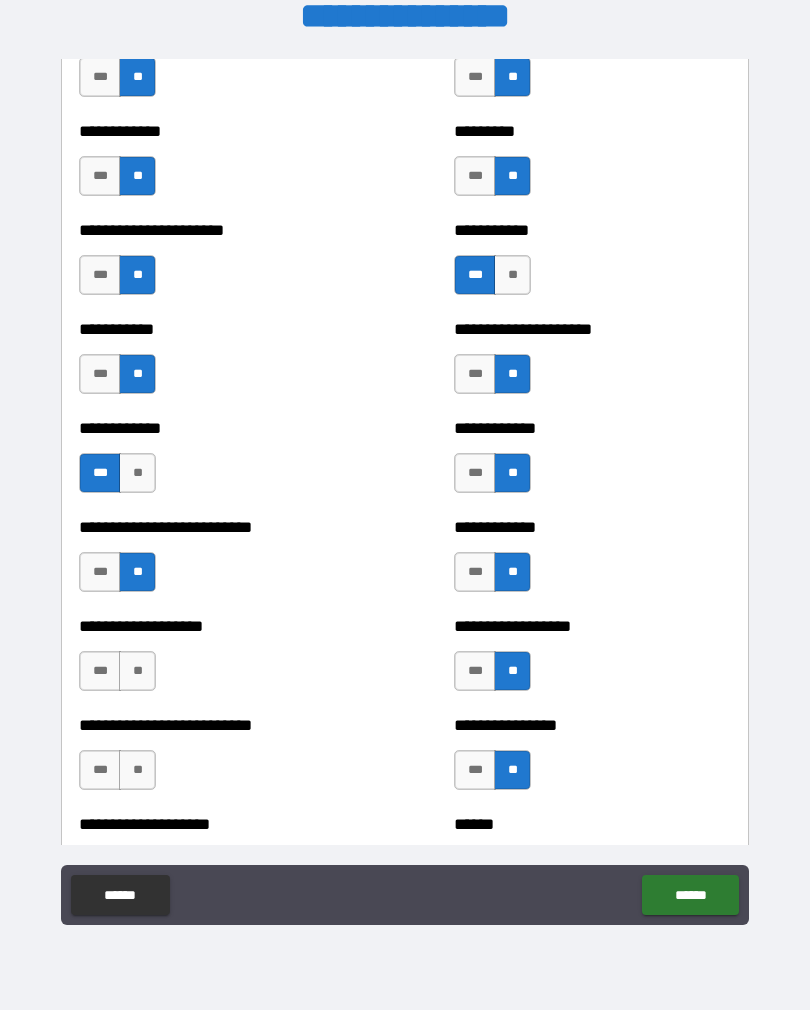 click on "**" at bounding box center (137, 671) 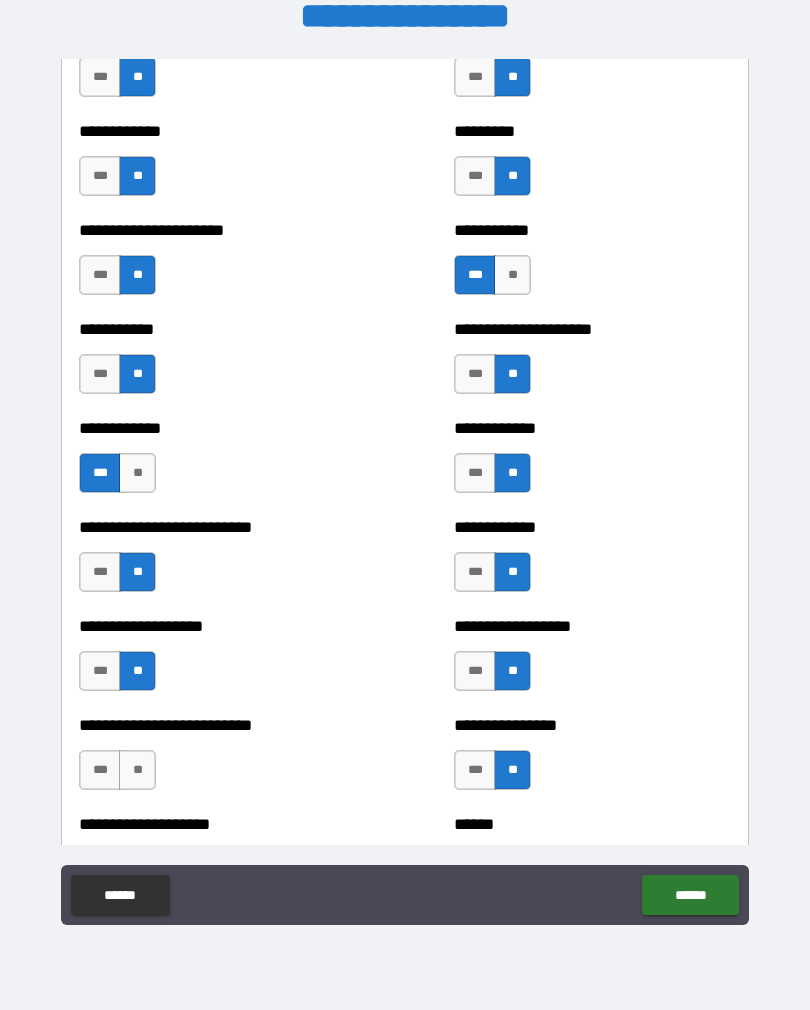 click on "**" at bounding box center (137, 770) 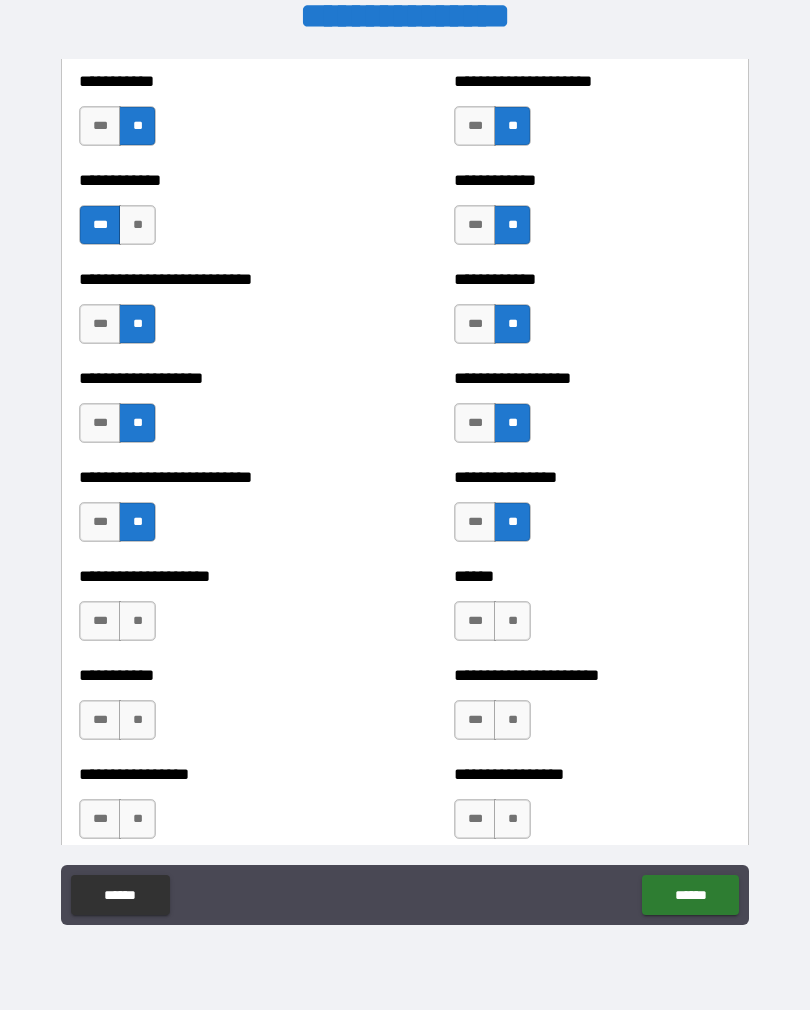 scroll, scrollTop: 5455, scrollLeft: 0, axis: vertical 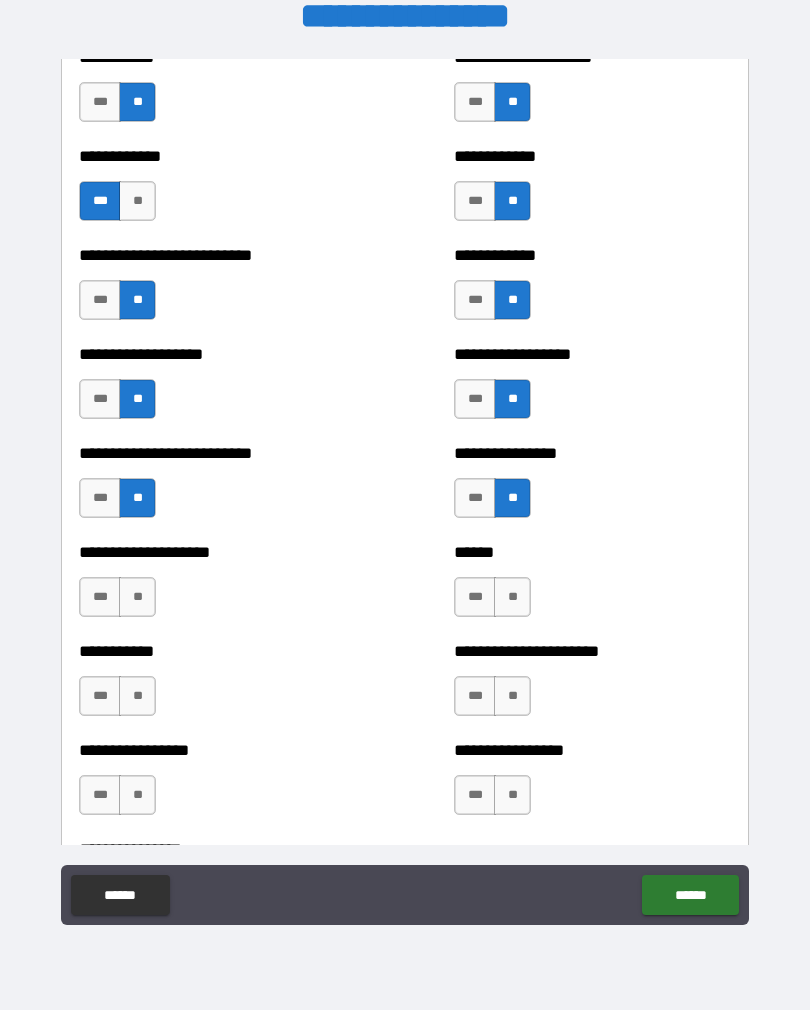 click on "**" at bounding box center (137, 597) 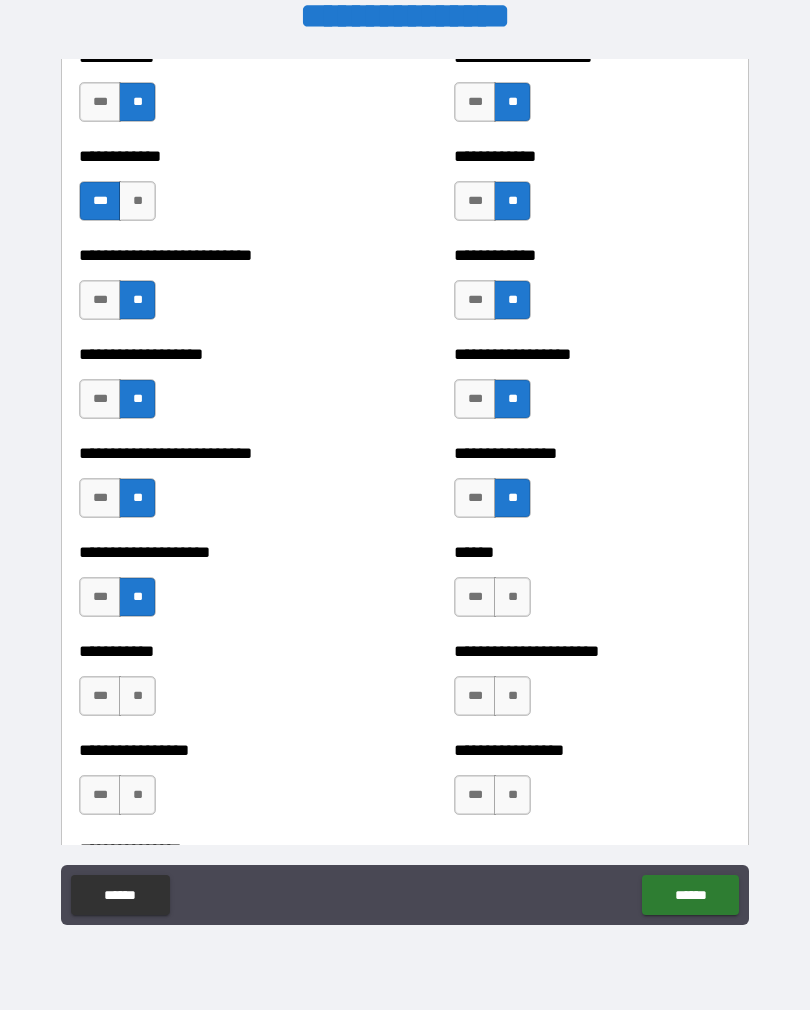 click on "**" at bounding box center [137, 696] 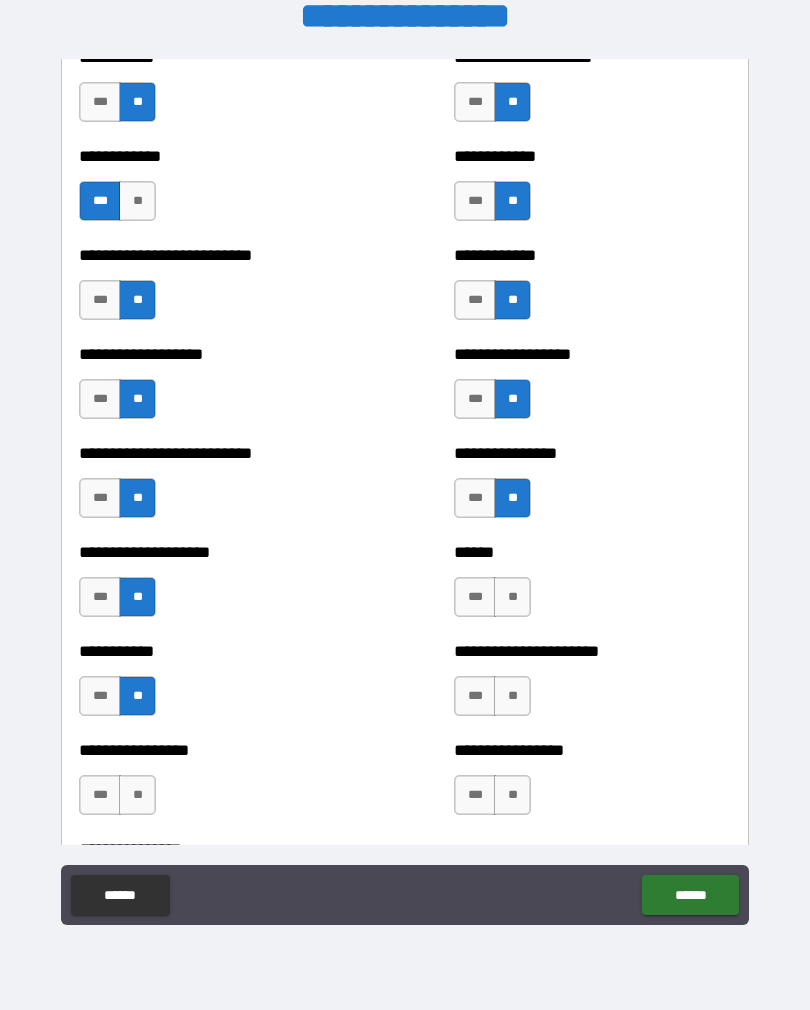 click on "**" at bounding box center (137, 795) 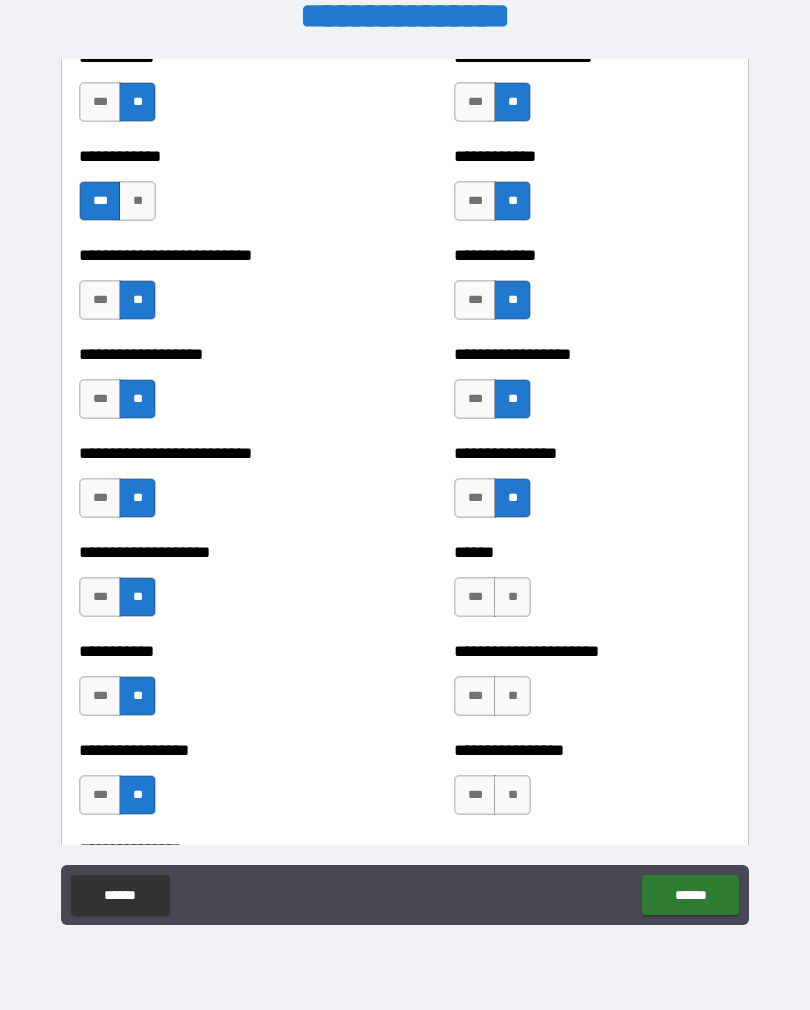 click on "**" at bounding box center [512, 597] 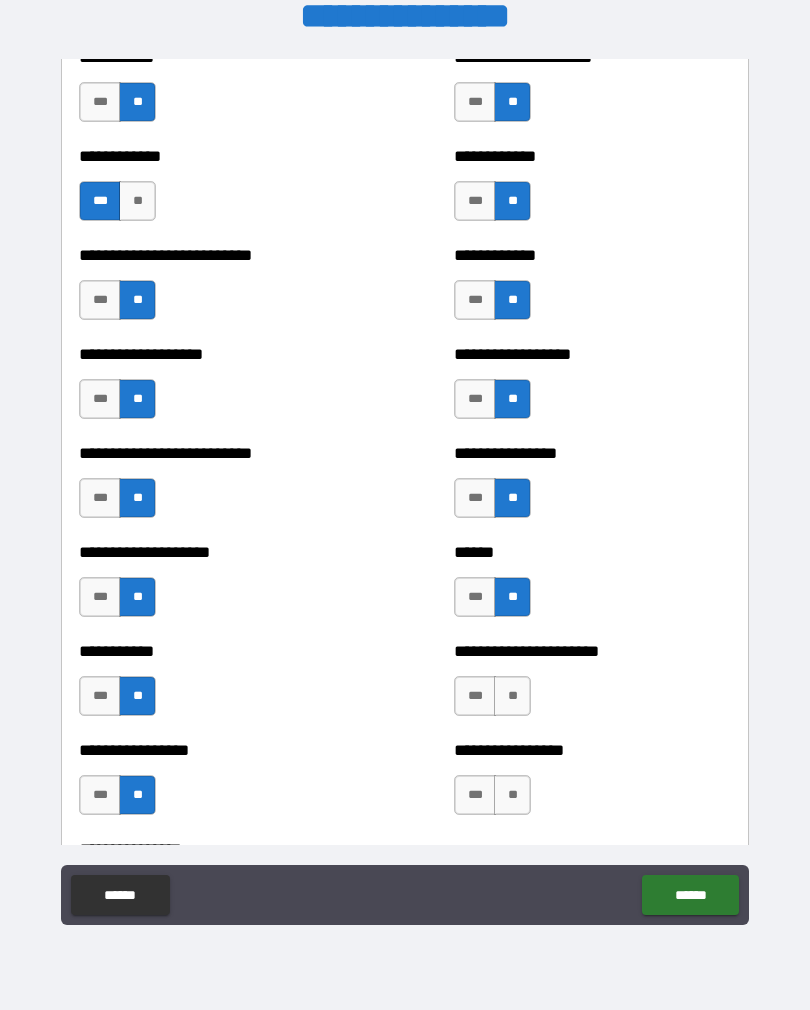 click on "**" at bounding box center (512, 696) 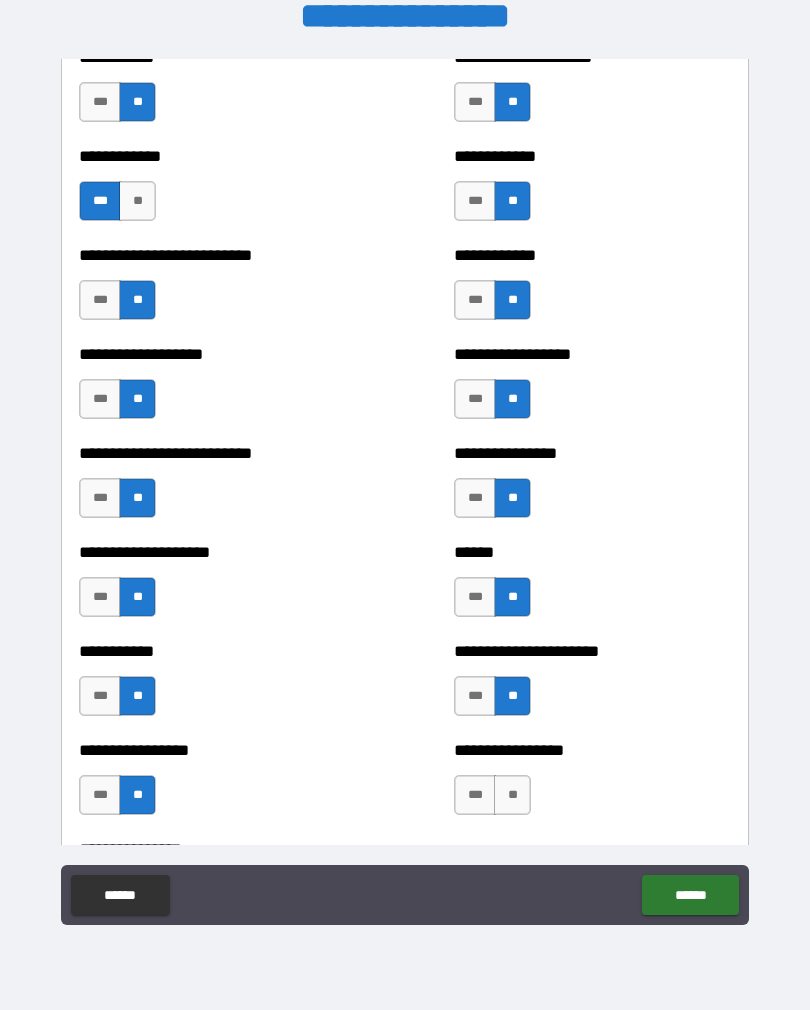 click on "**" at bounding box center [512, 795] 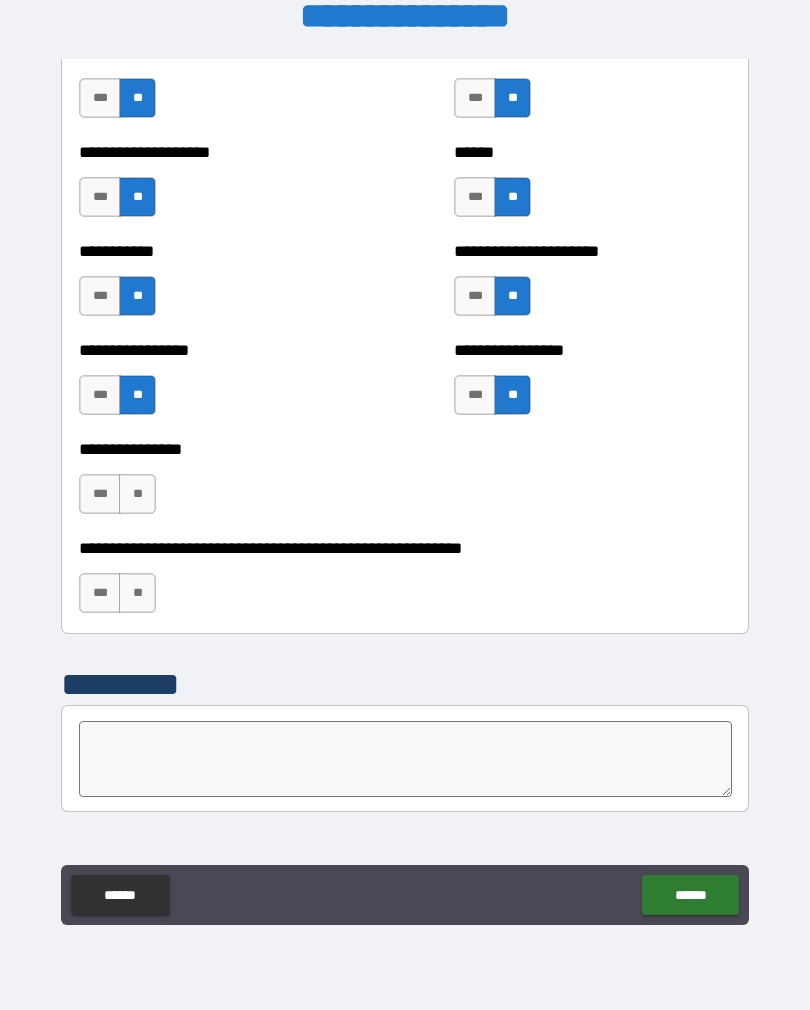 scroll, scrollTop: 5856, scrollLeft: 0, axis: vertical 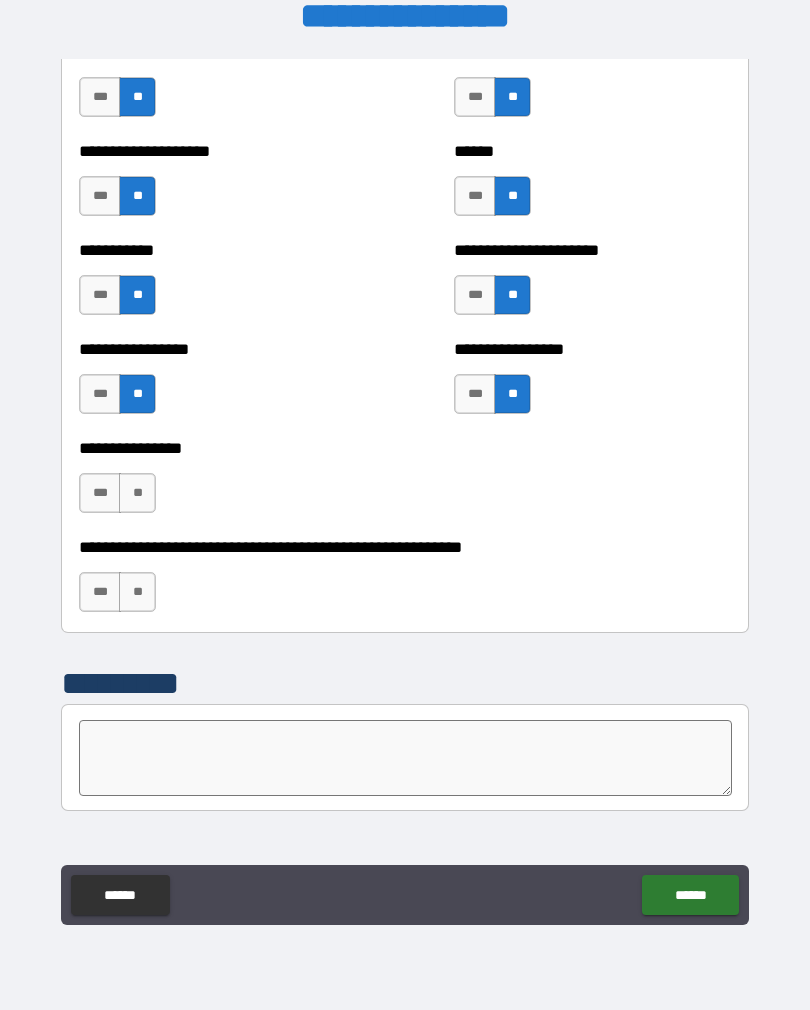 click on "**" at bounding box center [137, 493] 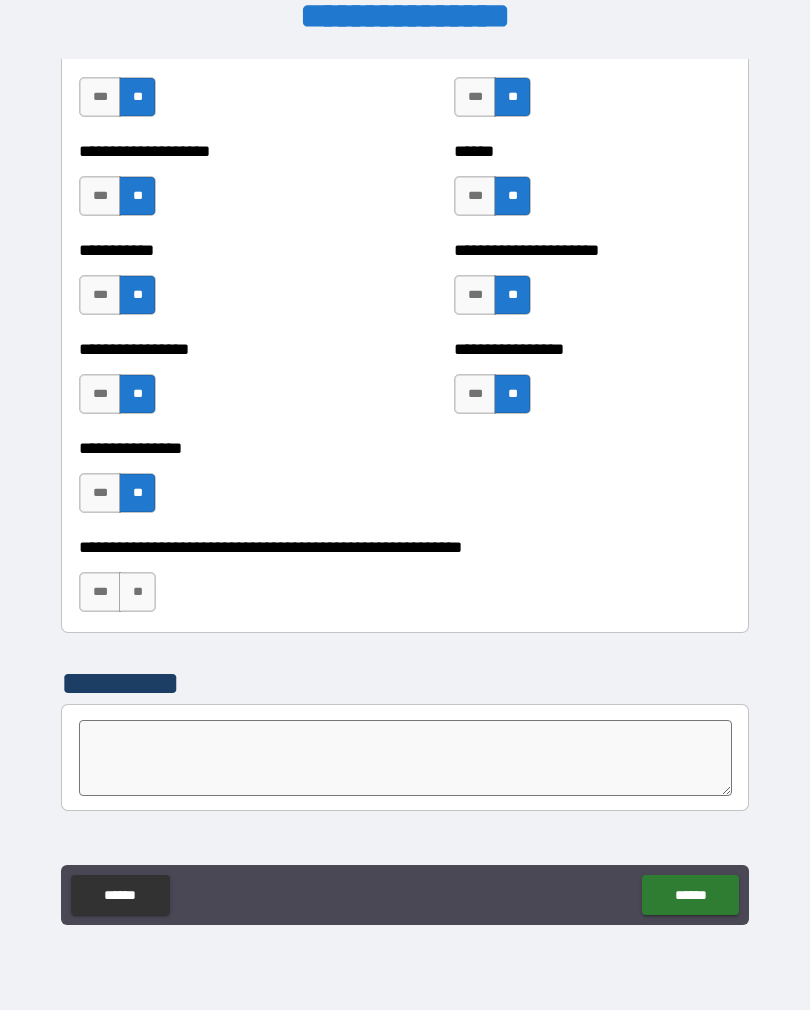 click on "**" at bounding box center (137, 592) 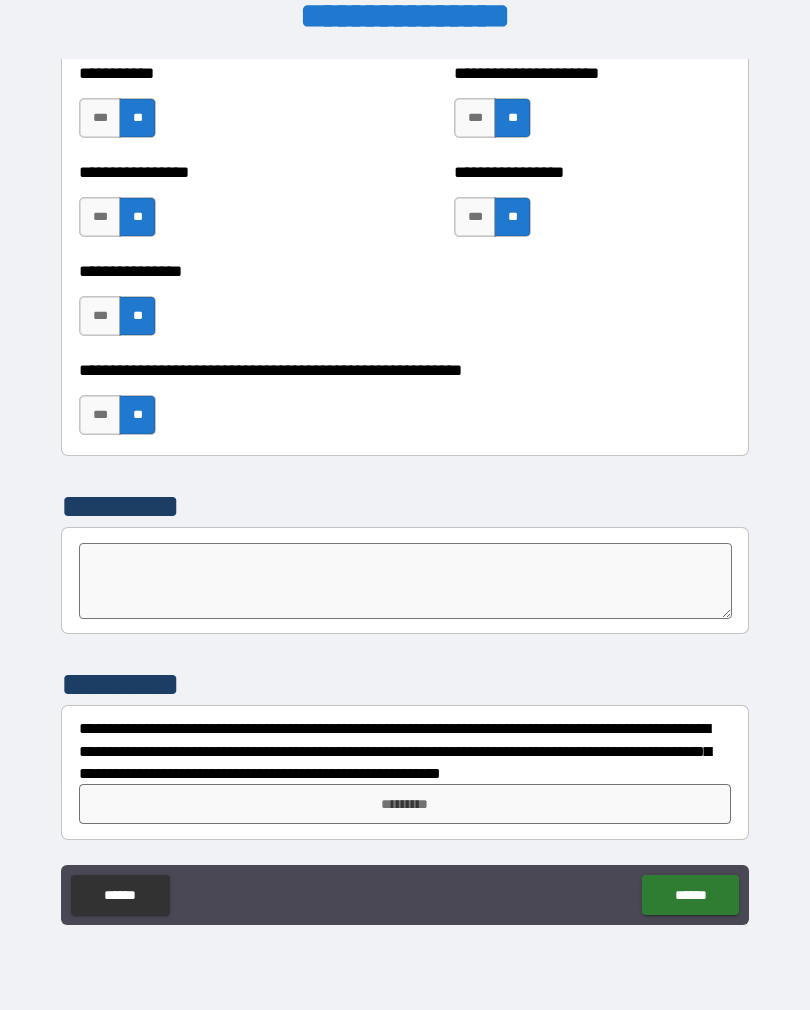 scroll, scrollTop: 6033, scrollLeft: 0, axis: vertical 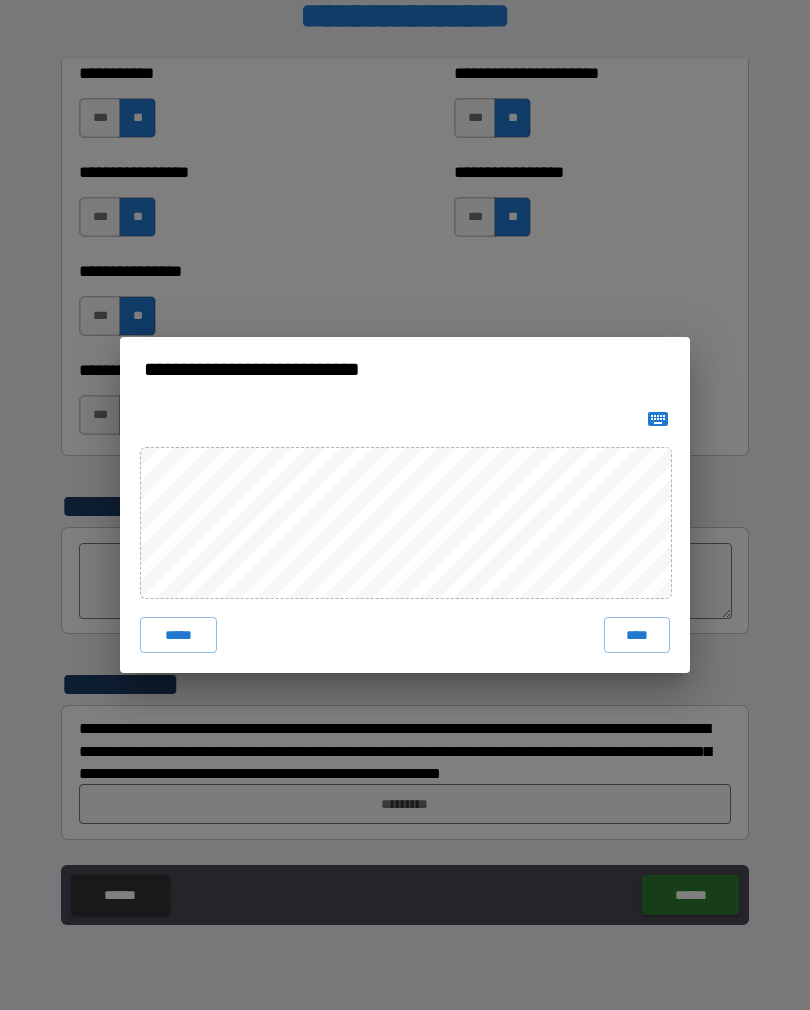 click on "****" at bounding box center (637, 635) 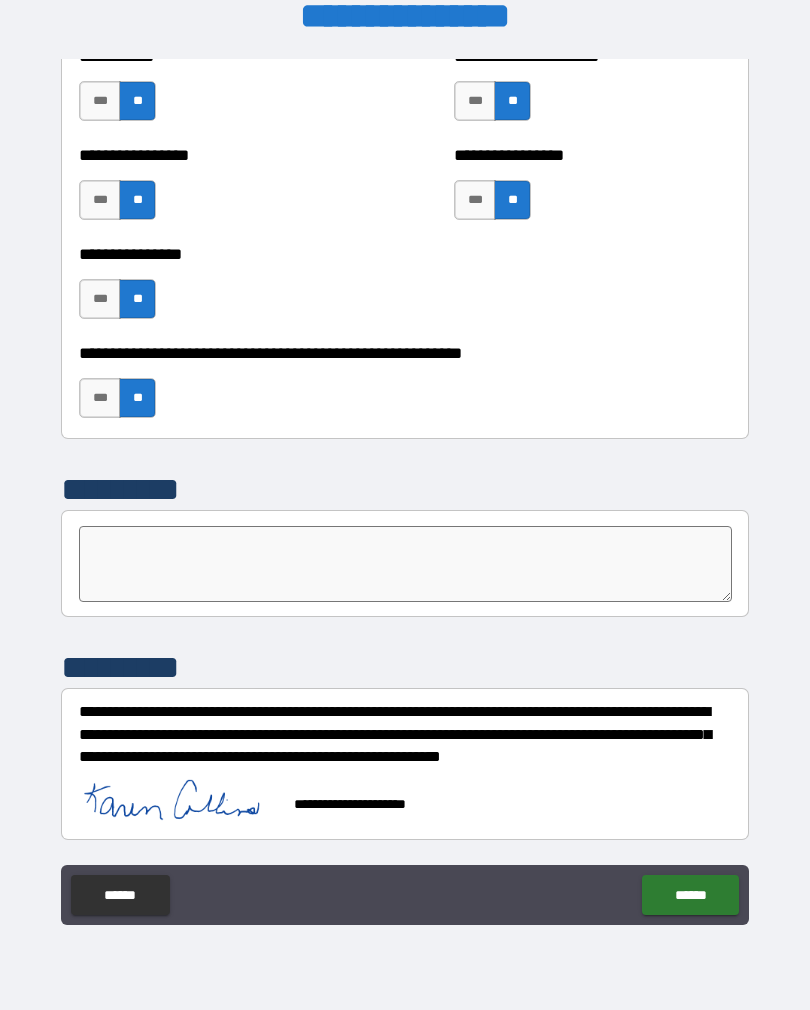 scroll, scrollTop: 6050, scrollLeft: 0, axis: vertical 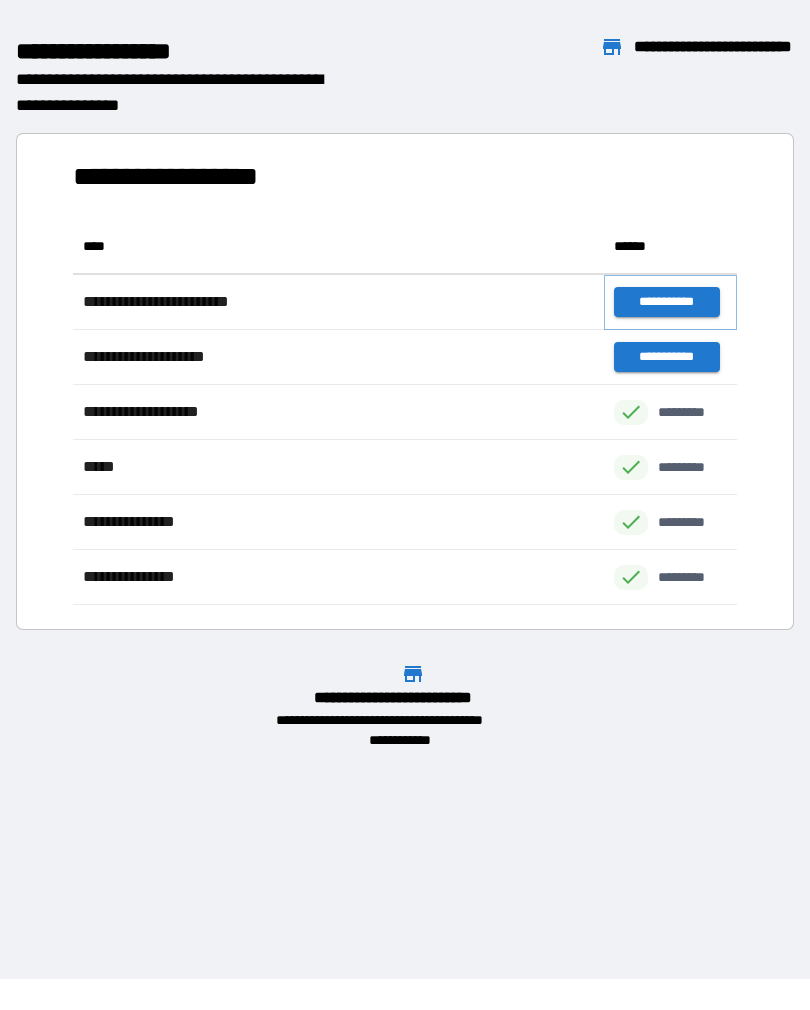 click on "**********" at bounding box center [666, 302] 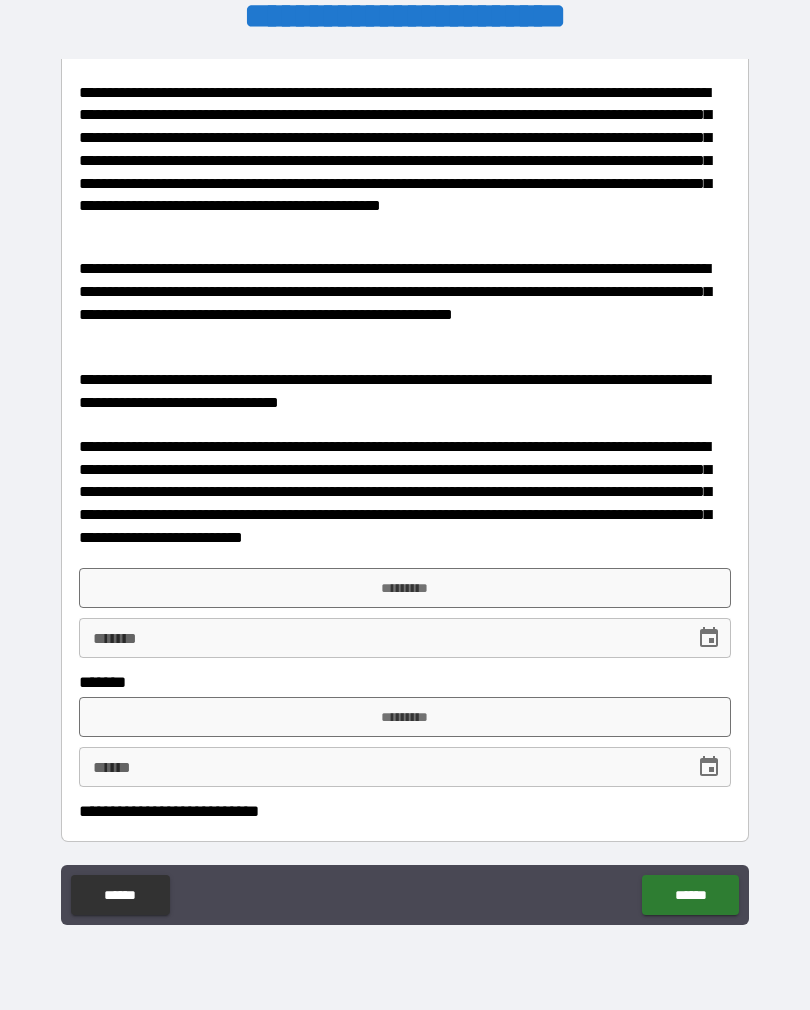 scroll, scrollTop: 141, scrollLeft: 0, axis: vertical 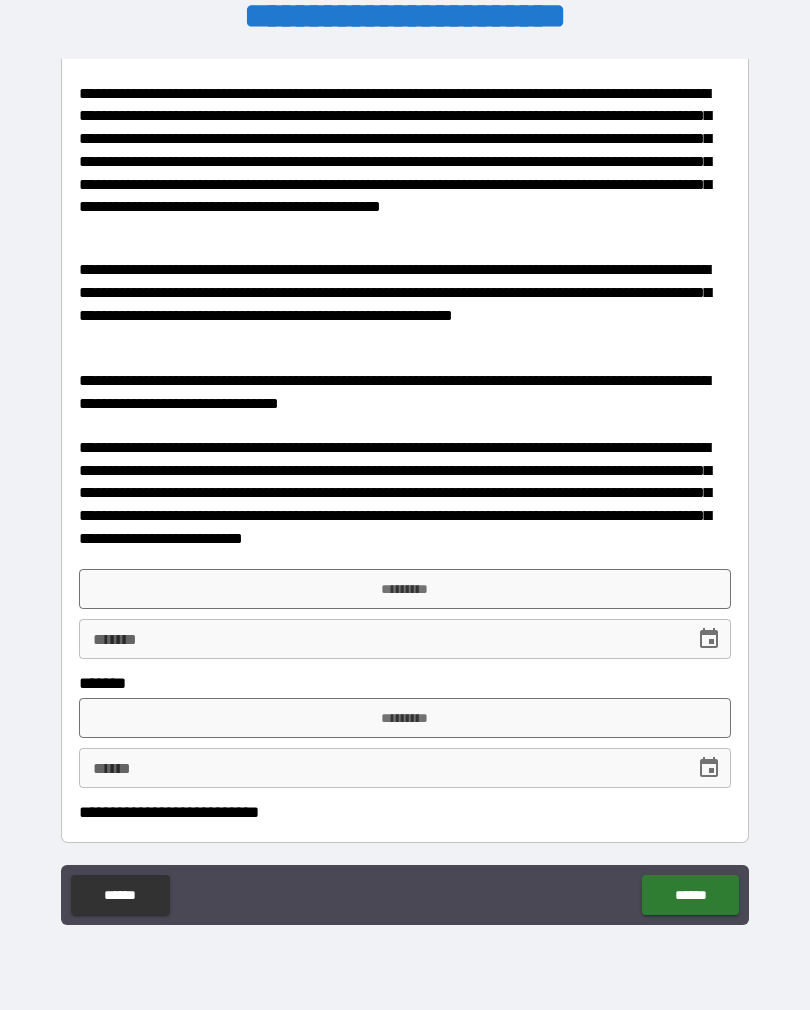 click on "*********" at bounding box center (405, 589) 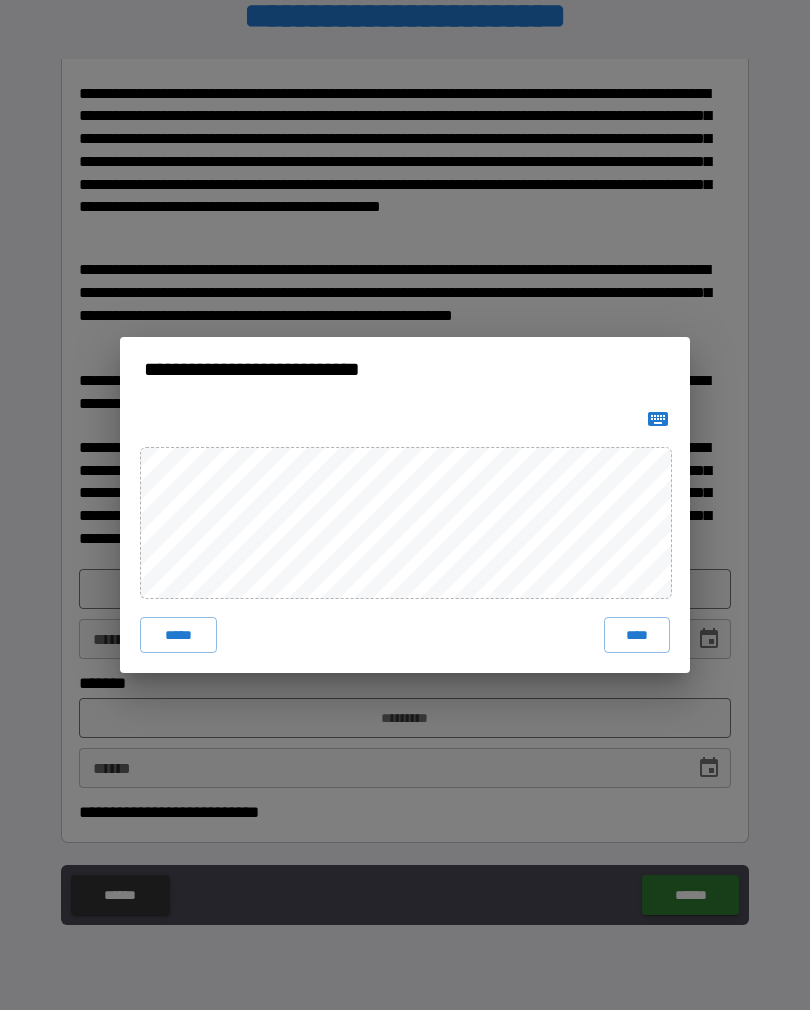 click on "****" at bounding box center [637, 635] 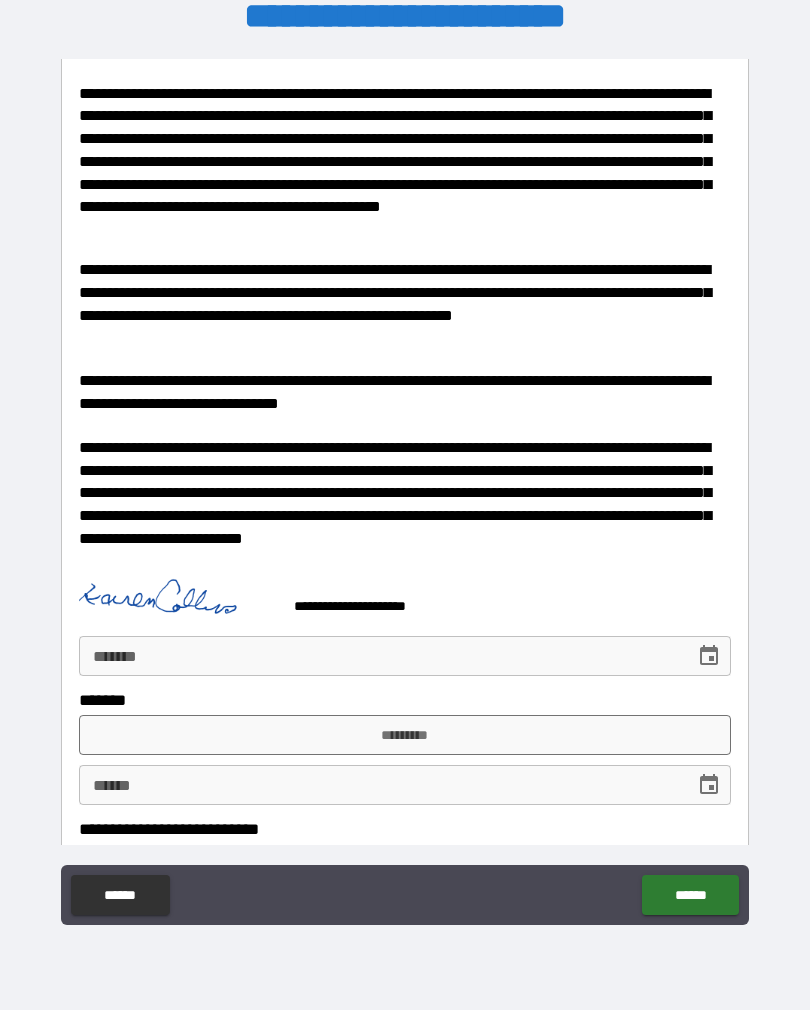 scroll, scrollTop: 131, scrollLeft: 0, axis: vertical 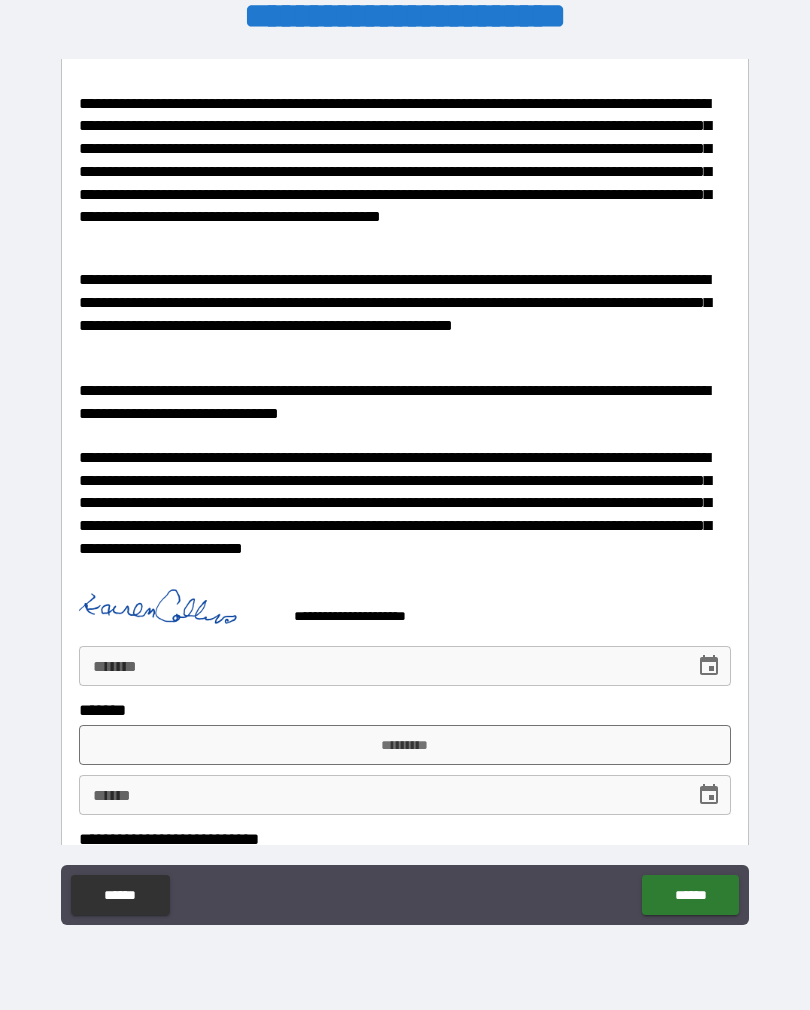 click on "*********" at bounding box center (405, 745) 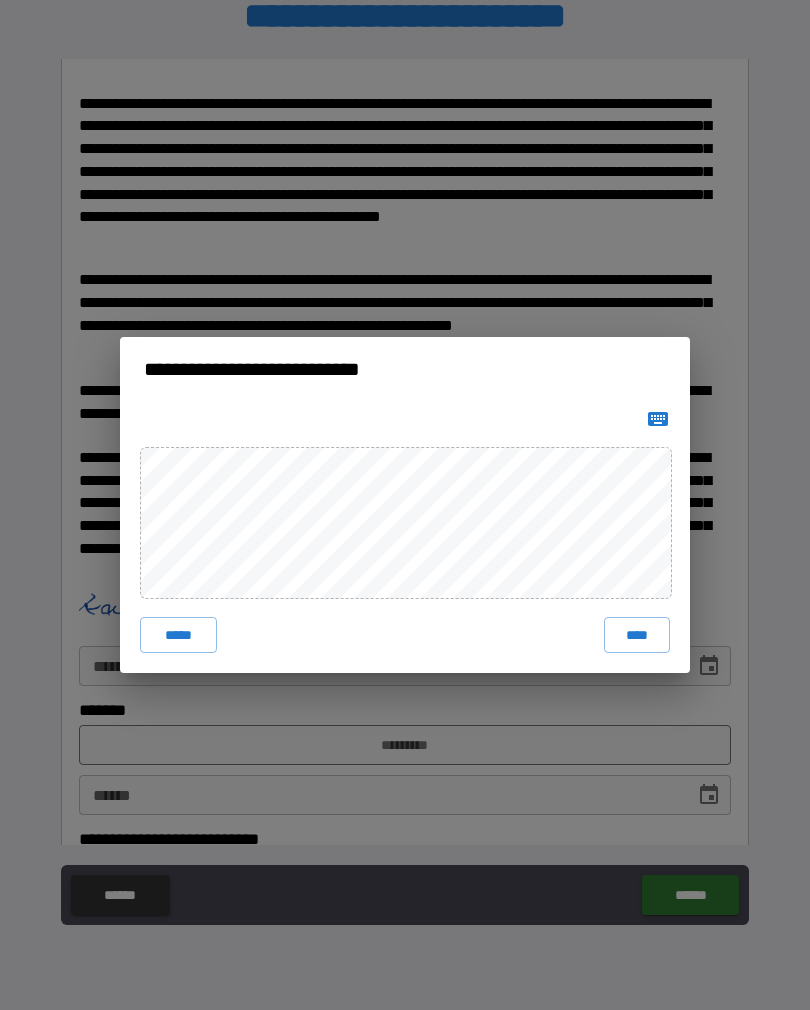 click on "****" at bounding box center [637, 635] 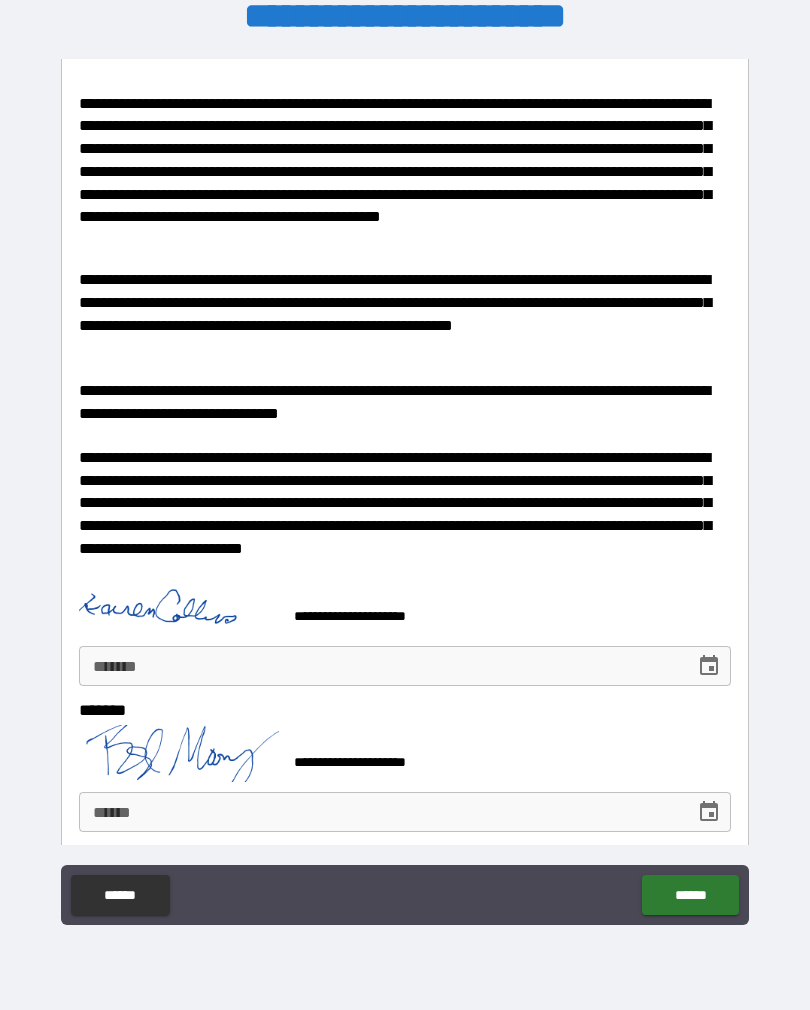 click on "****   *" at bounding box center [380, 666] 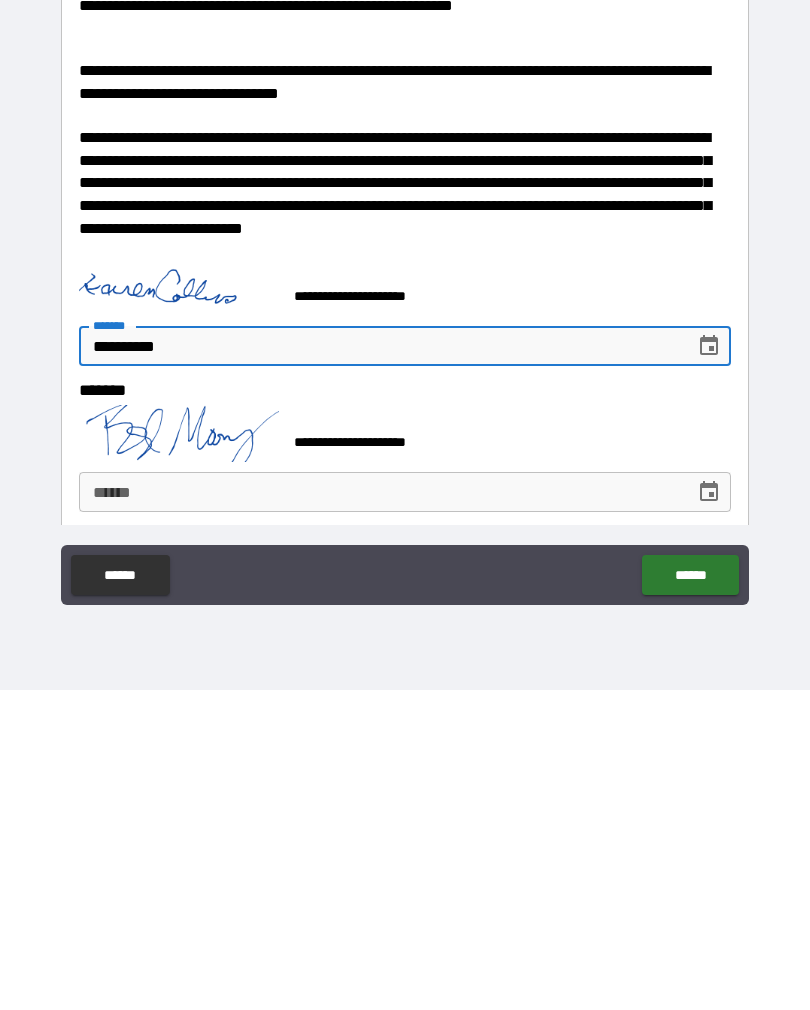 type on "**********" 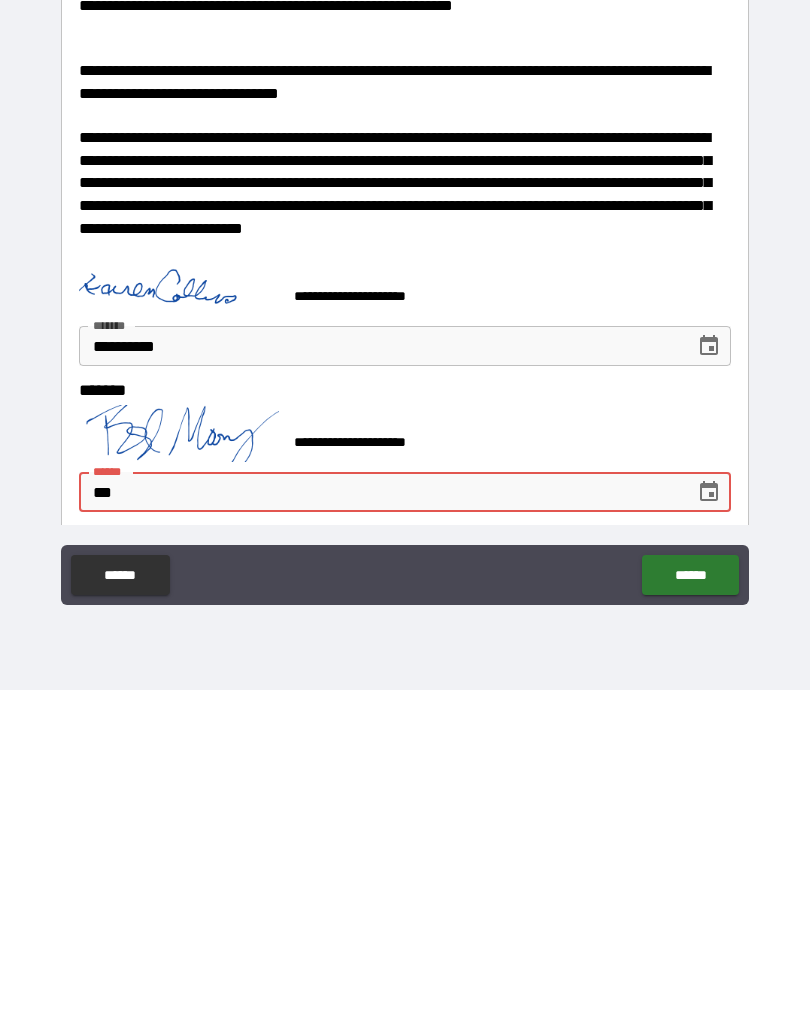 type on "*" 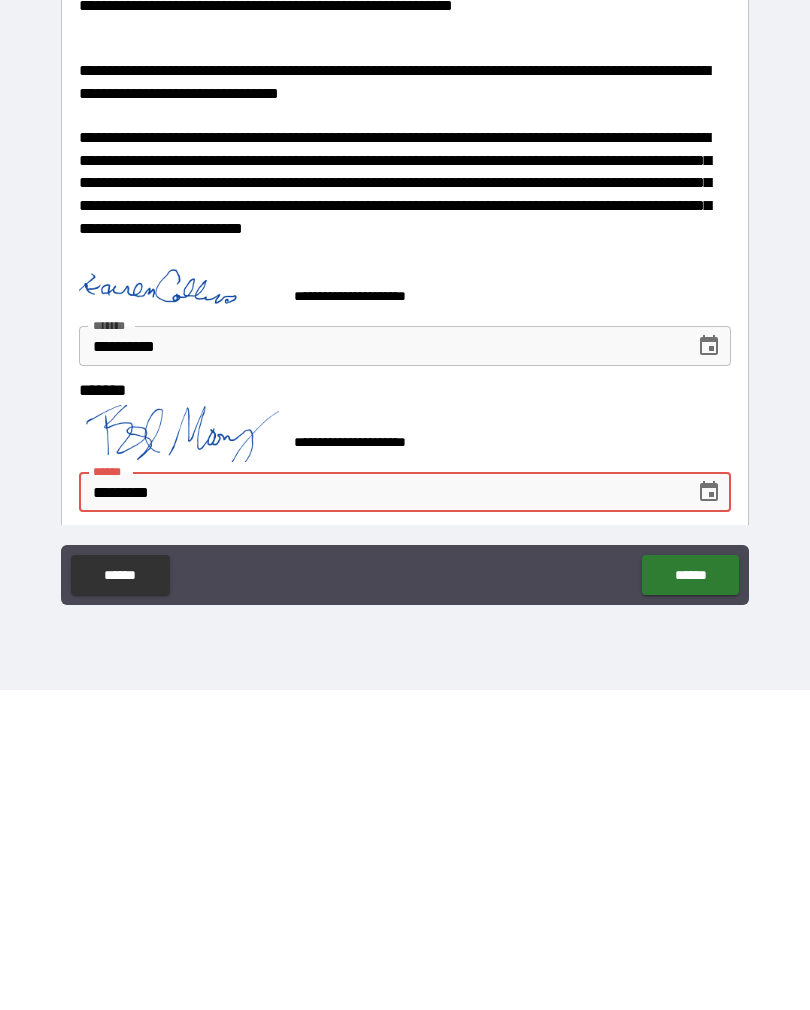 type on "**********" 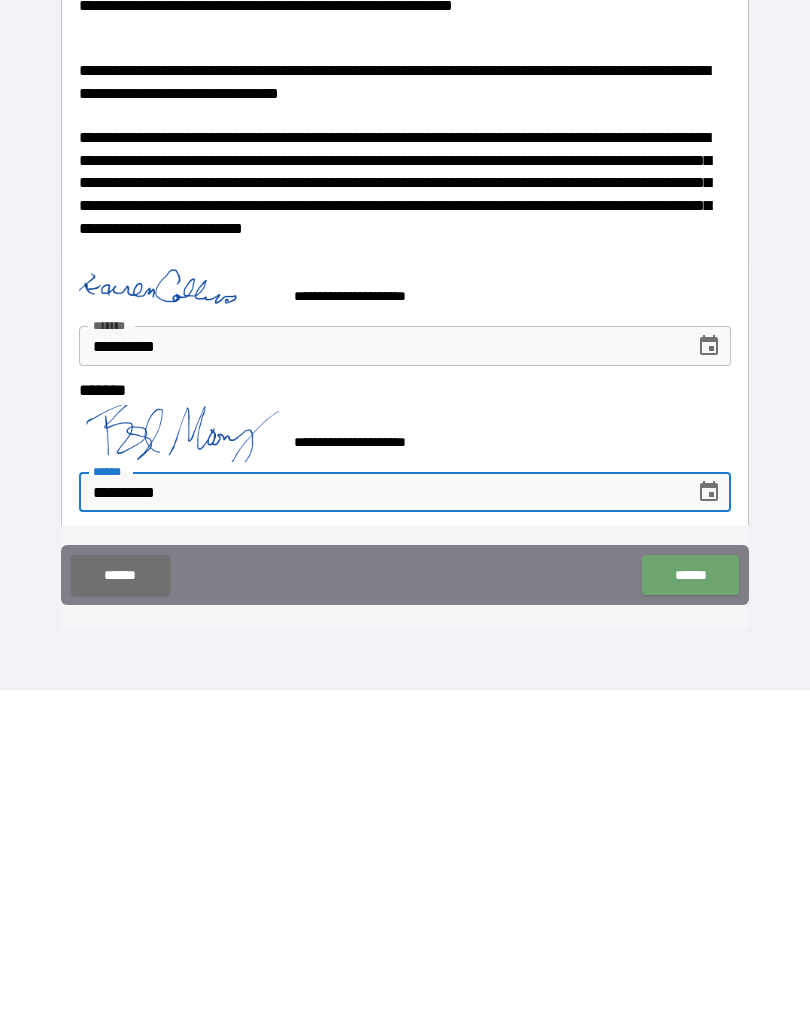 click on "******" at bounding box center [690, 895] 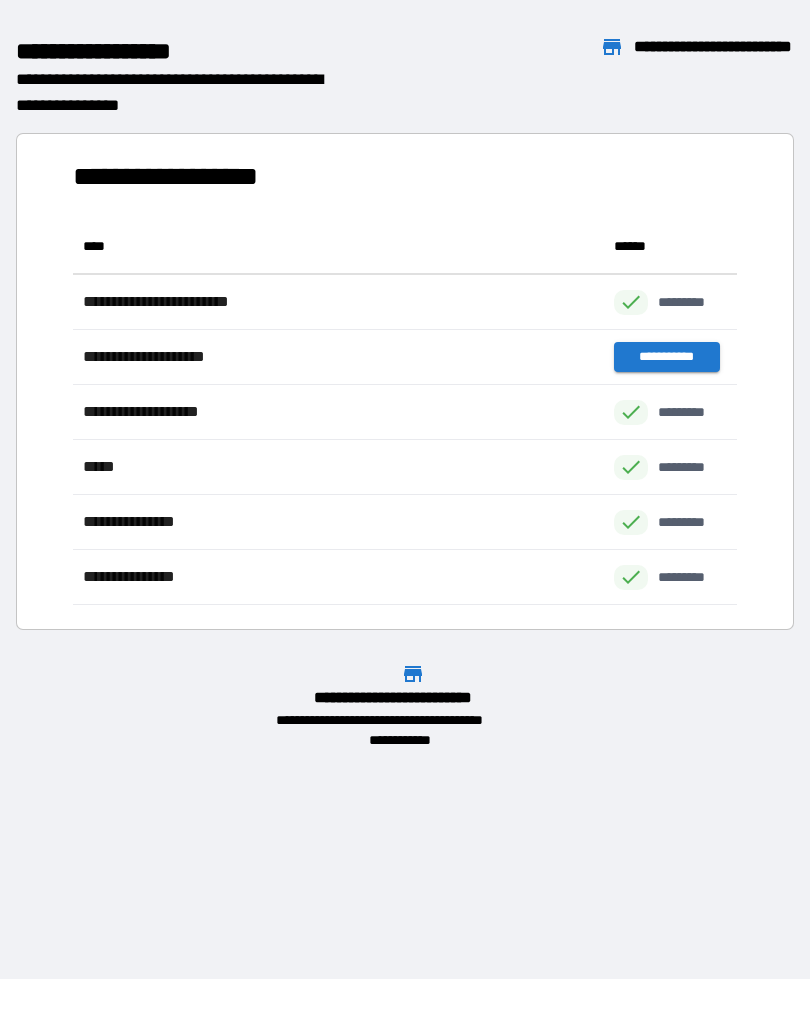 scroll, scrollTop: 1, scrollLeft: 1, axis: both 